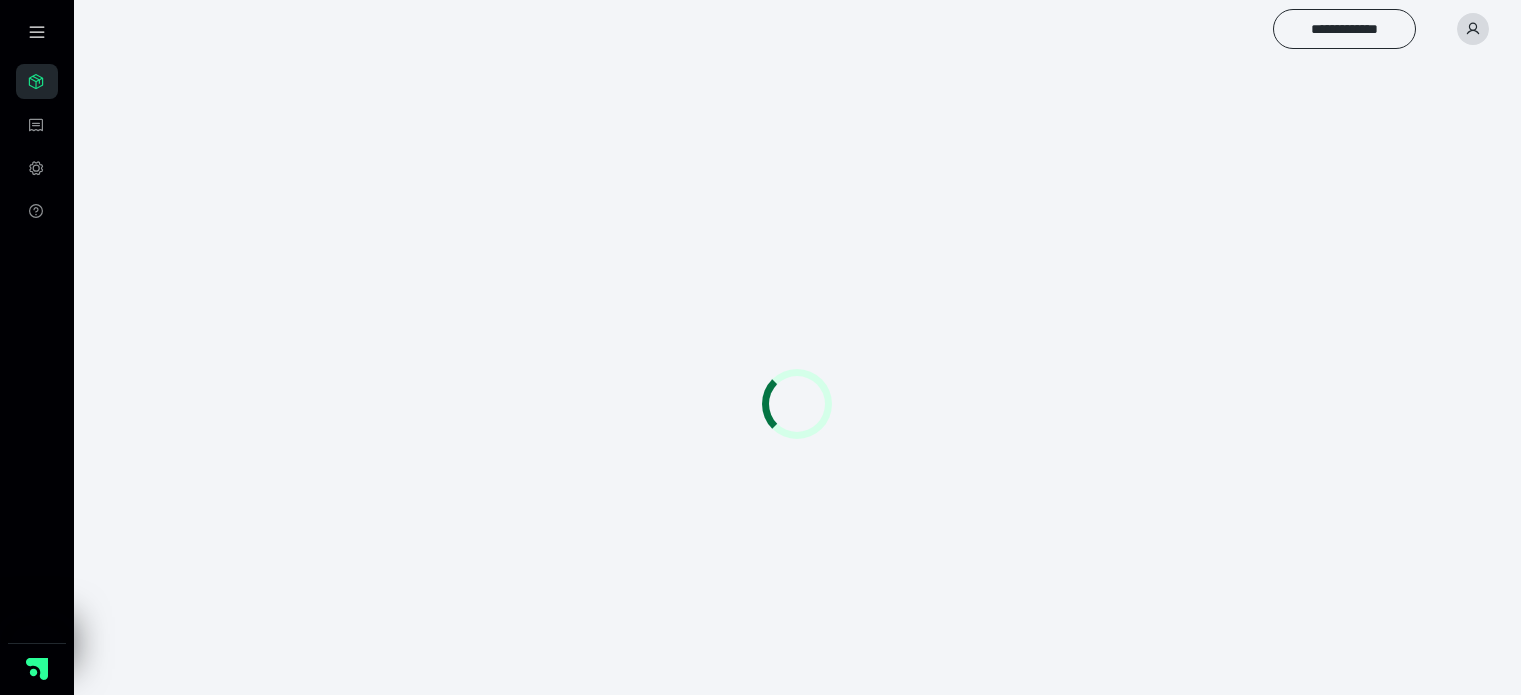 scroll, scrollTop: 0, scrollLeft: 0, axis: both 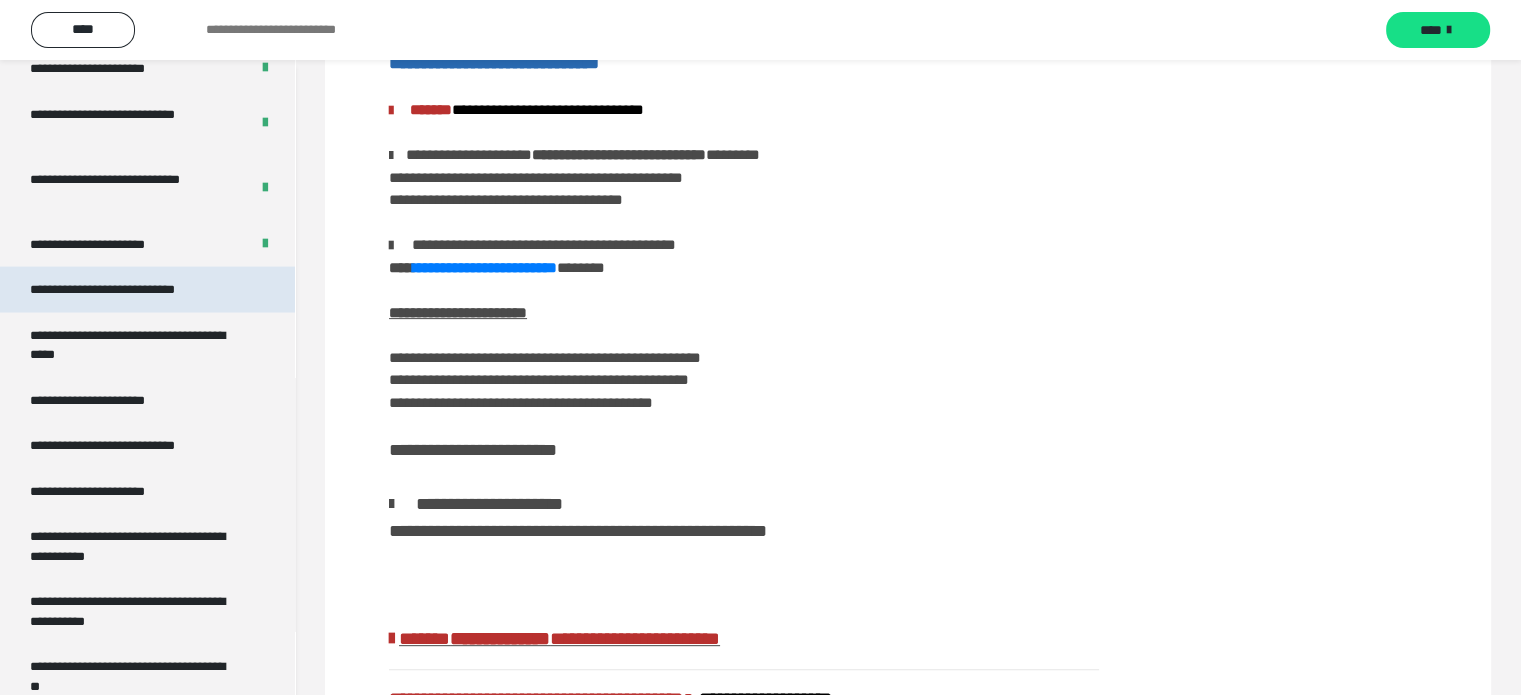 click on "**********" at bounding box center (129, 290) 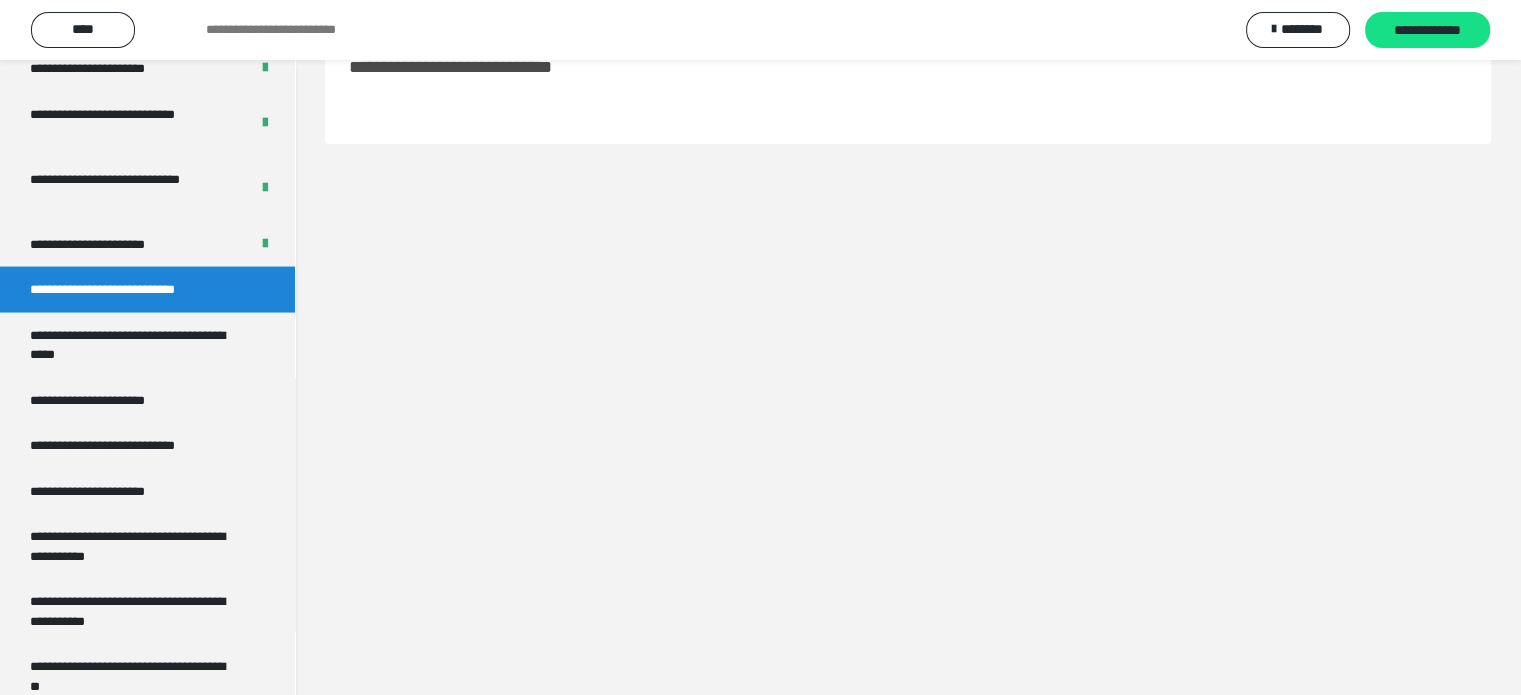 scroll, scrollTop: 60, scrollLeft: 0, axis: vertical 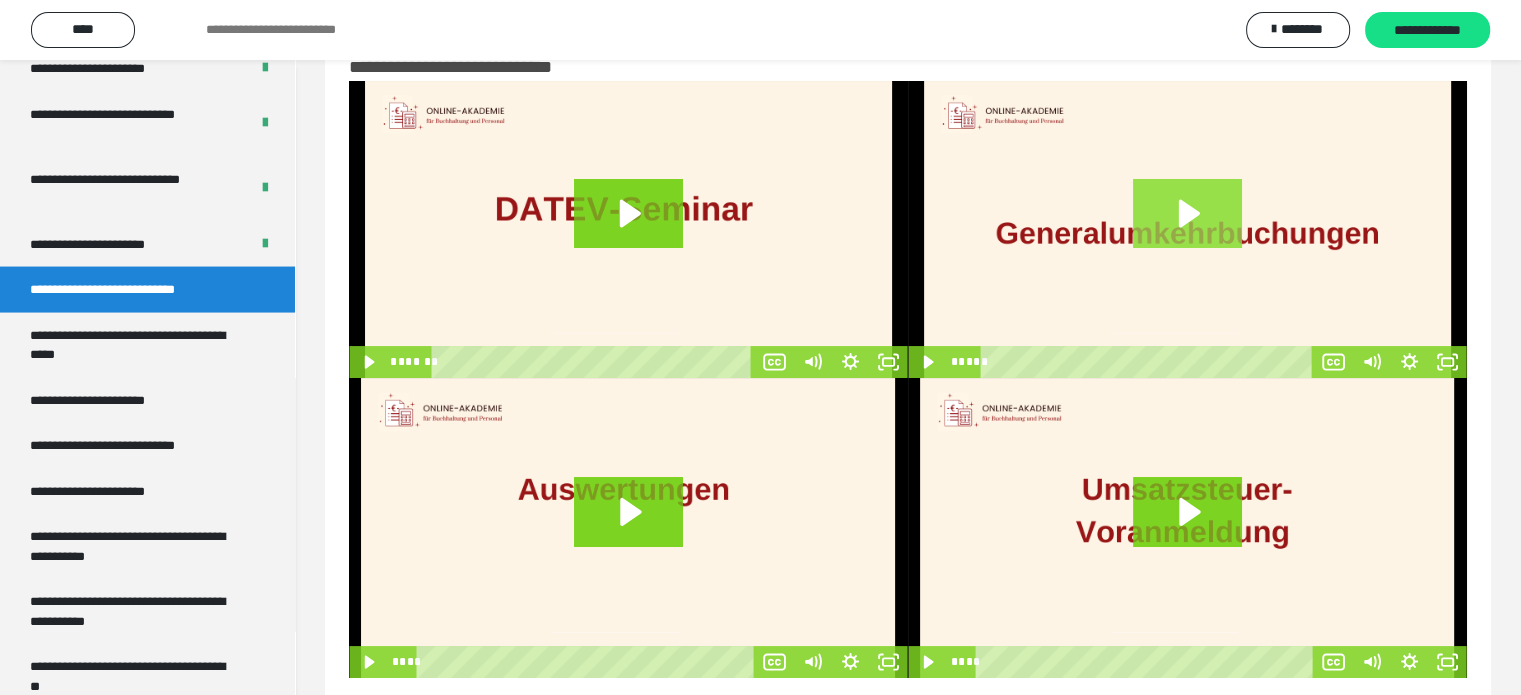 click 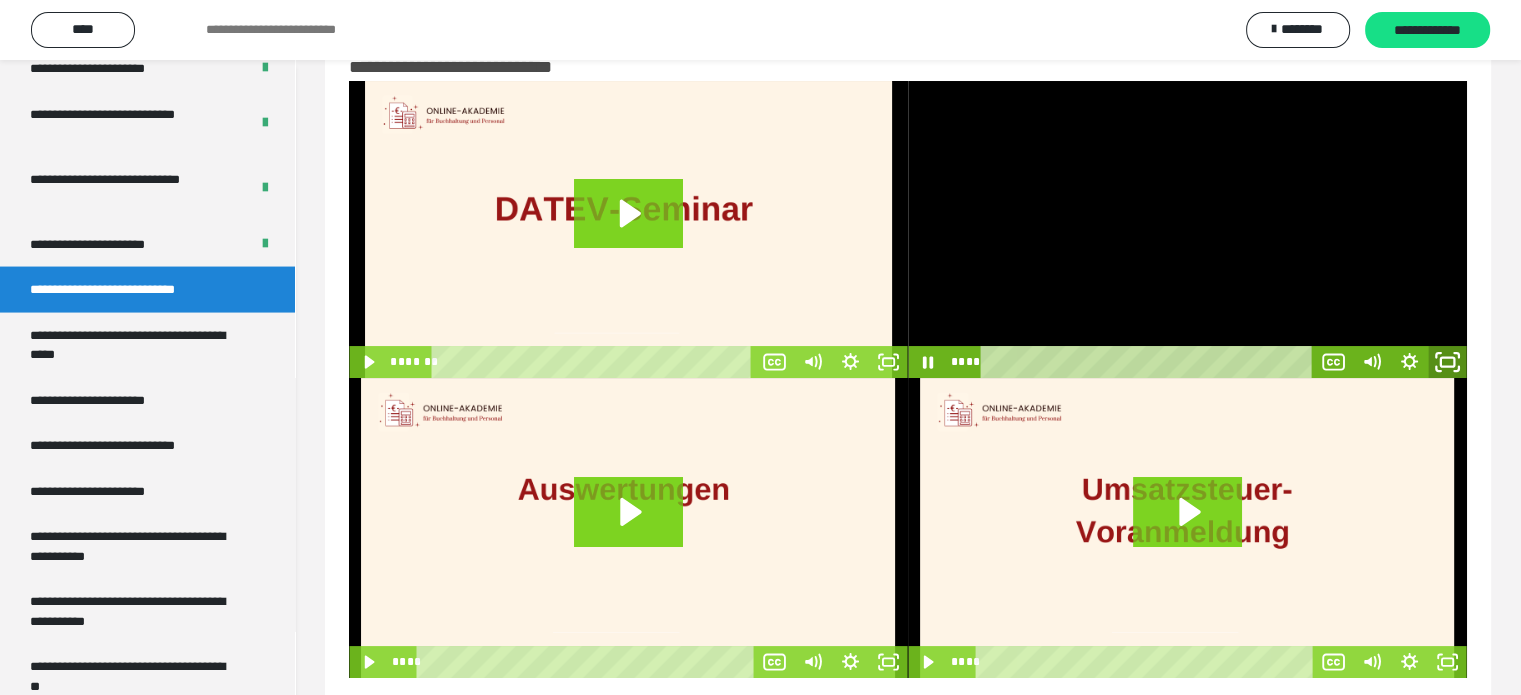 click 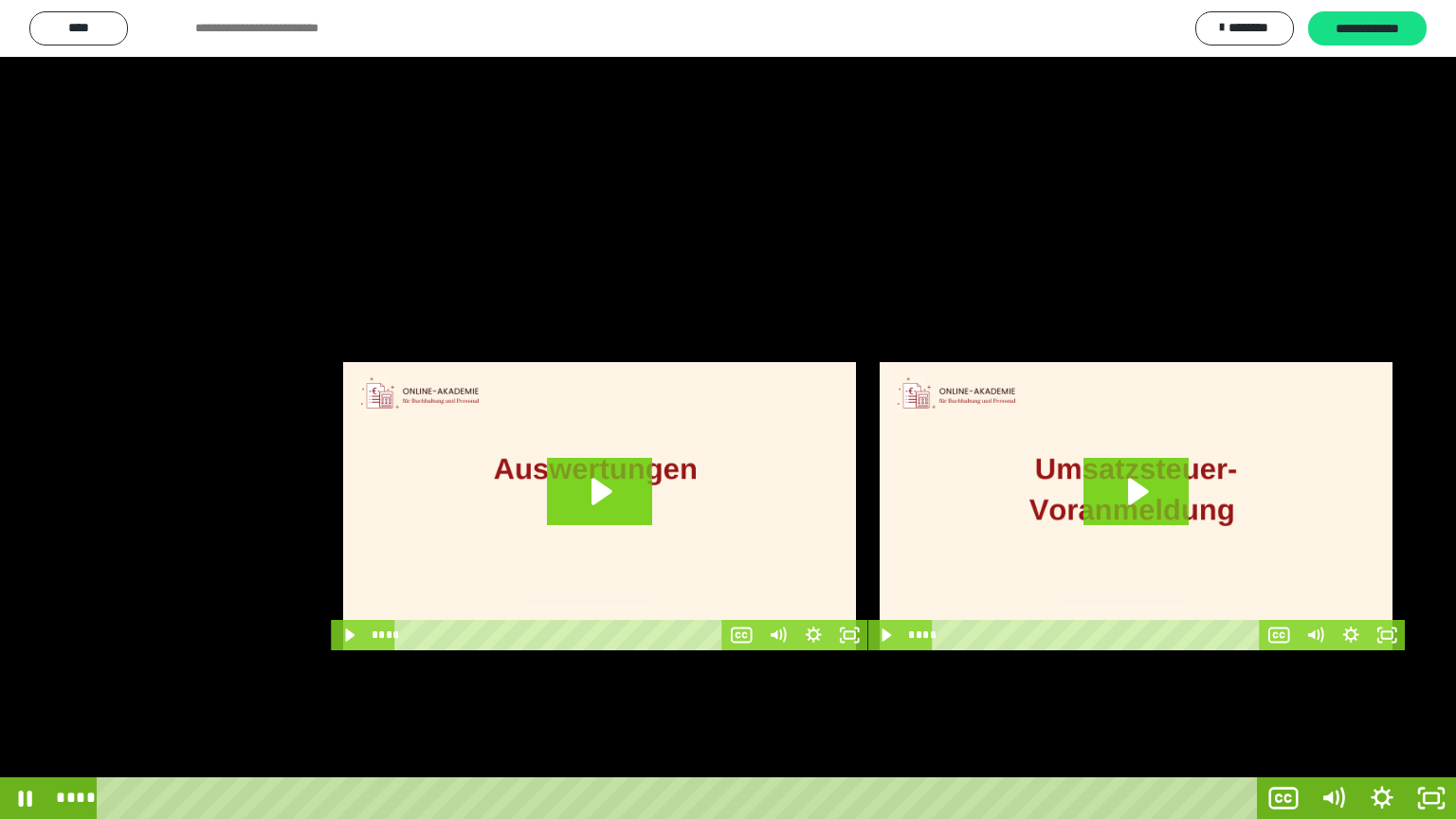 click at bounding box center (728, 410) 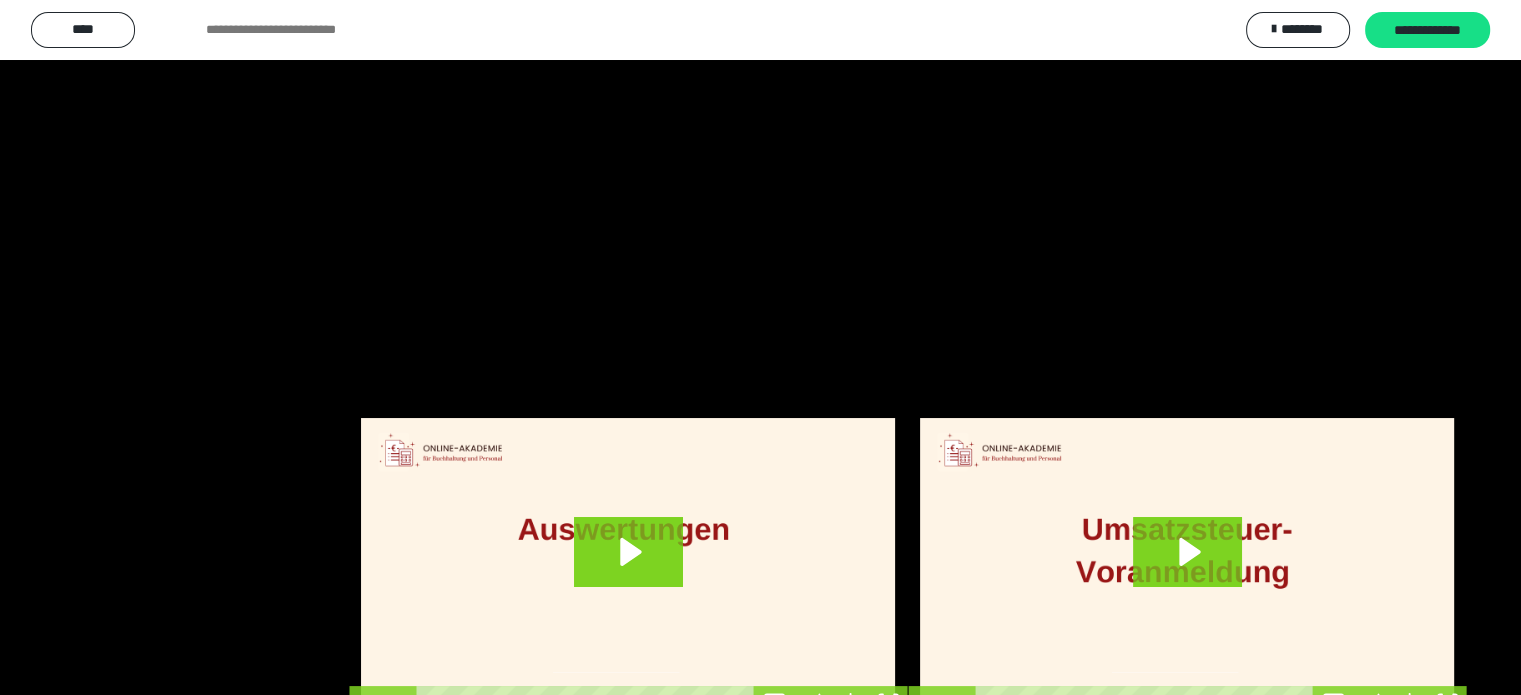 scroll, scrollTop: 0, scrollLeft: 0, axis: both 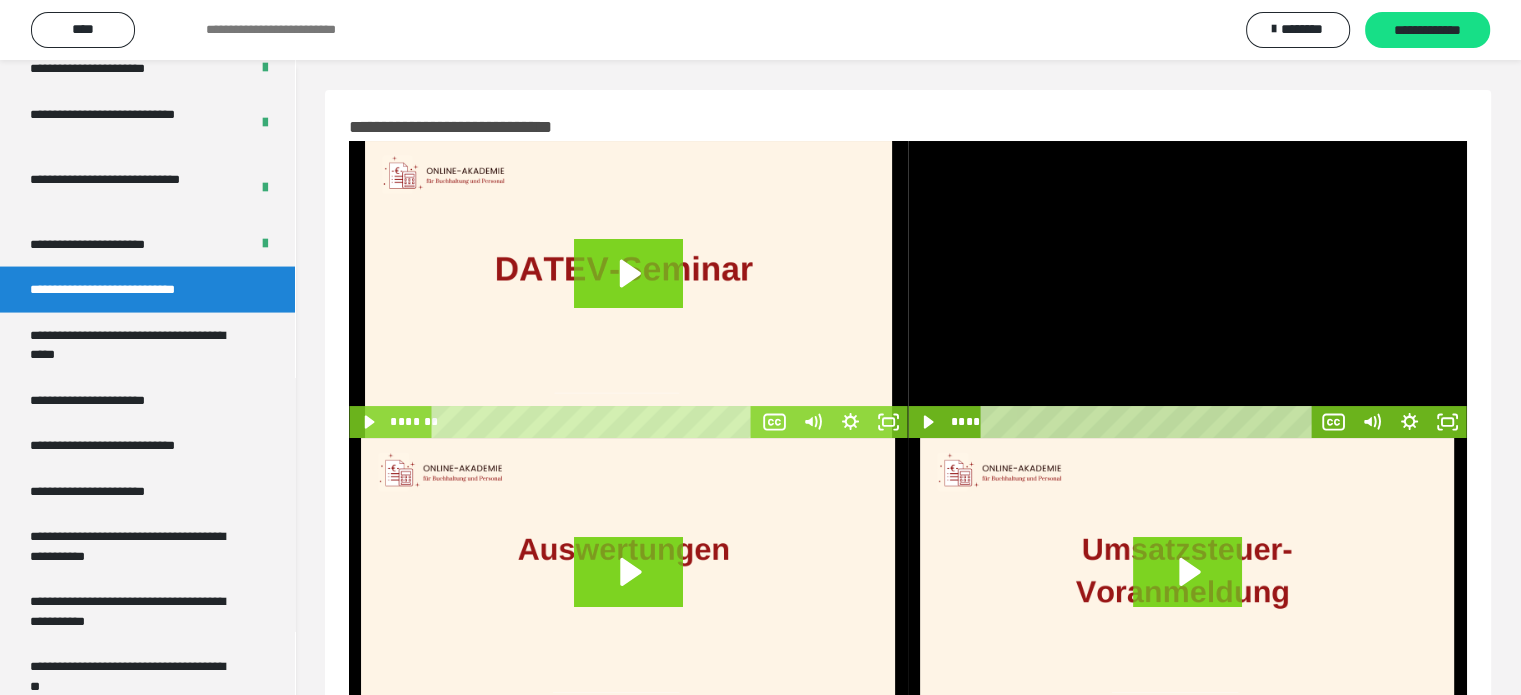 click at bounding box center [1187, 289] 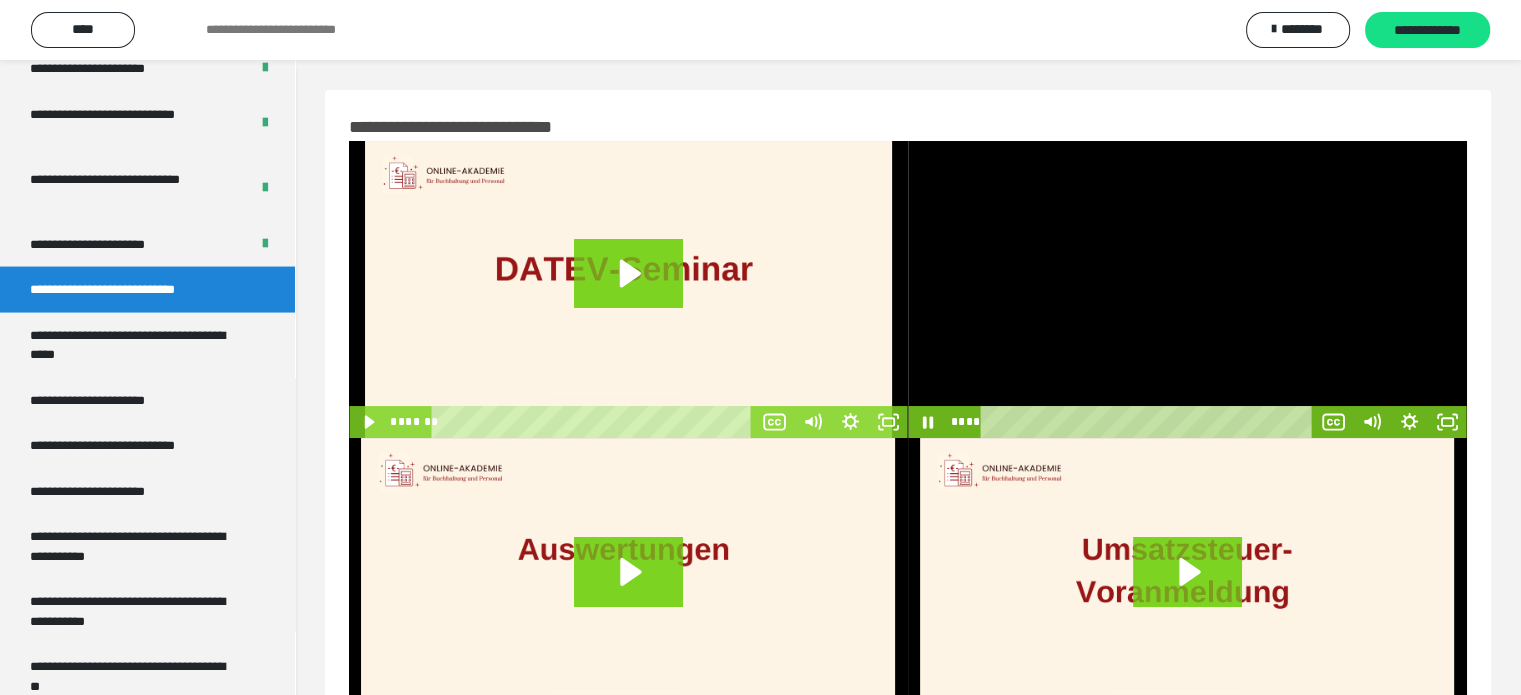 click at bounding box center [1187, 289] 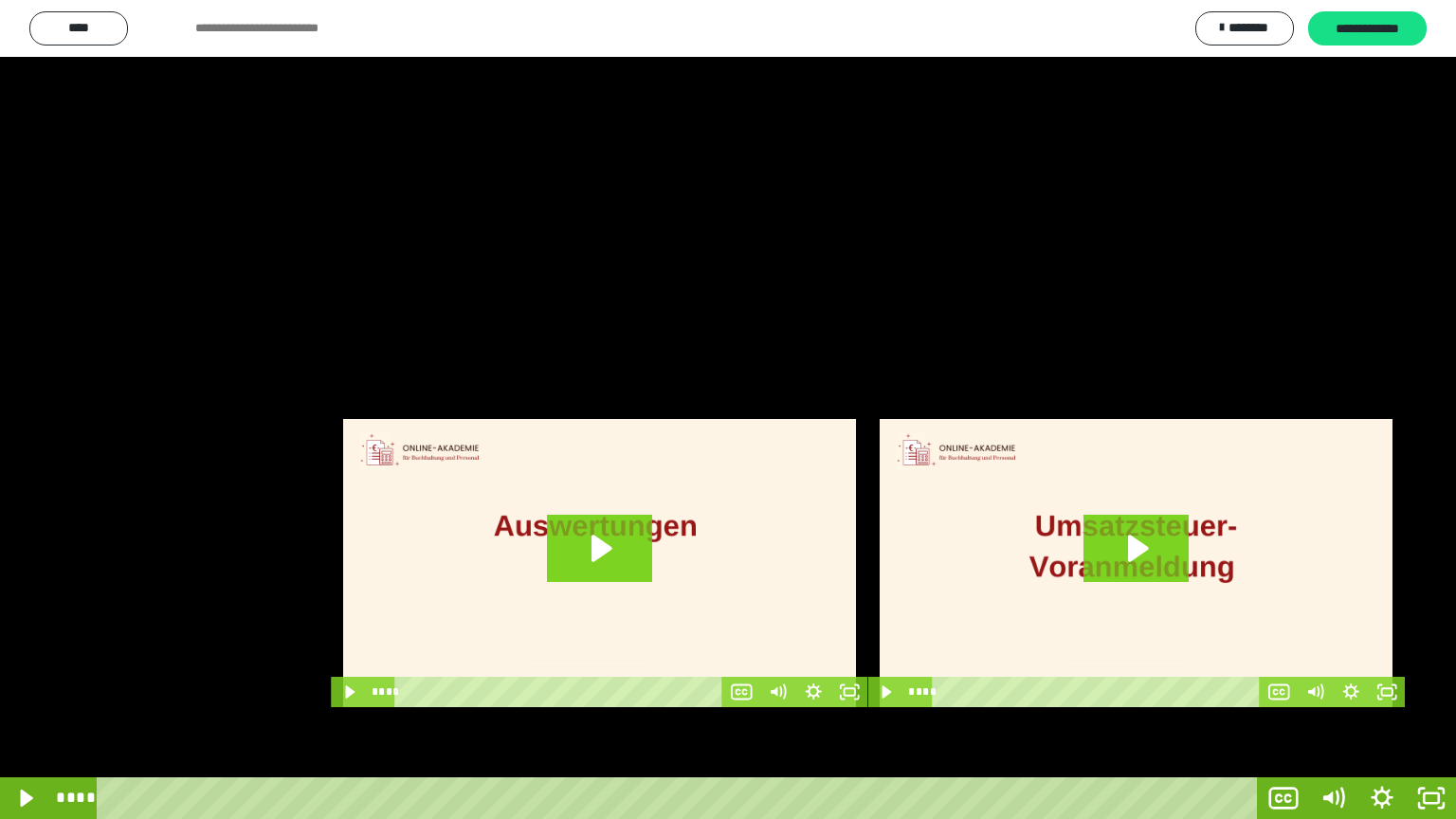 click at bounding box center (728, 410) 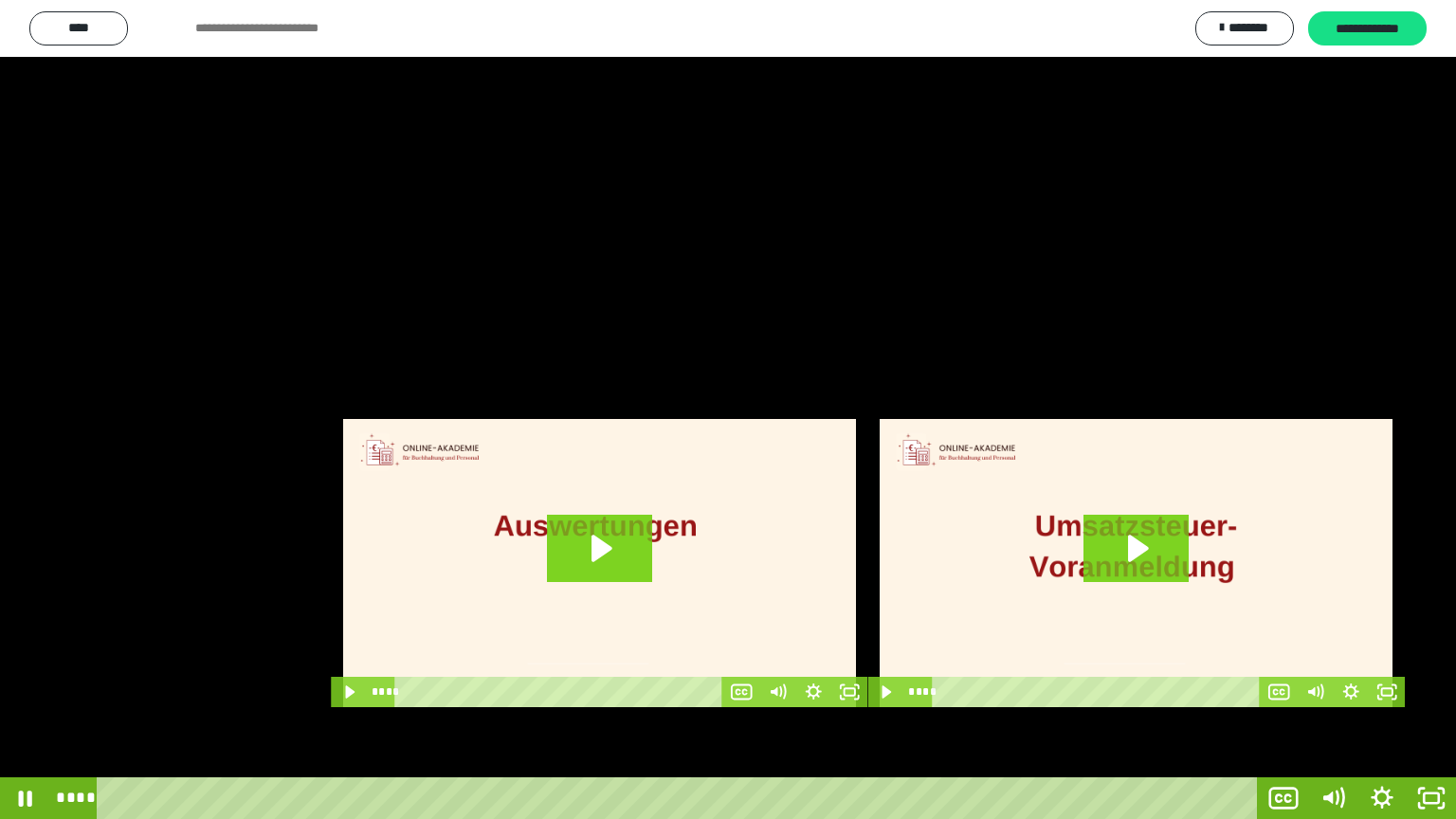 click at bounding box center (728, 410) 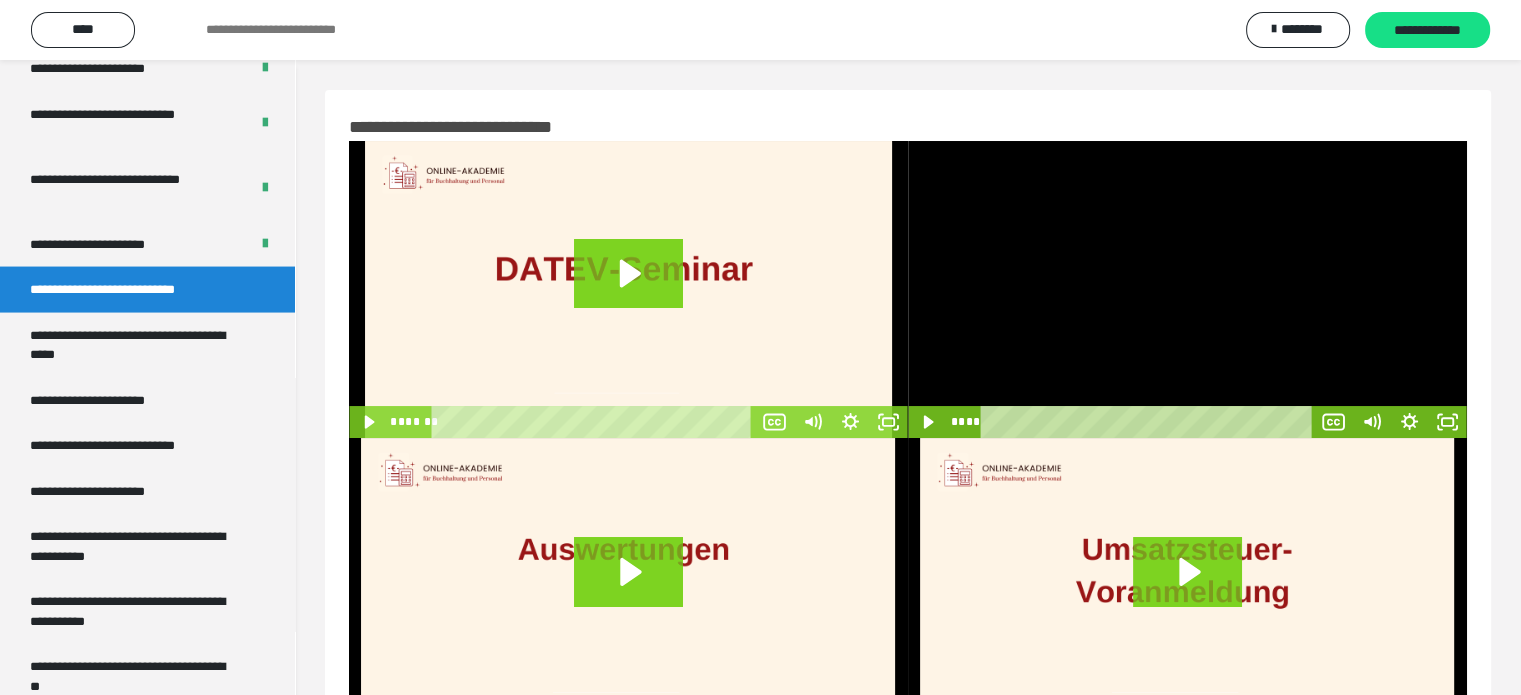 drag, startPoint x: 992, startPoint y: 421, endPoint x: 960, endPoint y: 423, distance: 32.06244 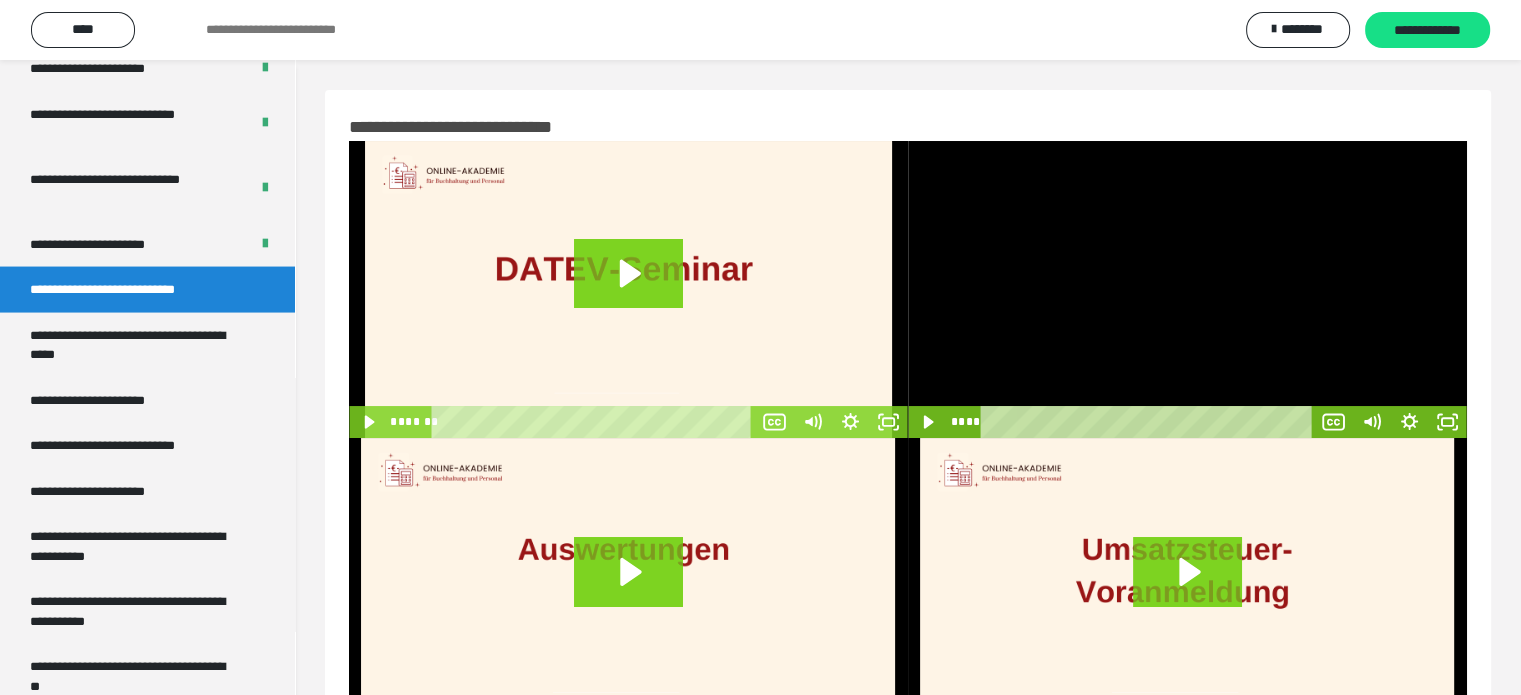 click at bounding box center (1187, 289) 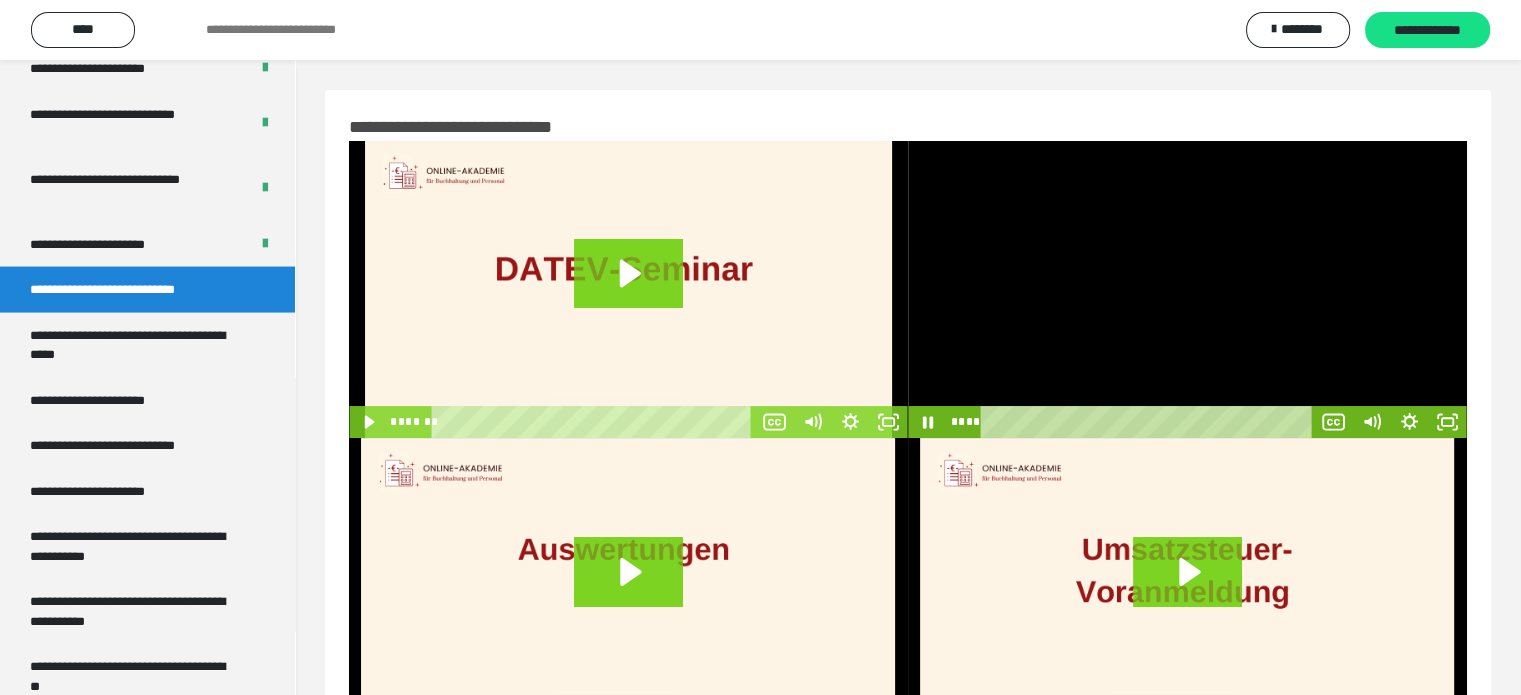click at bounding box center (1187, 289) 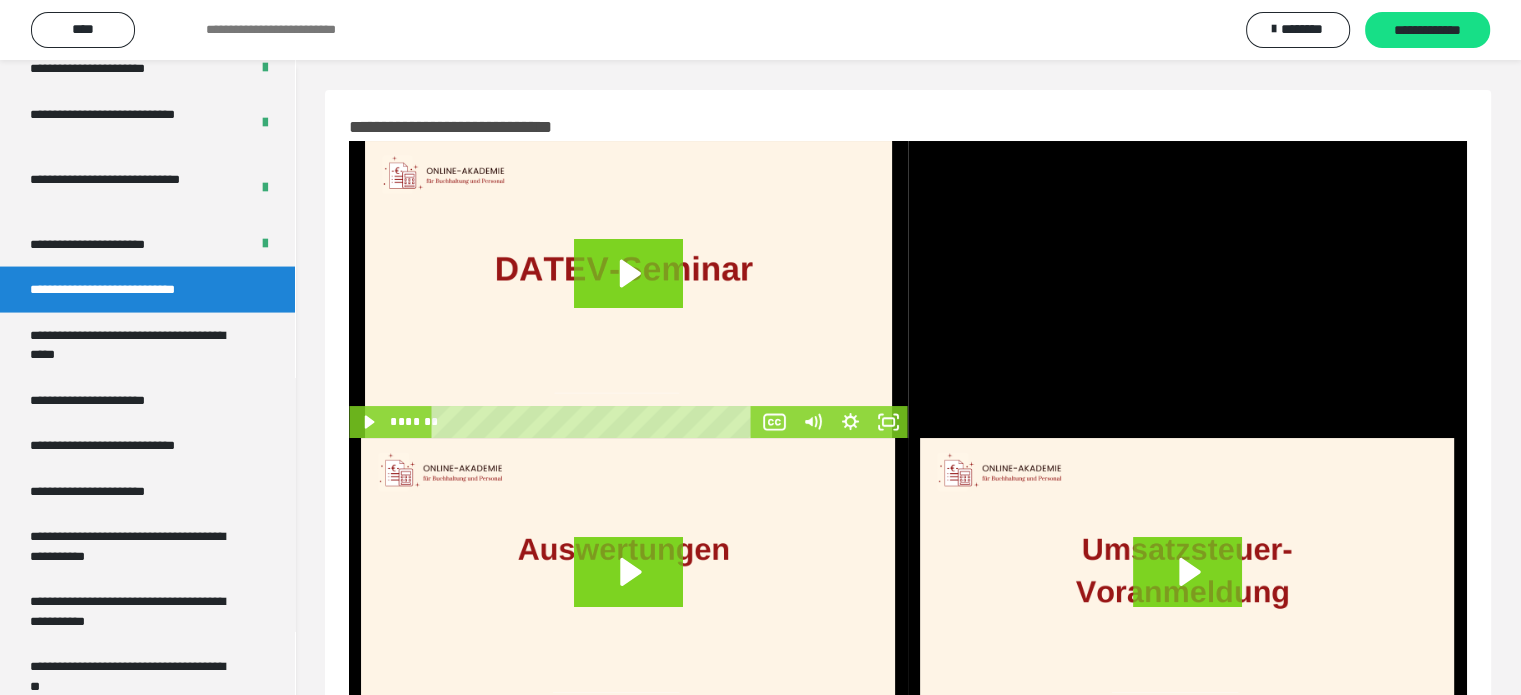 click at bounding box center [628, 588] 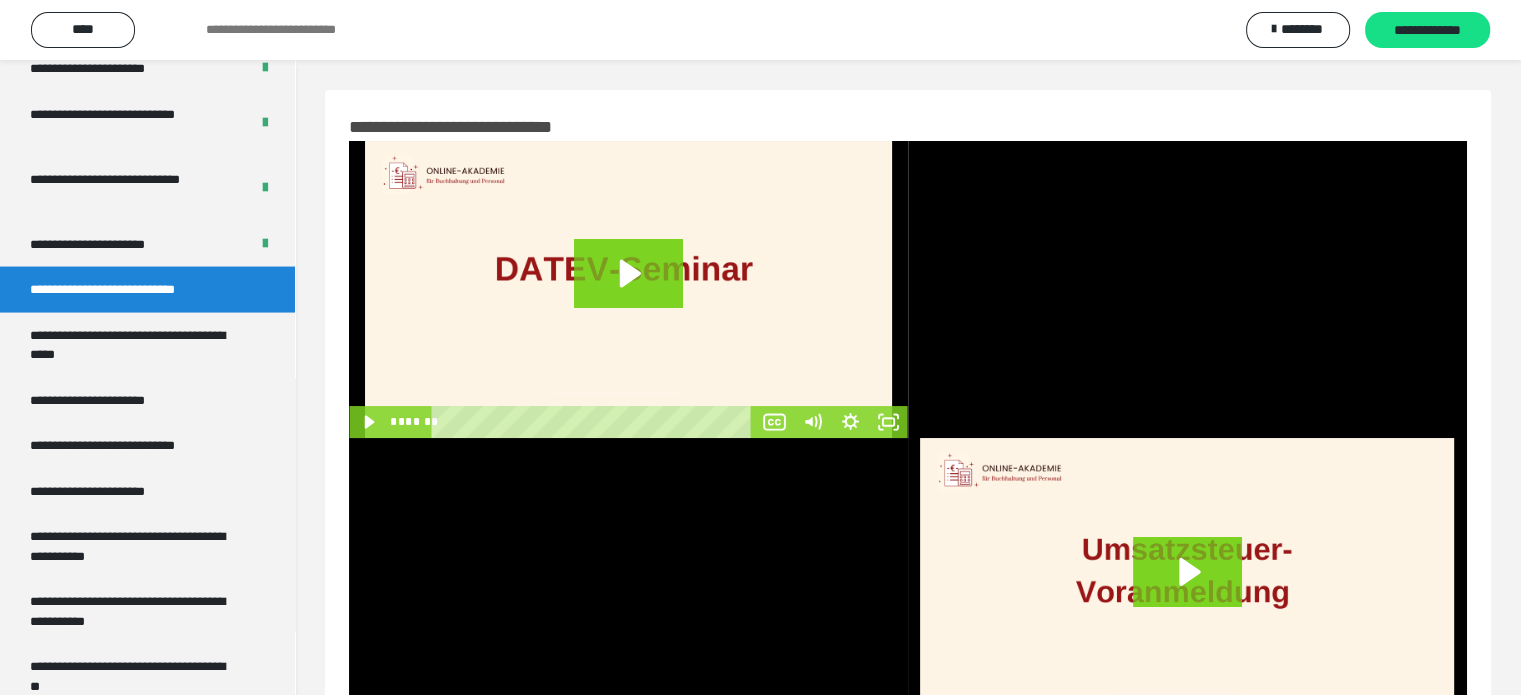 click at bounding box center (628, 588) 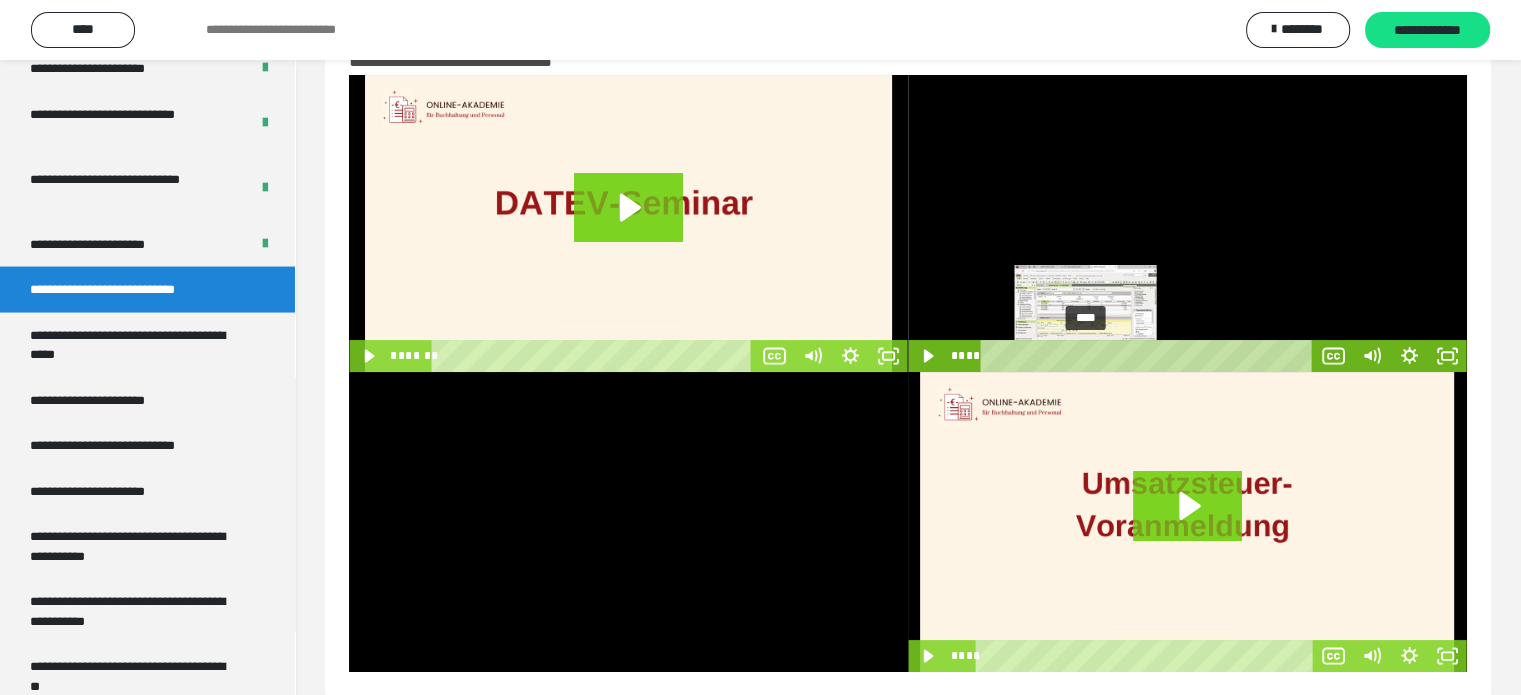 scroll, scrollTop: 96, scrollLeft: 0, axis: vertical 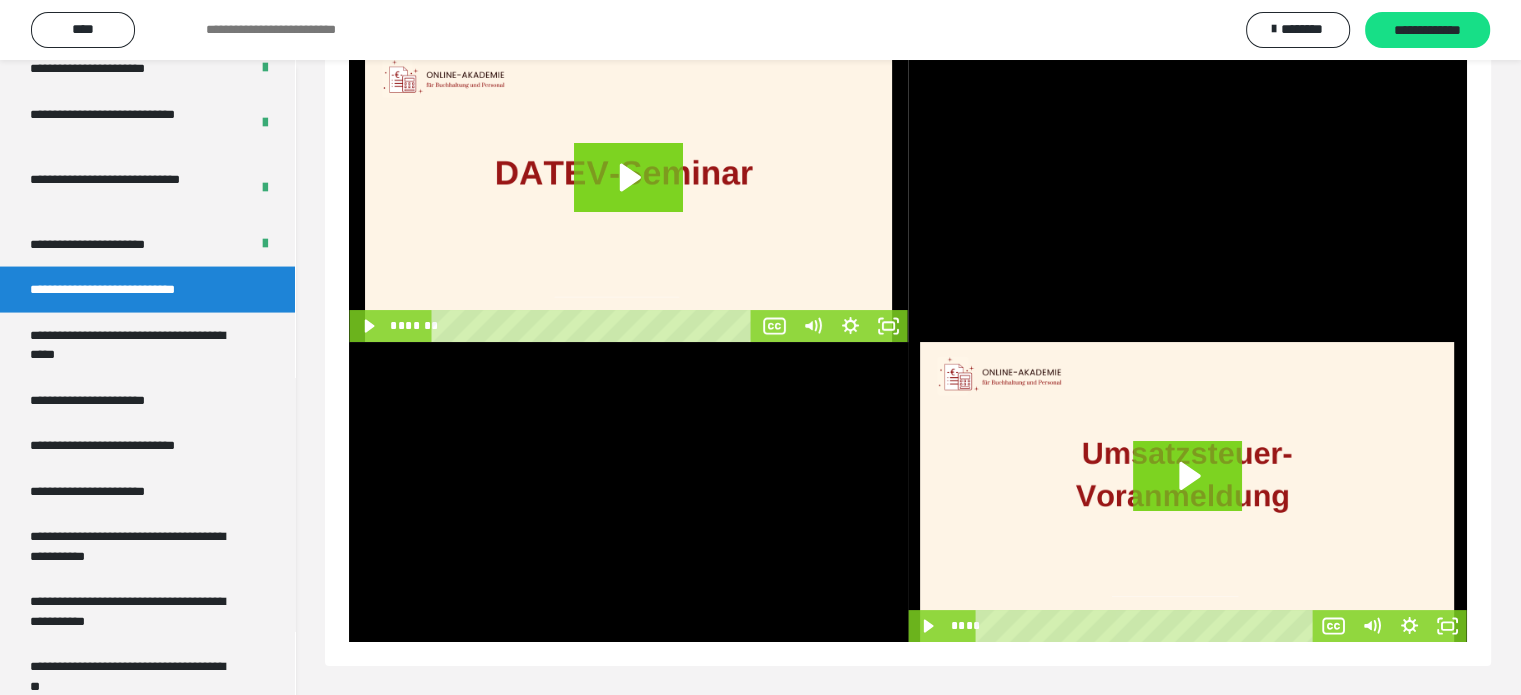 click on "**********" at bounding box center [129, 290] 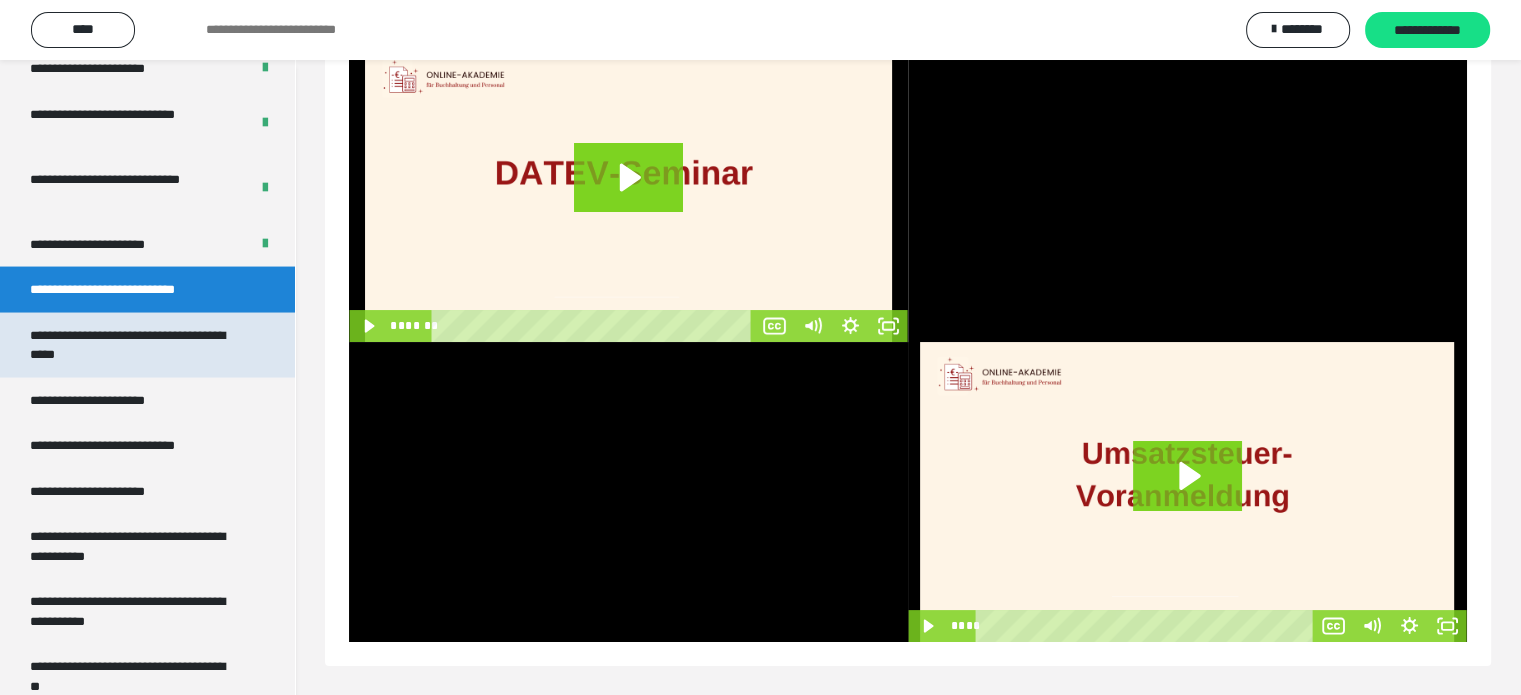 drag, startPoint x: 72, startPoint y: 252, endPoint x: 74, endPoint y: 315, distance: 63.03174 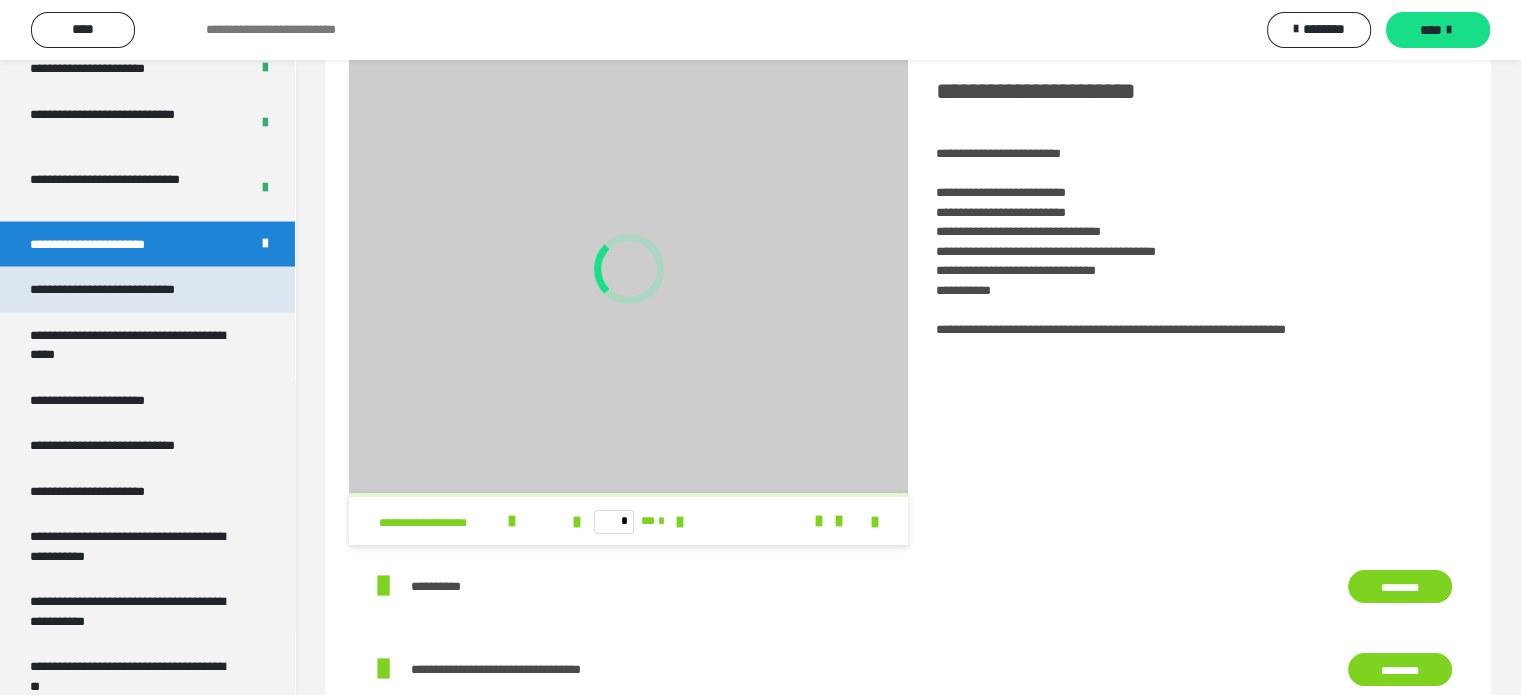 click on "**********" at bounding box center (129, 290) 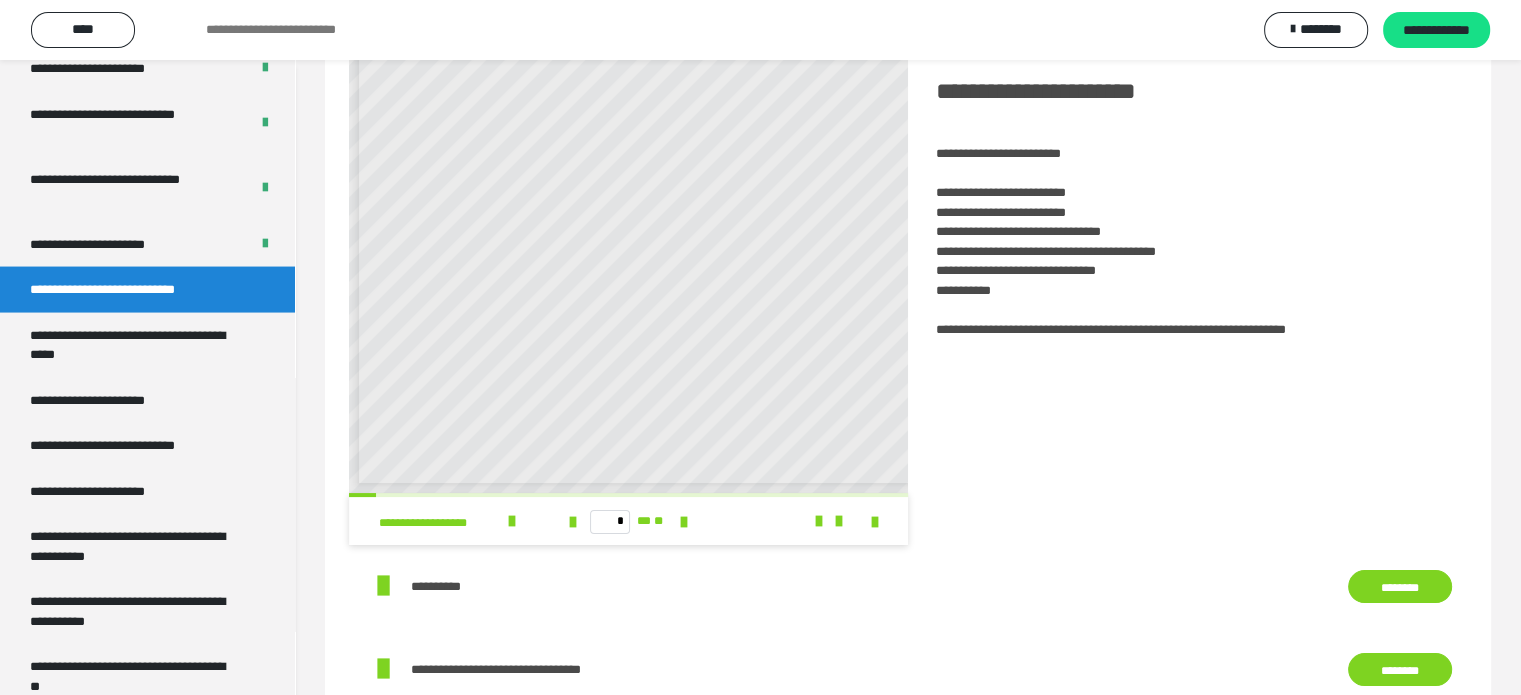scroll, scrollTop: 60, scrollLeft: 0, axis: vertical 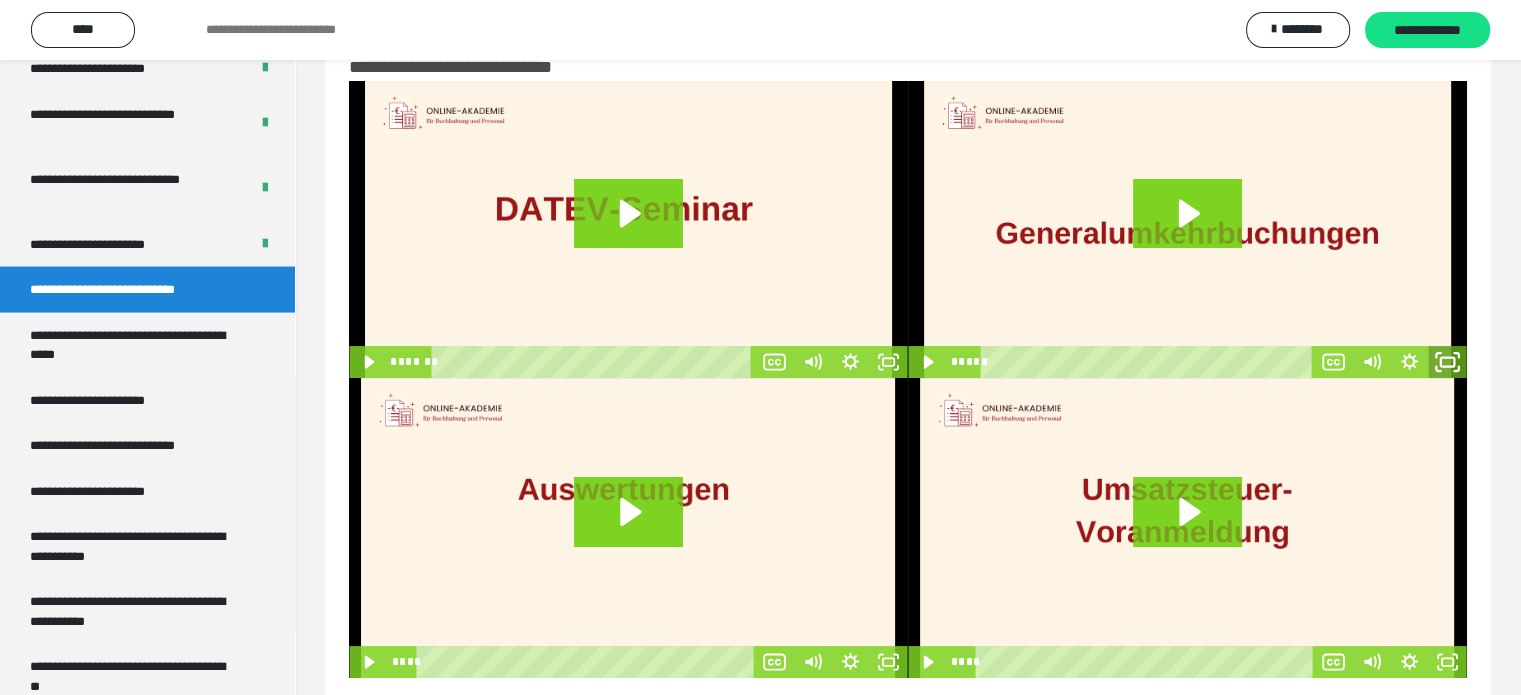 click 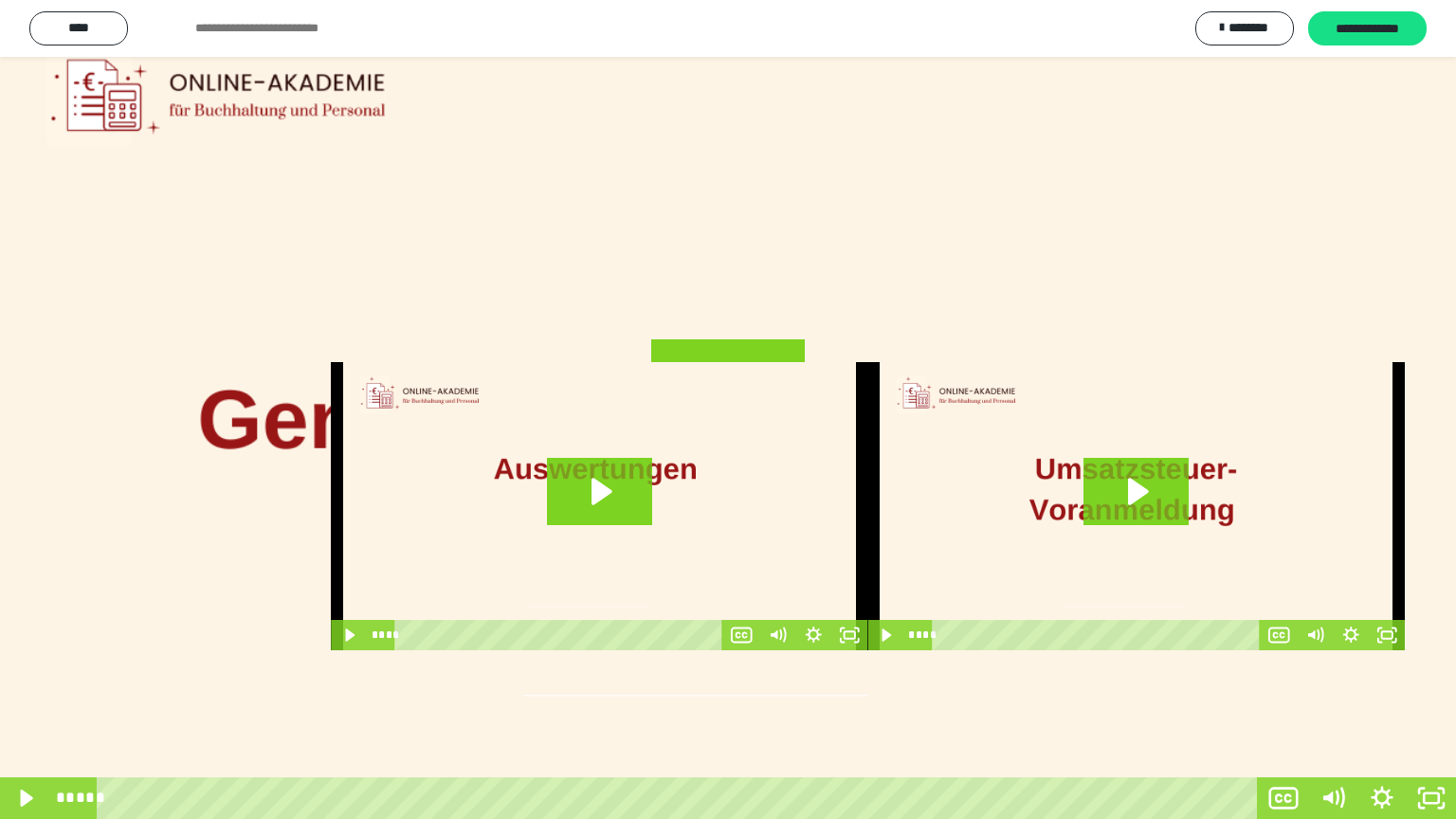 click at bounding box center [728, 410] 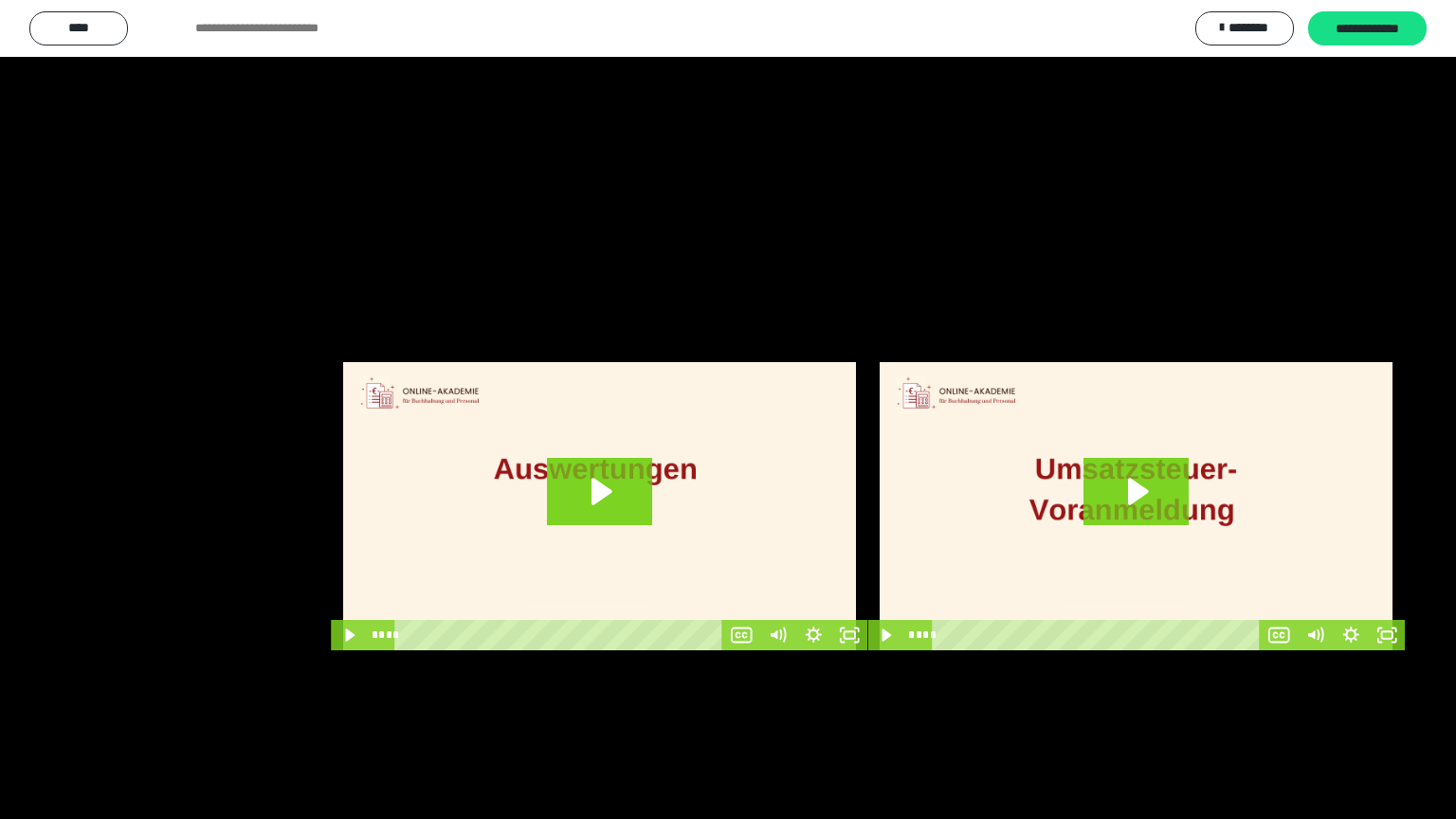 type 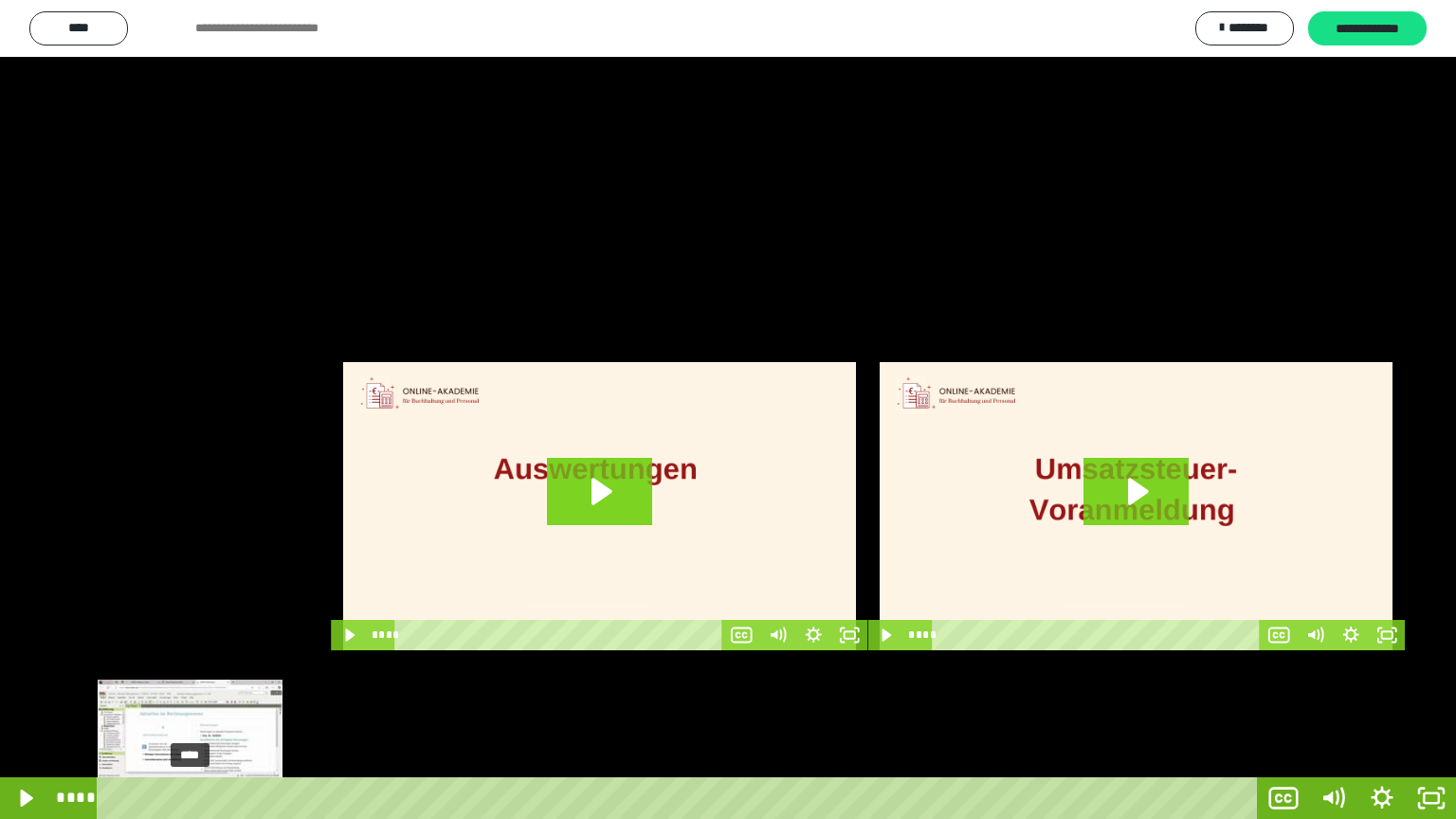 click on "****" at bounding box center (681, 798) 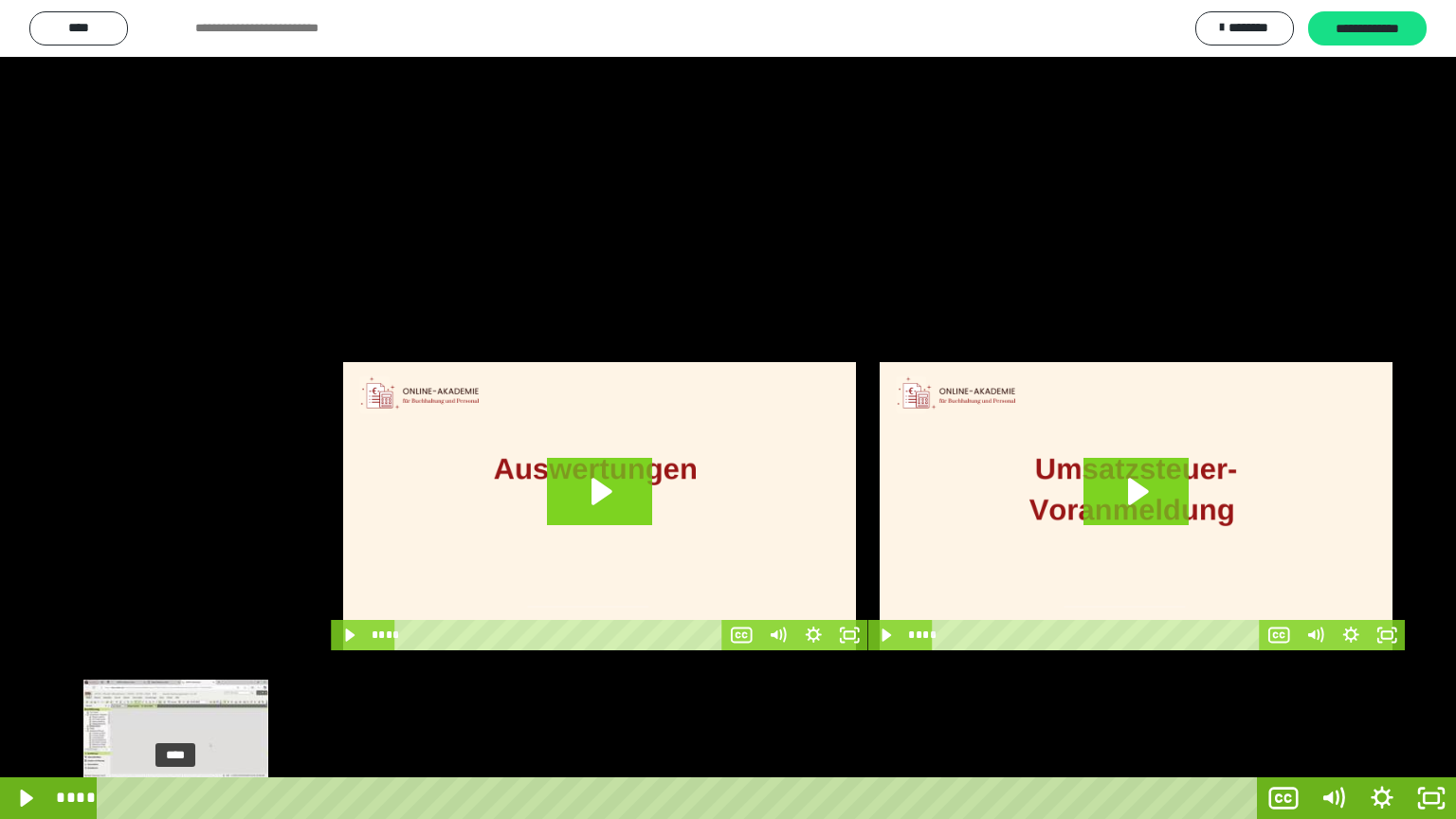 click on "****" at bounding box center [681, 798] 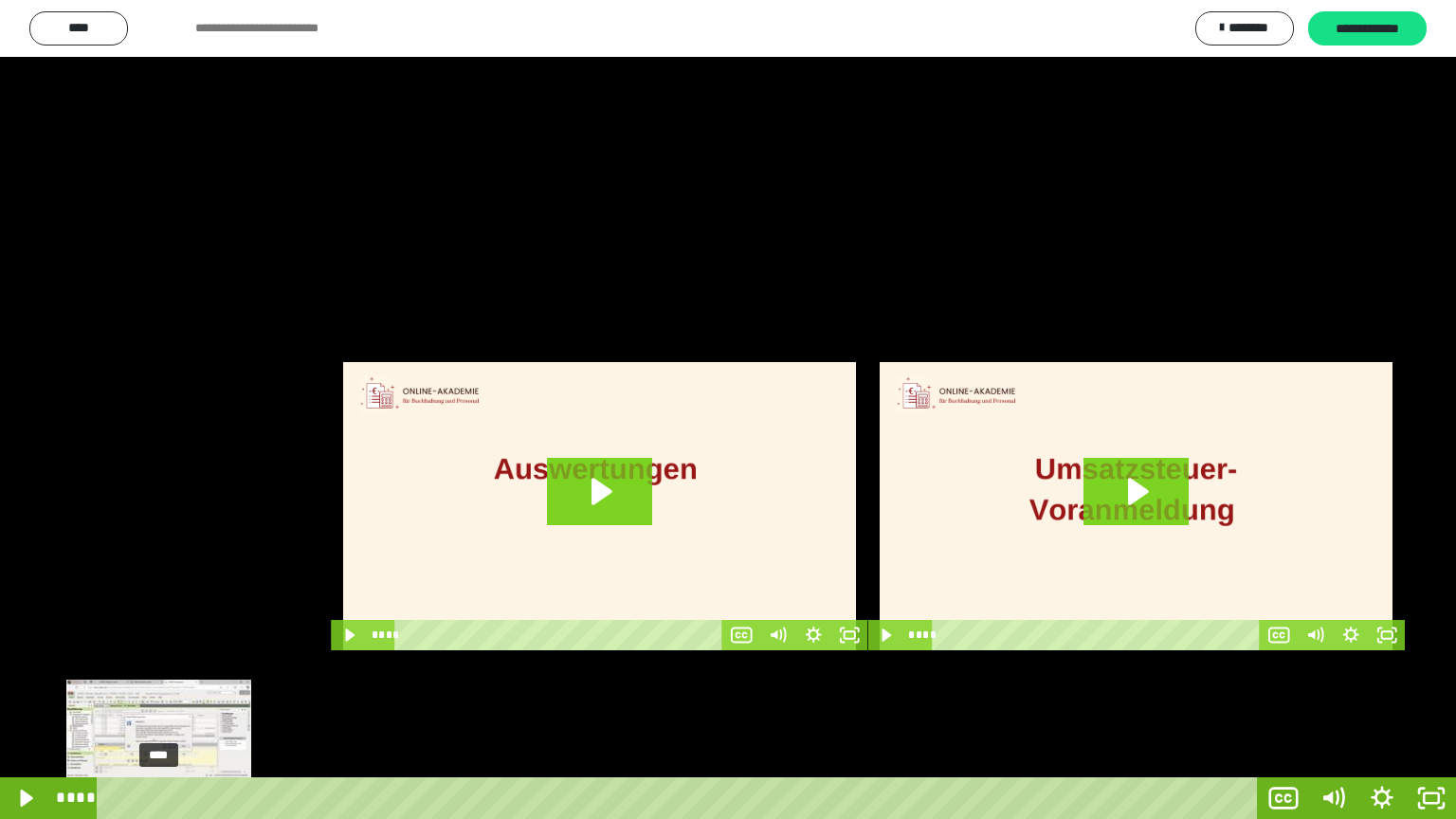 click on "****" at bounding box center (681, 798) 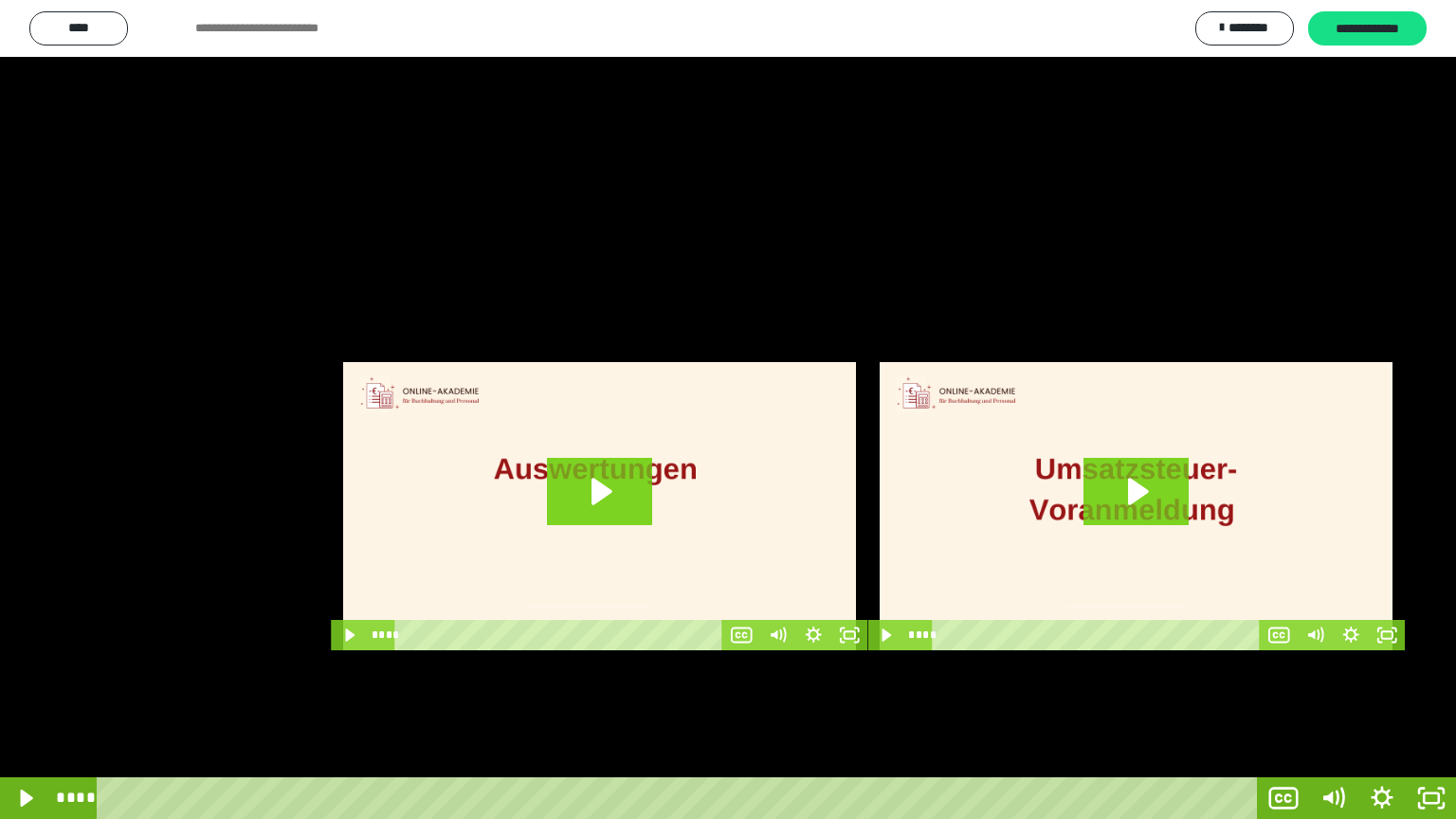 click at bounding box center [728, 410] 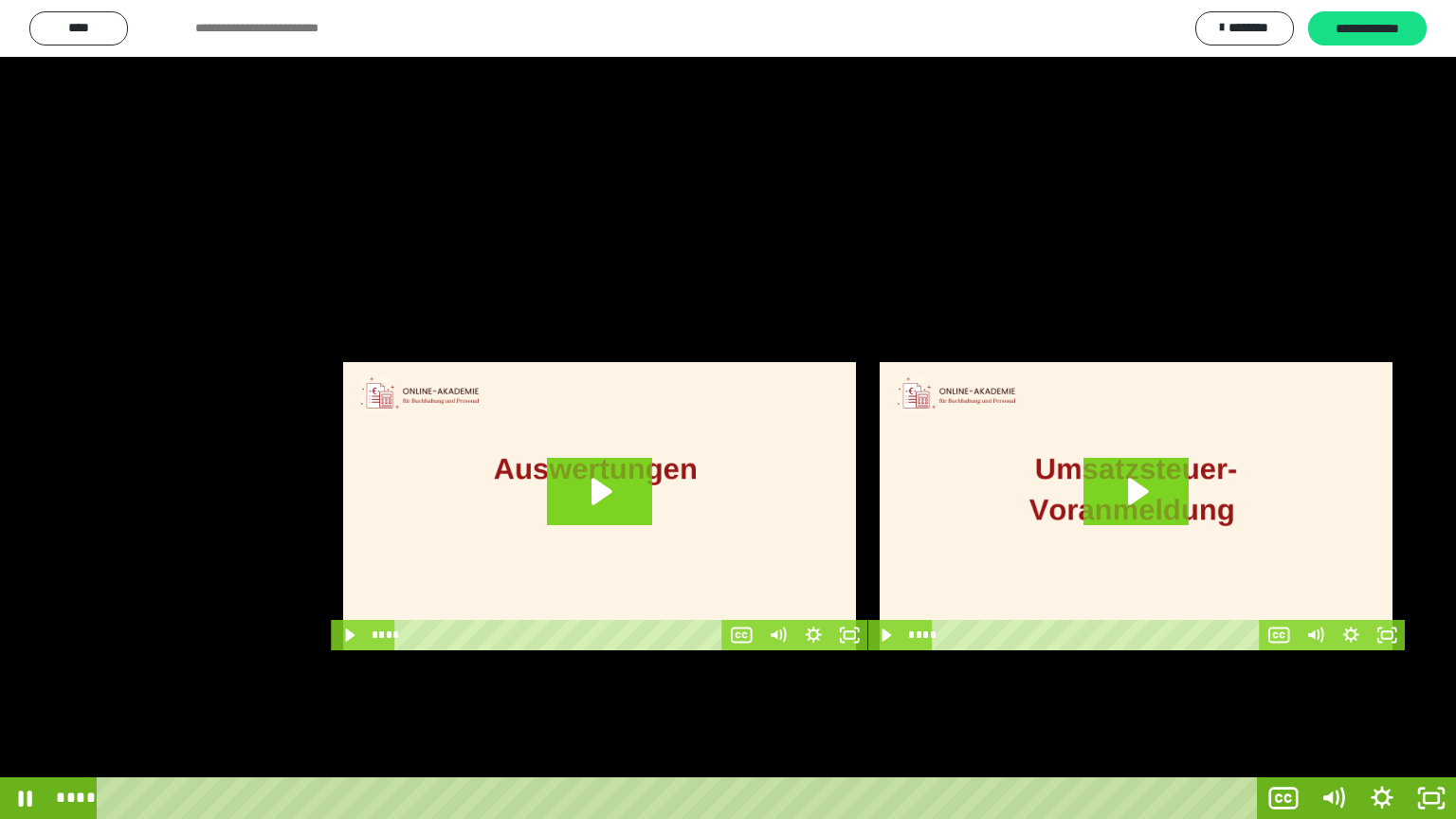 click at bounding box center [728, 410] 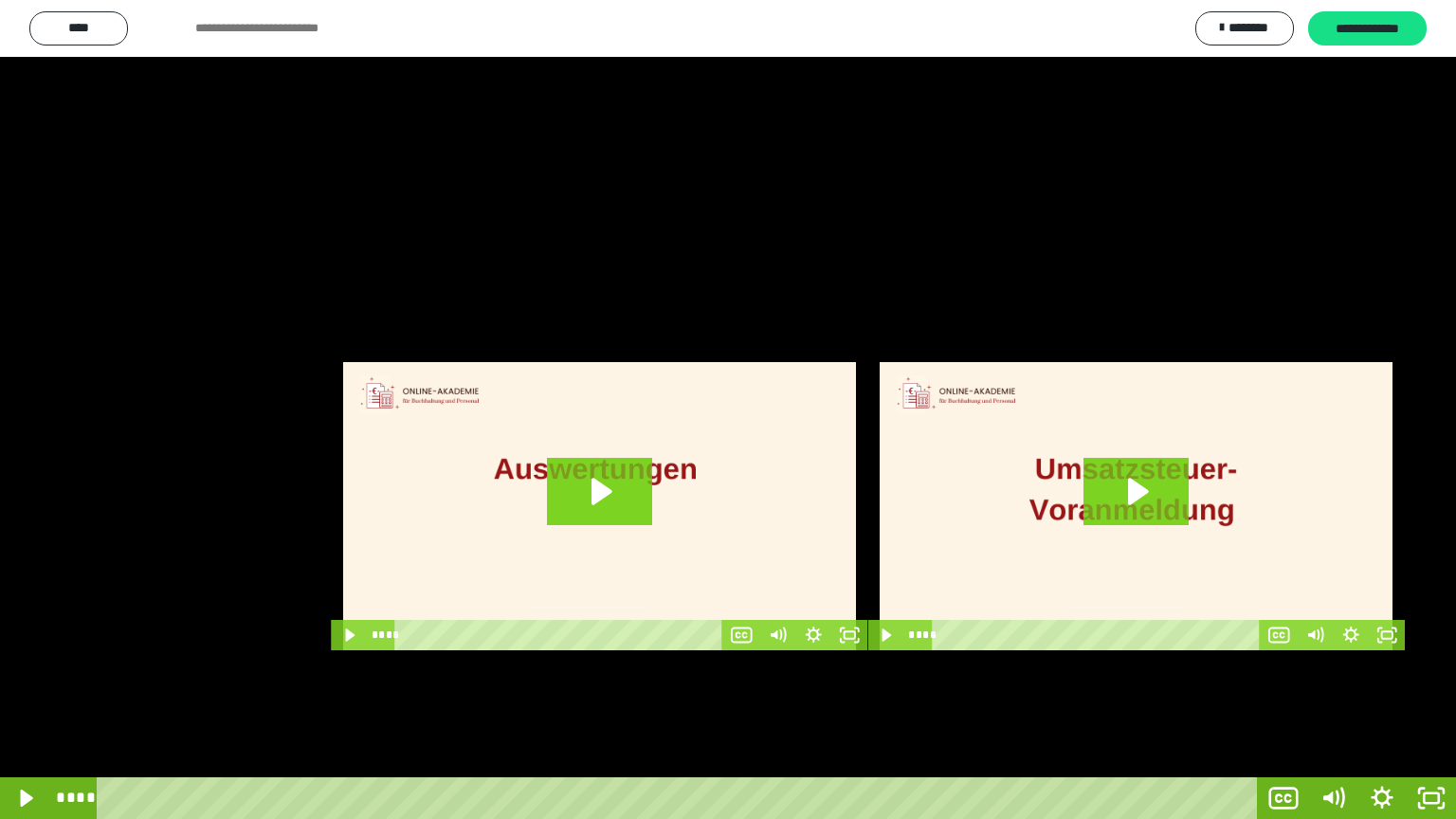 click at bounding box center [728, 410] 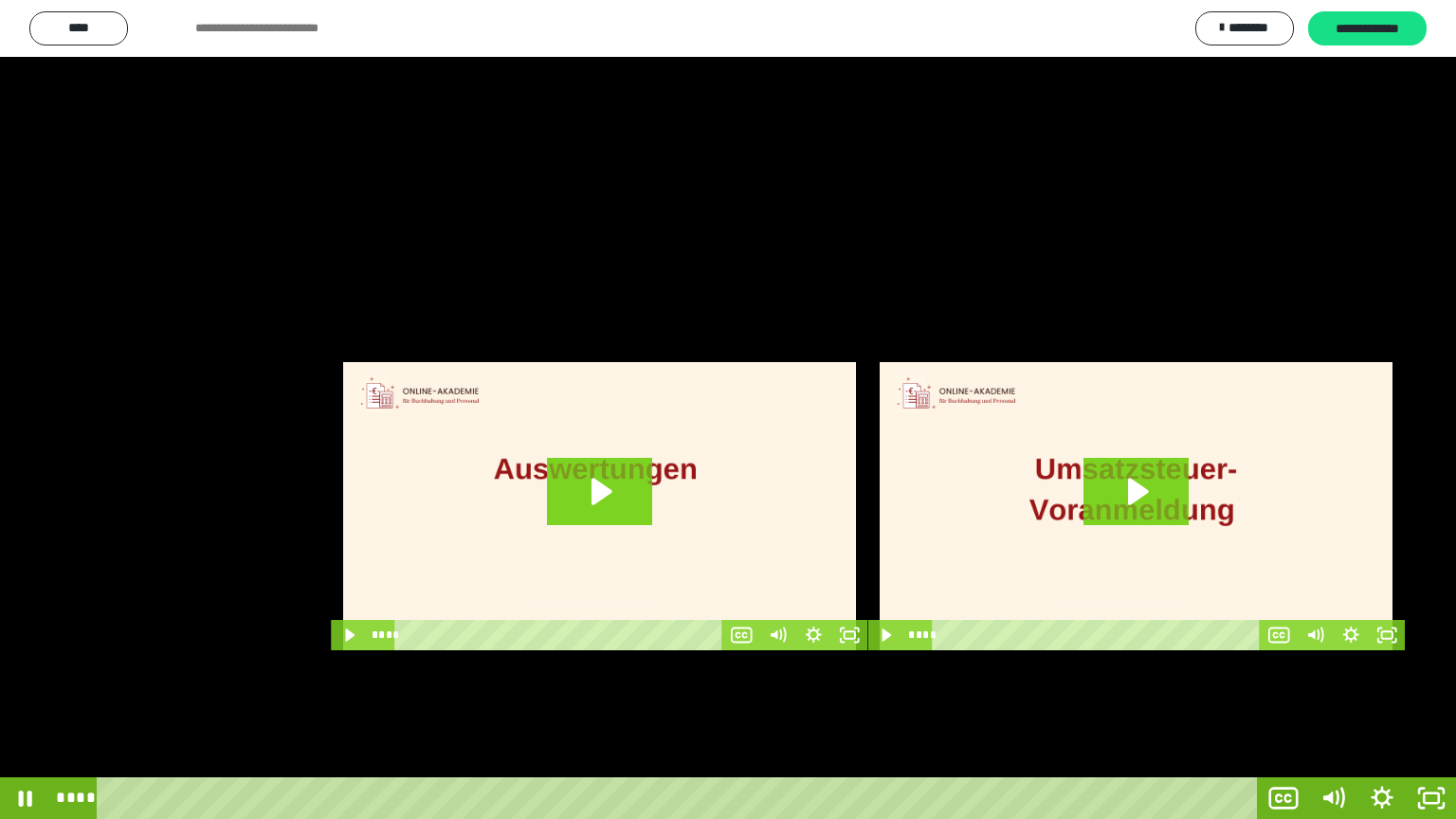 click at bounding box center (728, 410) 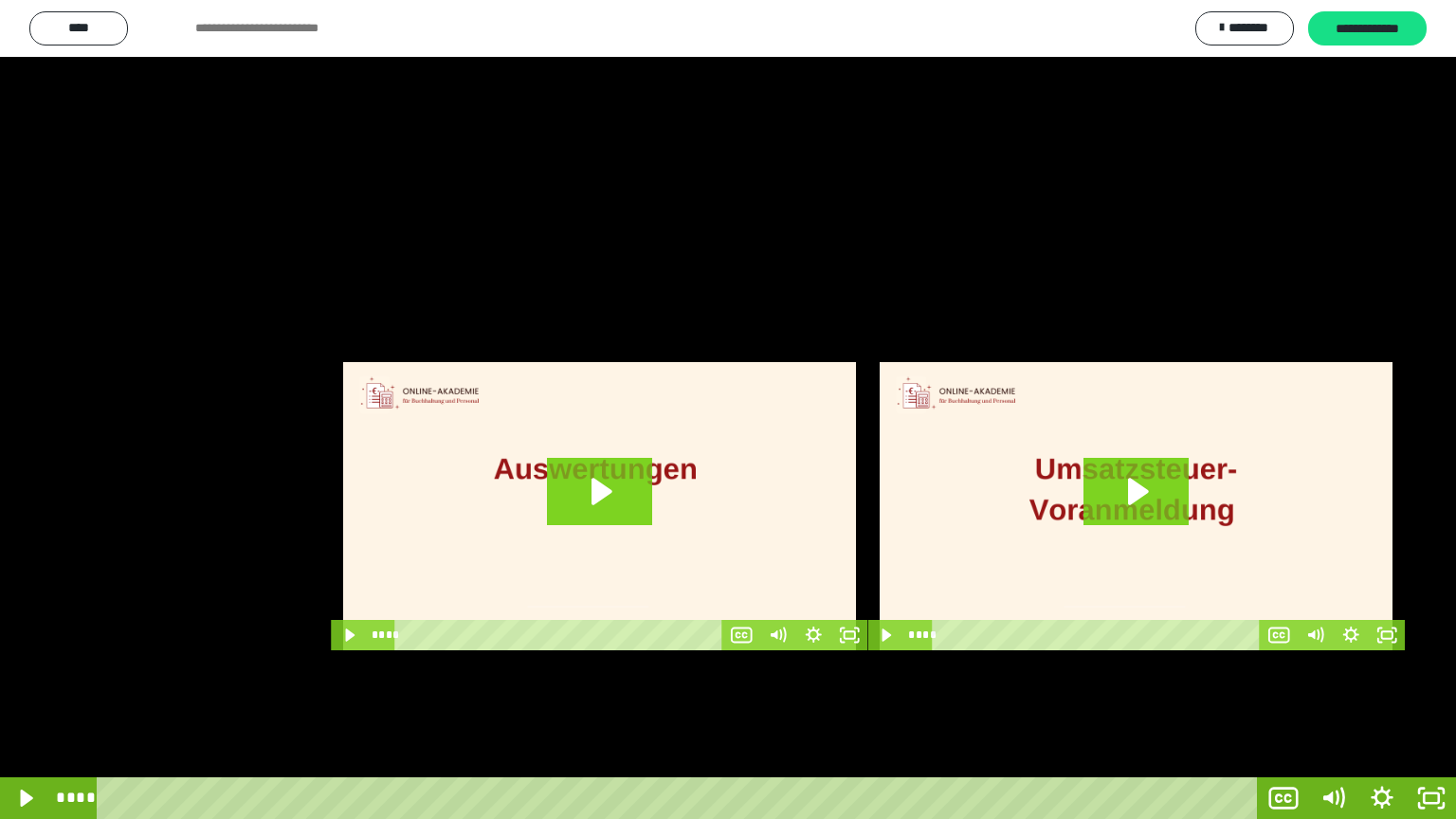 click at bounding box center [728, 410] 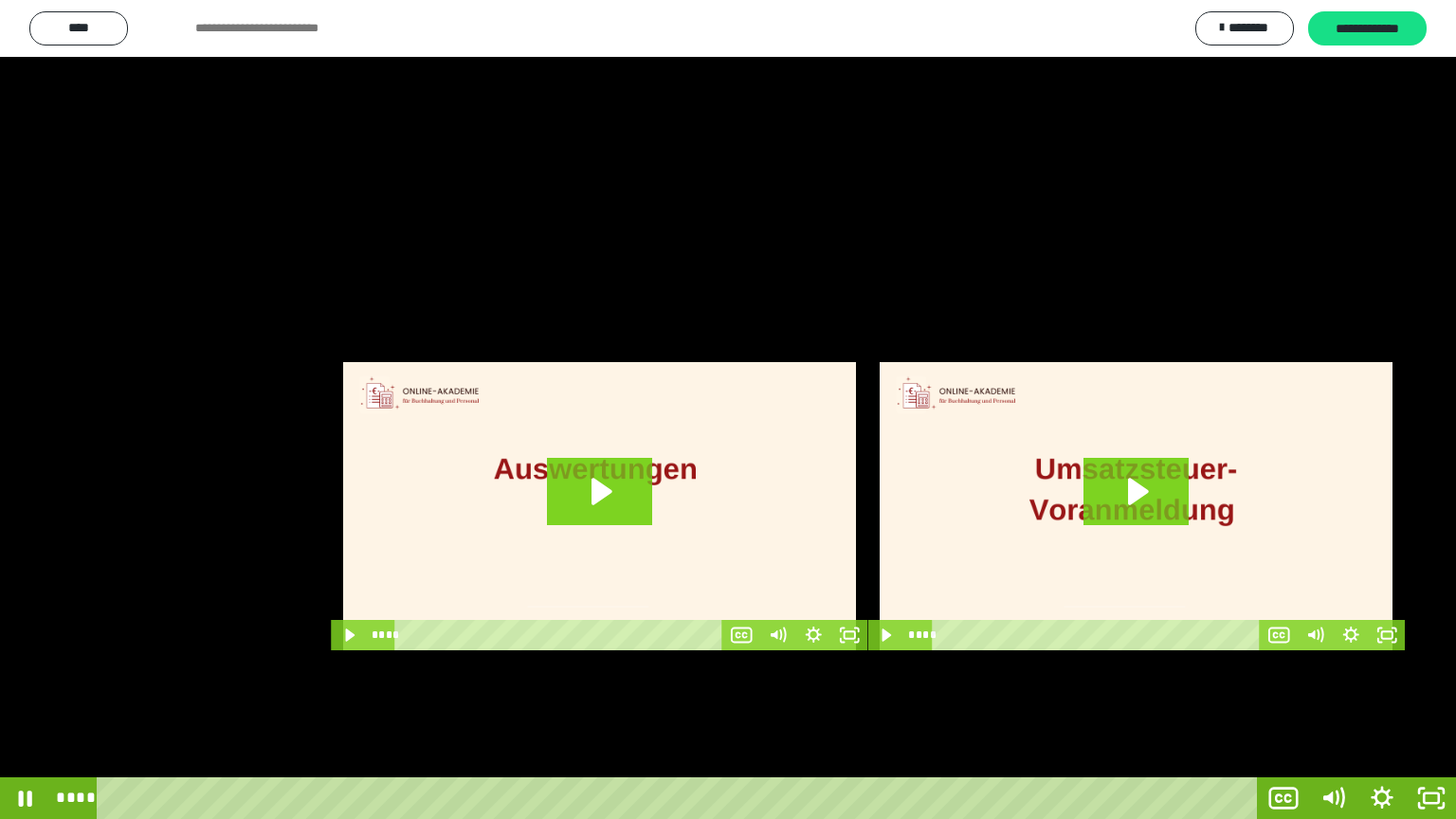 click at bounding box center [728, 410] 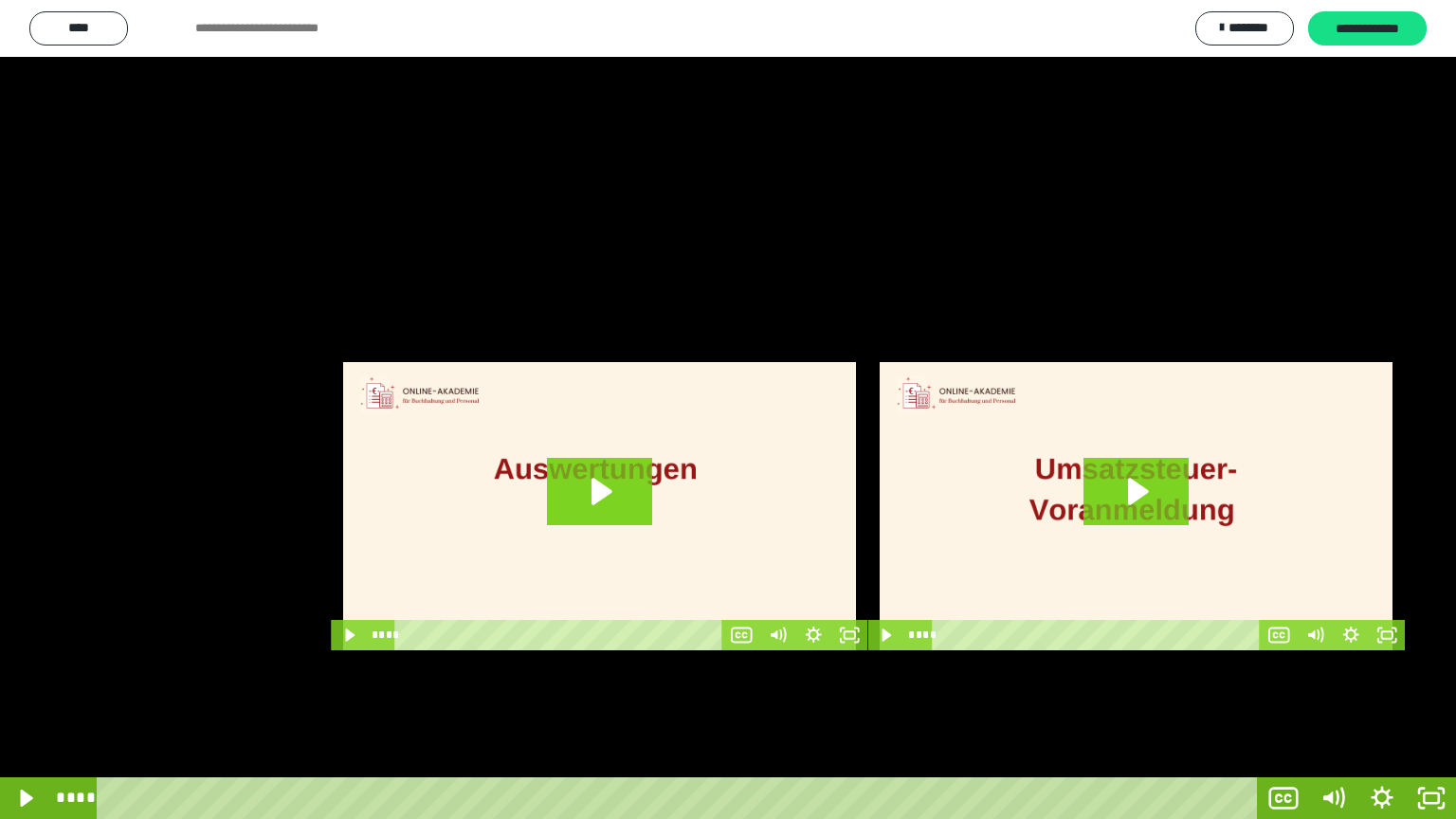 click at bounding box center (728, 410) 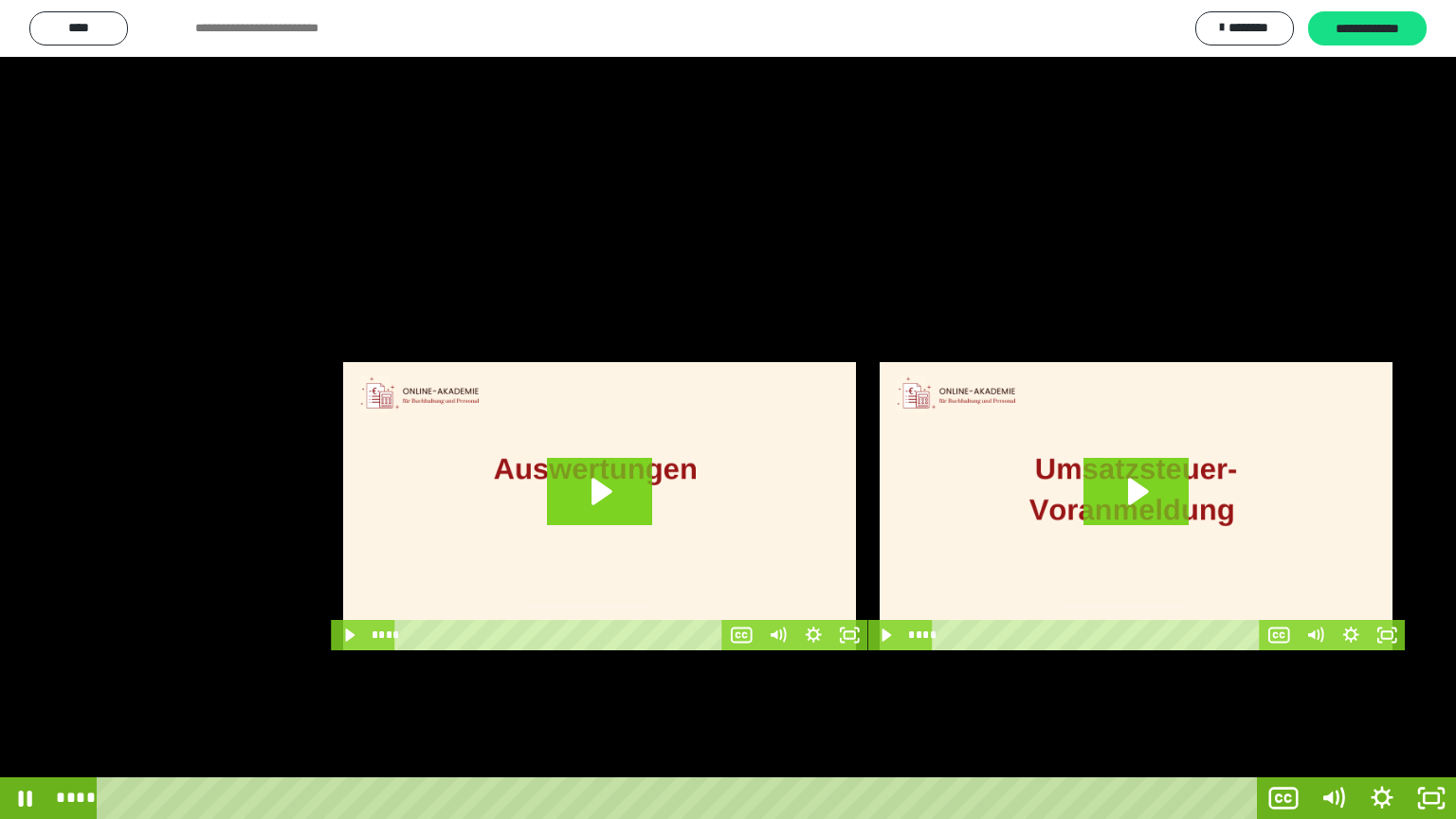 click at bounding box center (728, 410) 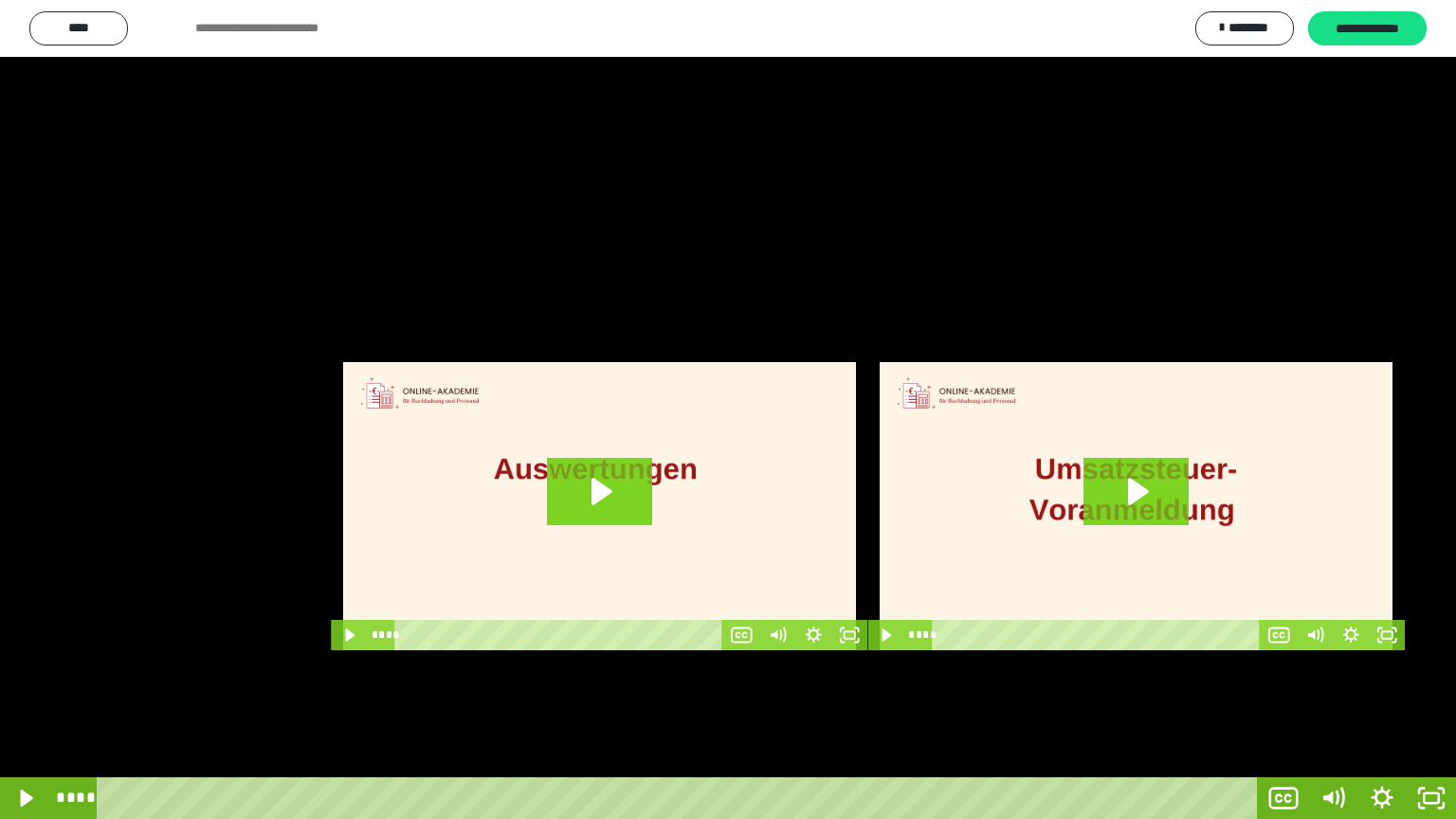 click at bounding box center [728, 410] 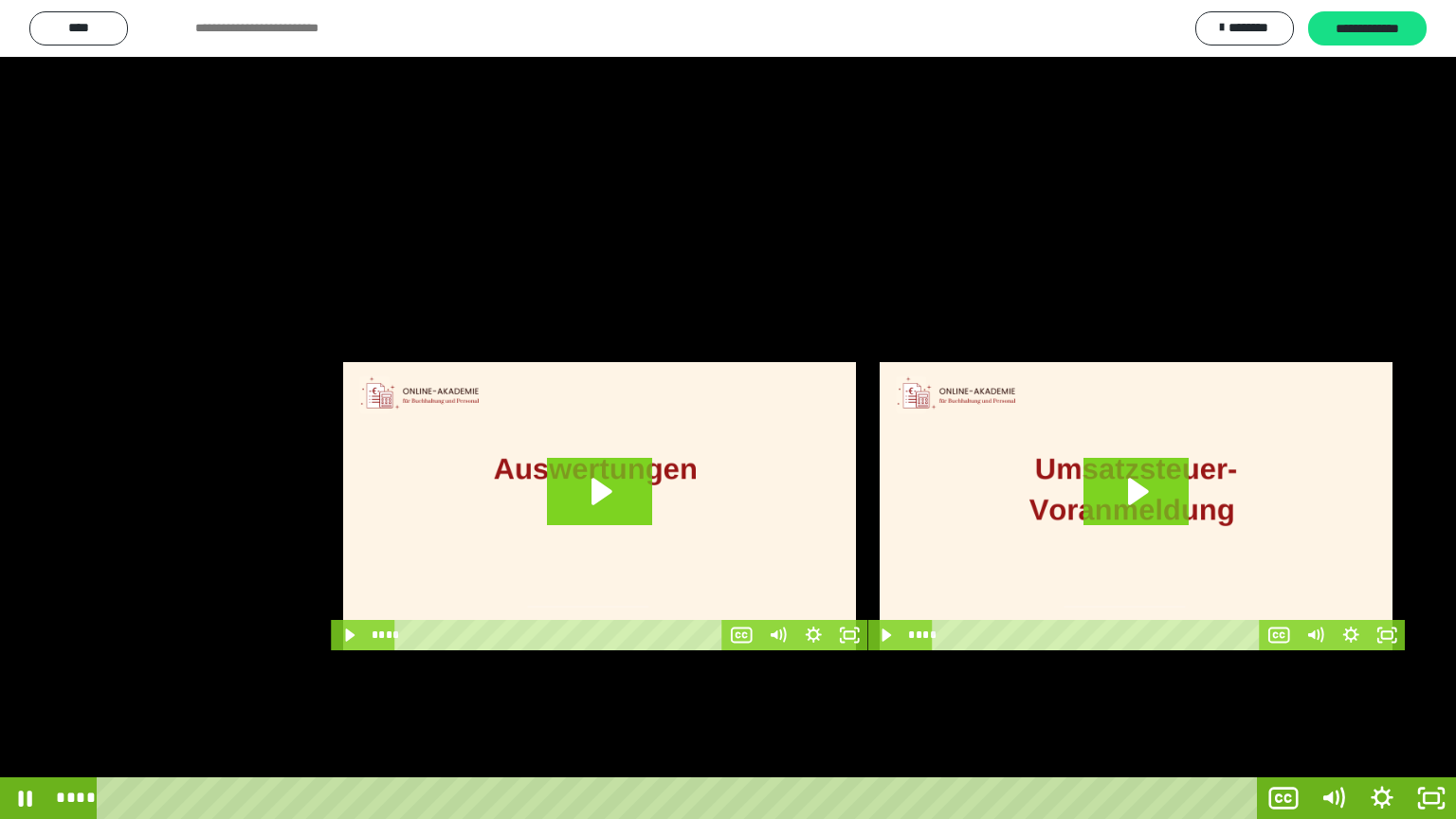 click at bounding box center (728, 410) 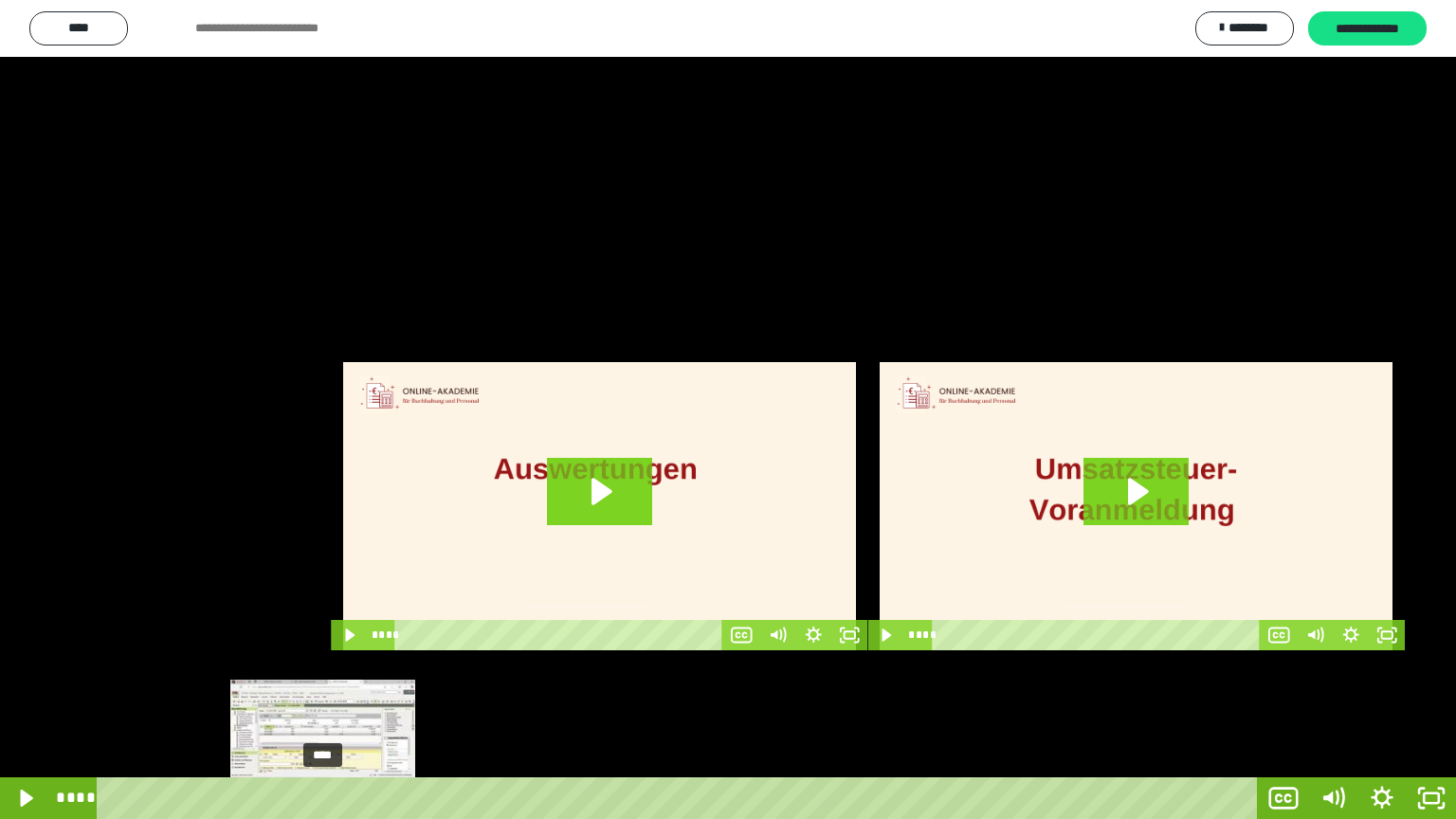 click on "****" at bounding box center (681, 798) 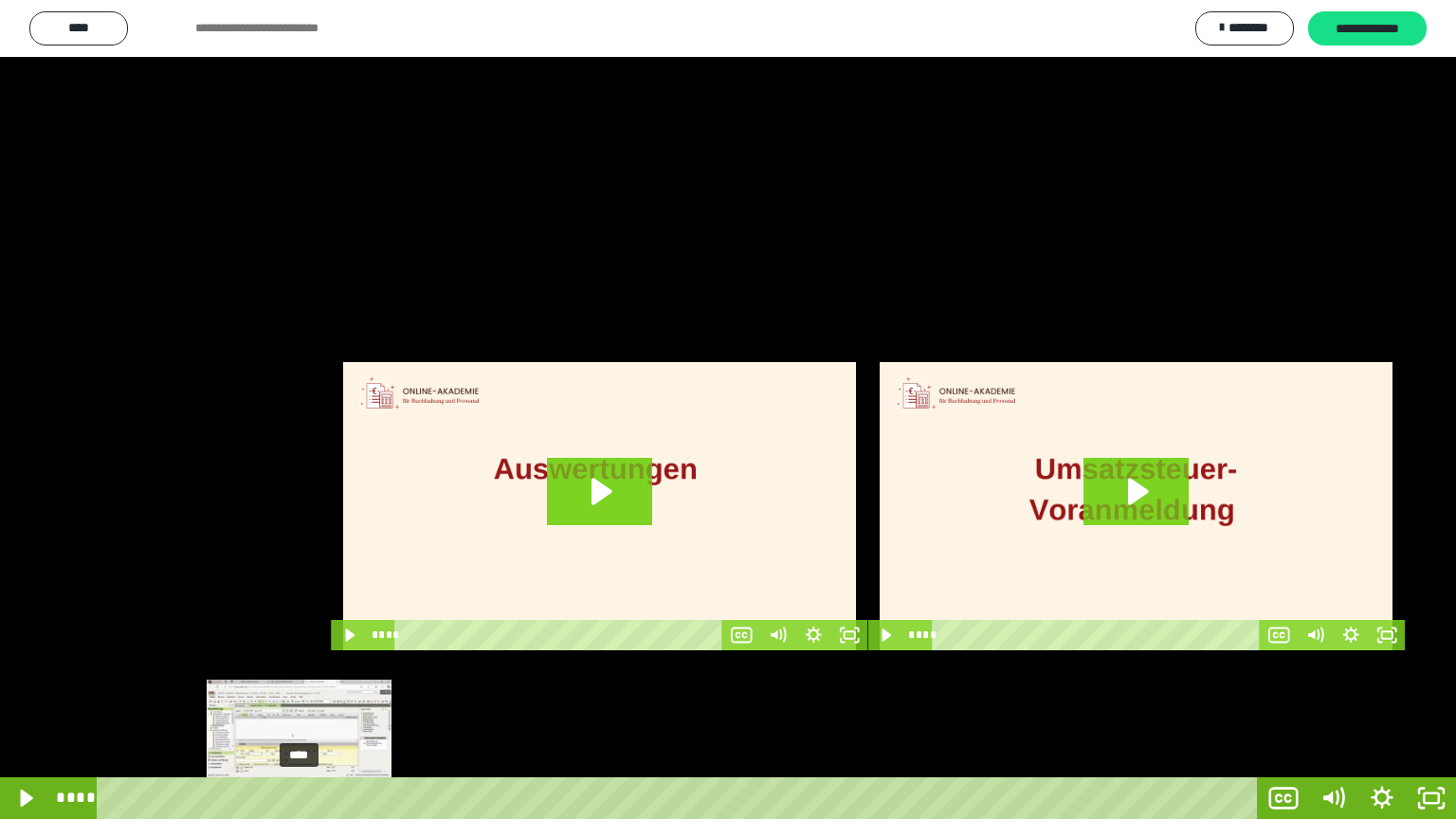 click on "****" at bounding box center (681, 798) 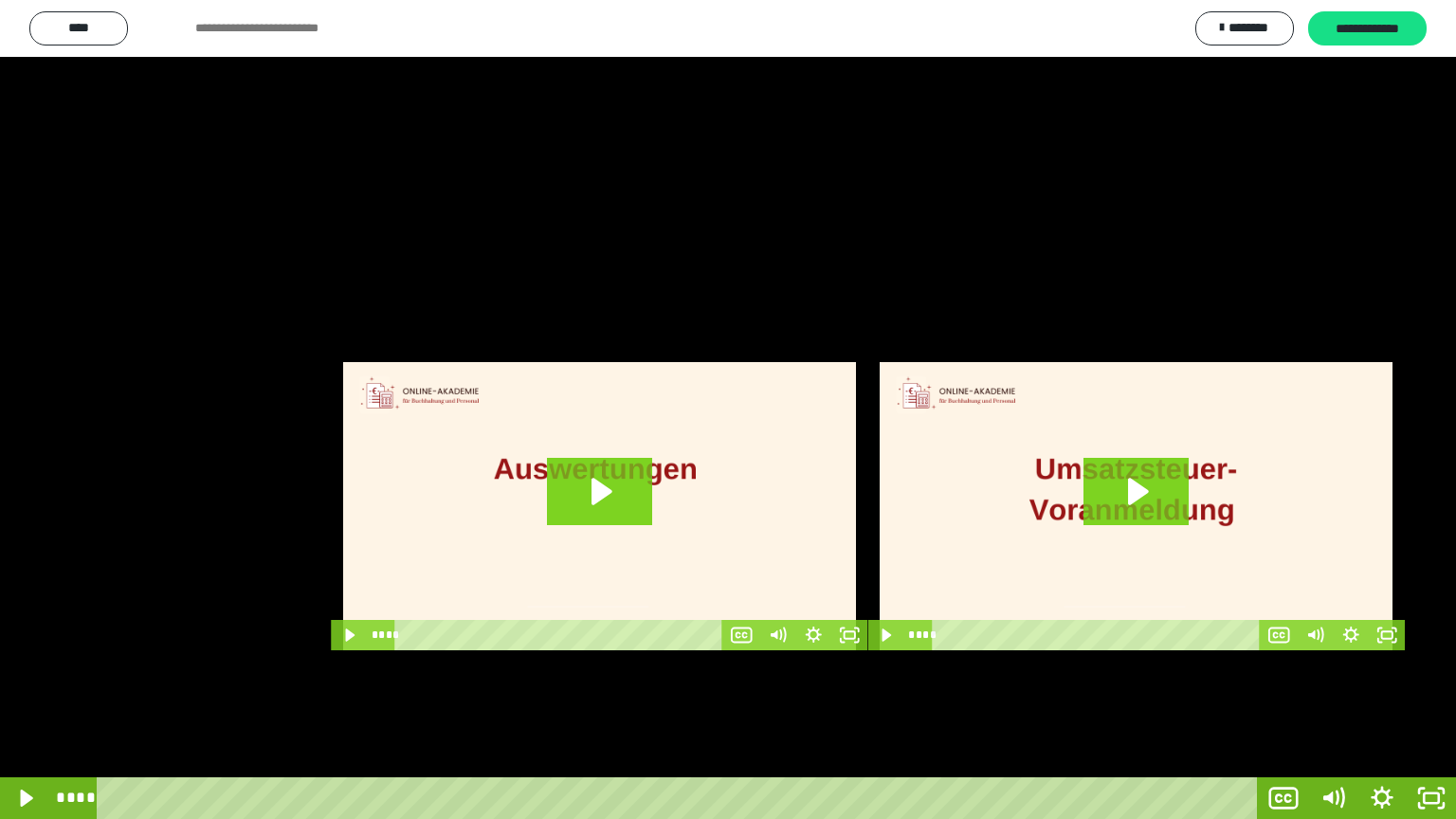 click at bounding box center (728, 410) 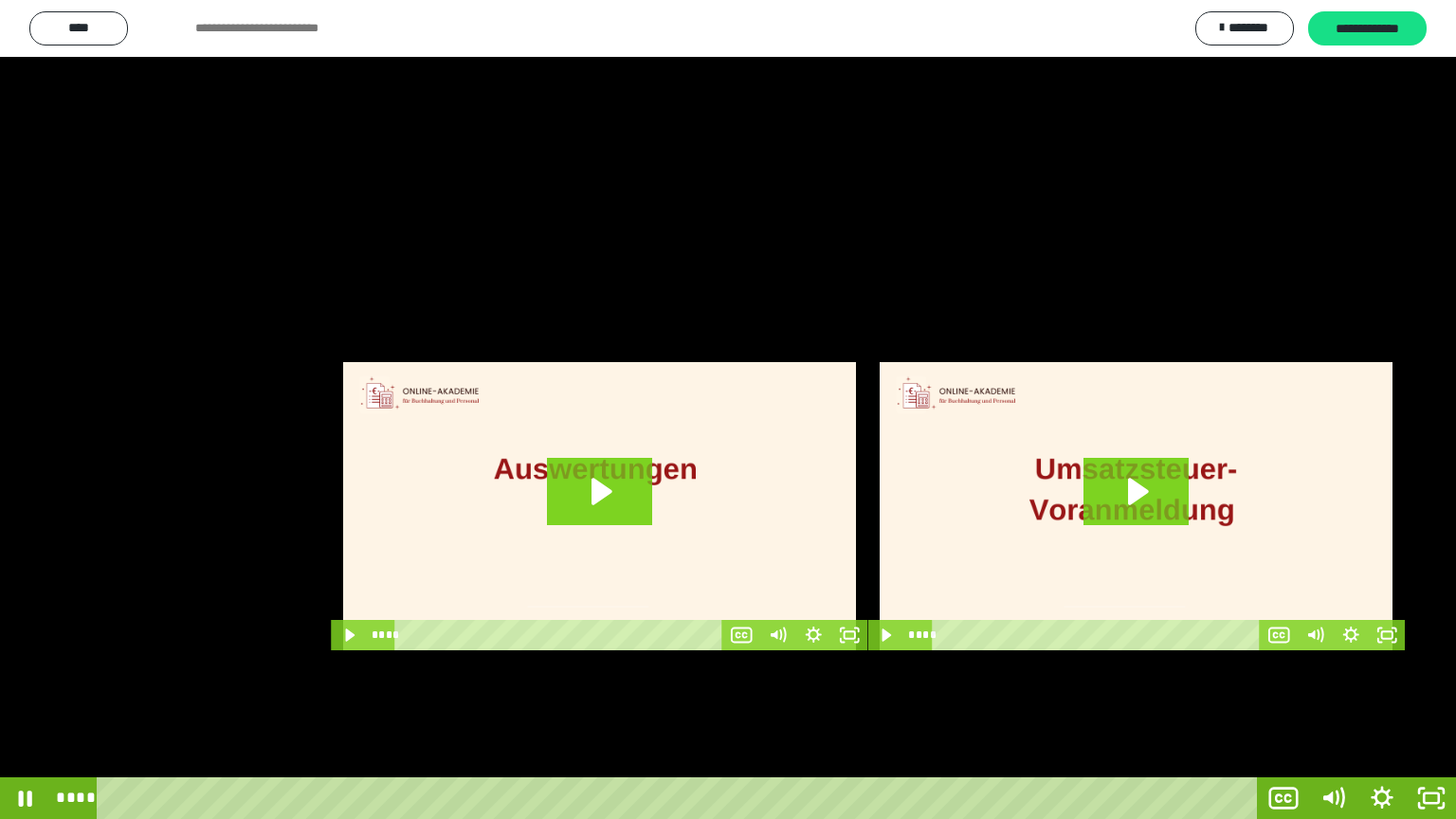 click at bounding box center (728, 410) 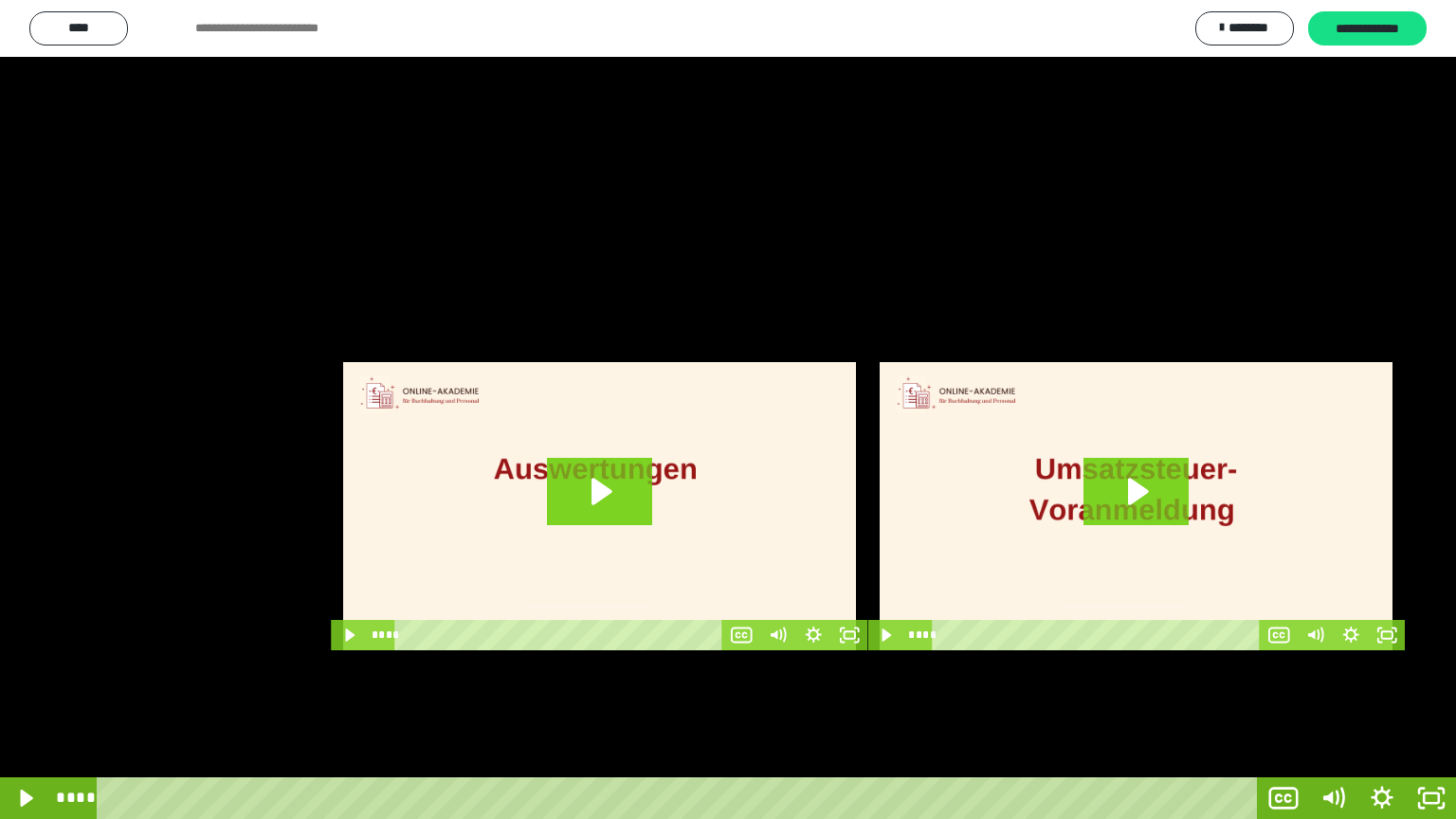 click at bounding box center (728, 410) 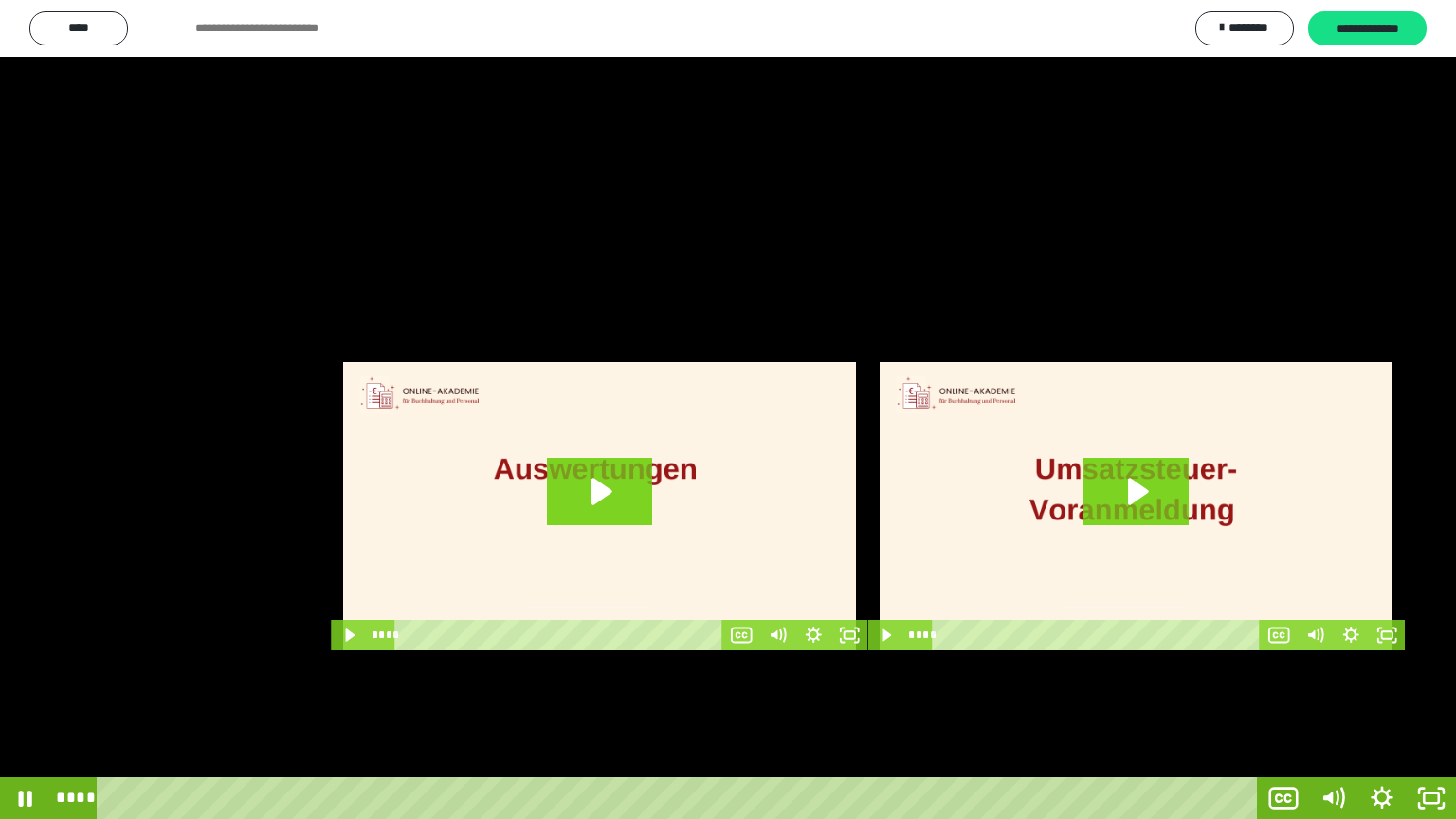 click at bounding box center (728, 410) 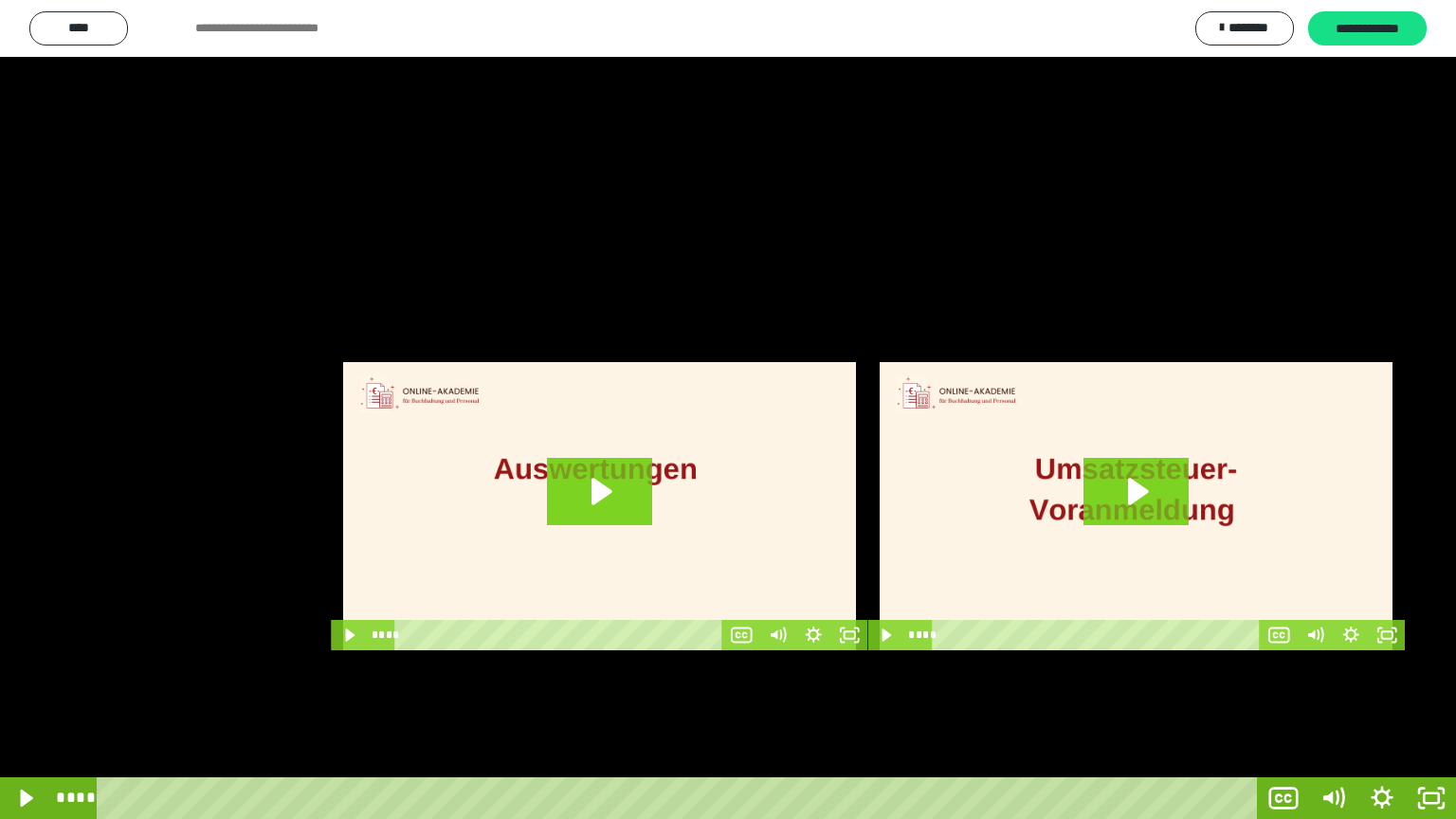 click at bounding box center [728, 410] 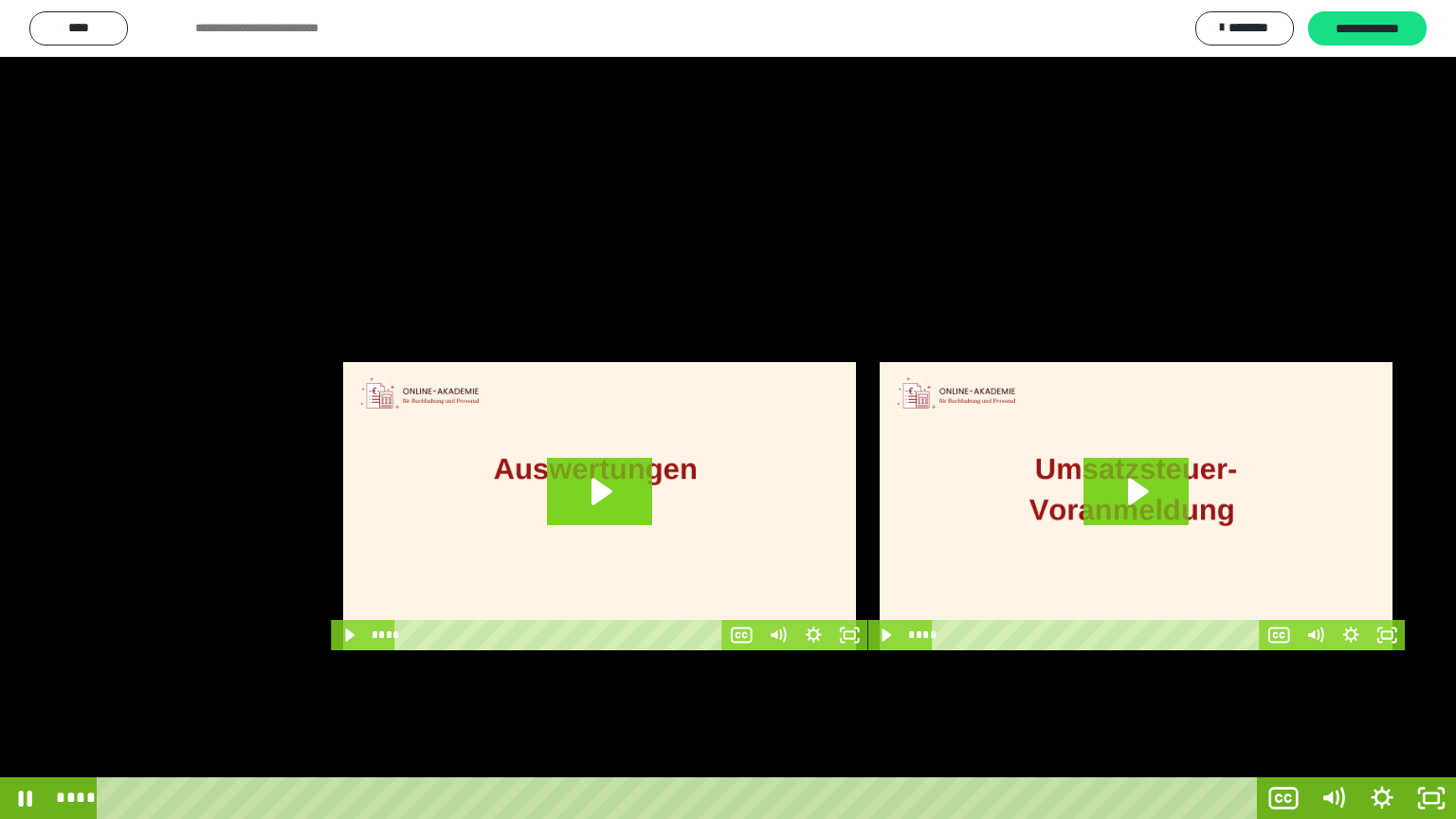 click at bounding box center (728, 410) 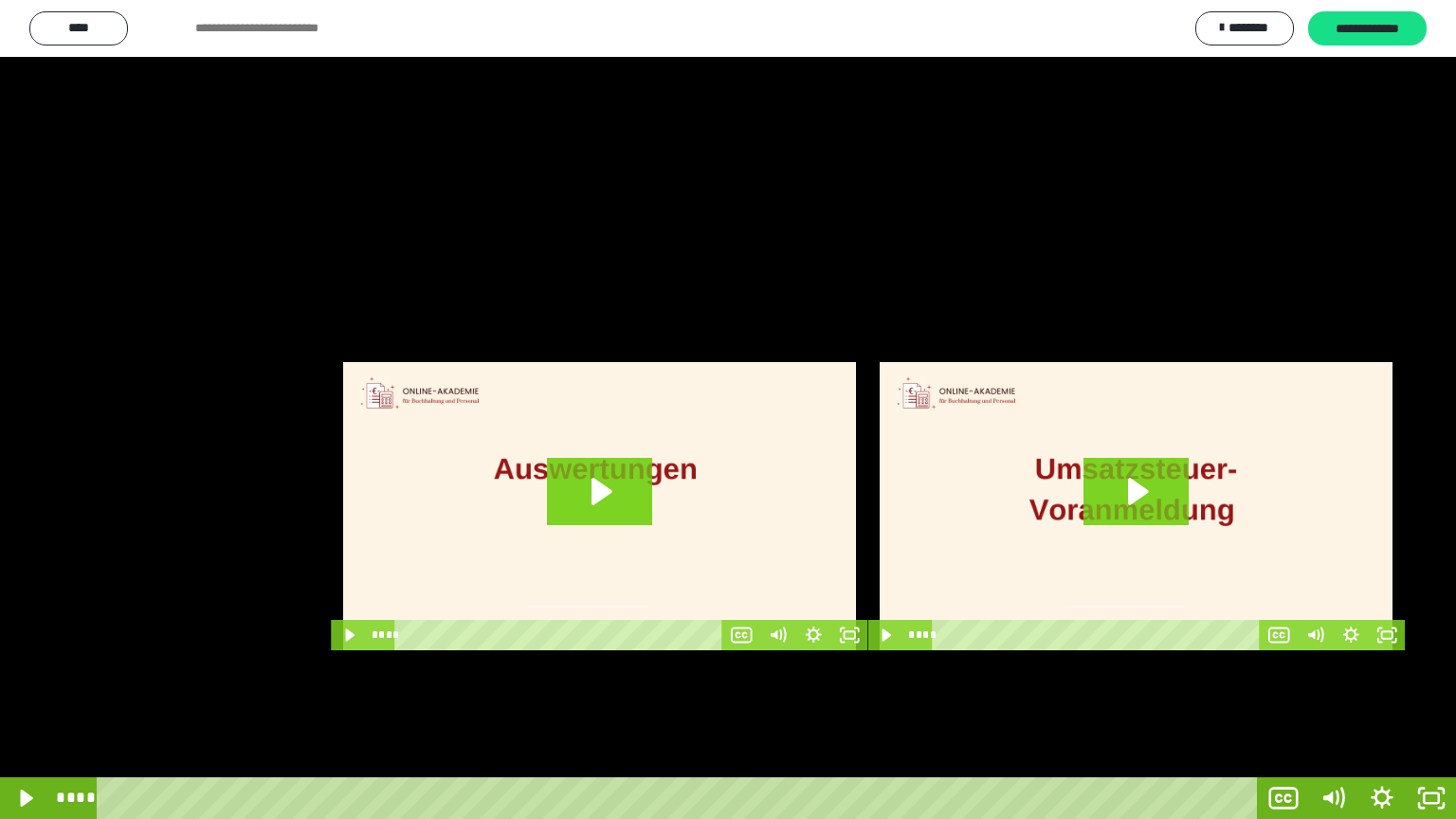 click at bounding box center (728, 410) 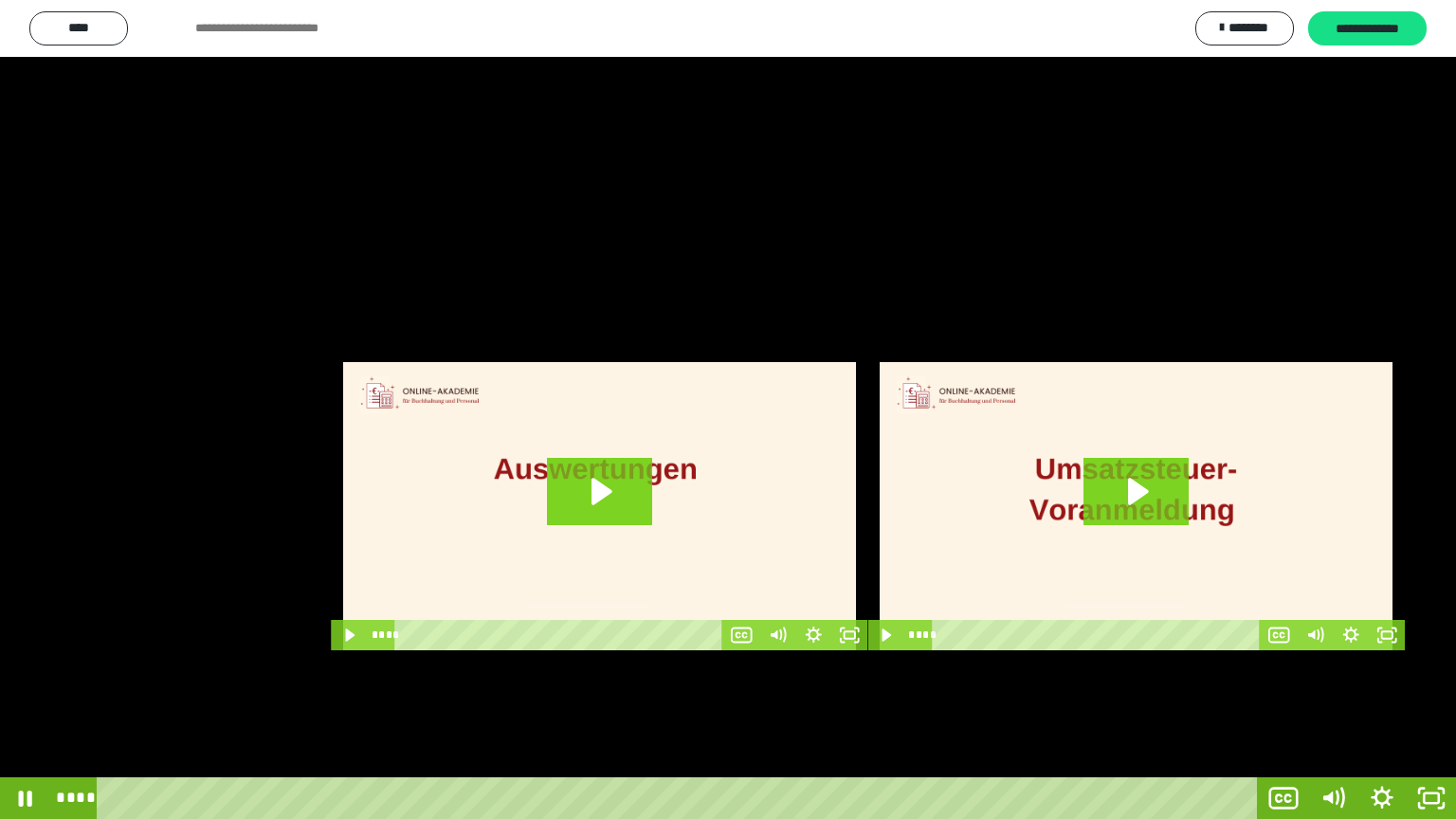 click at bounding box center (728, 410) 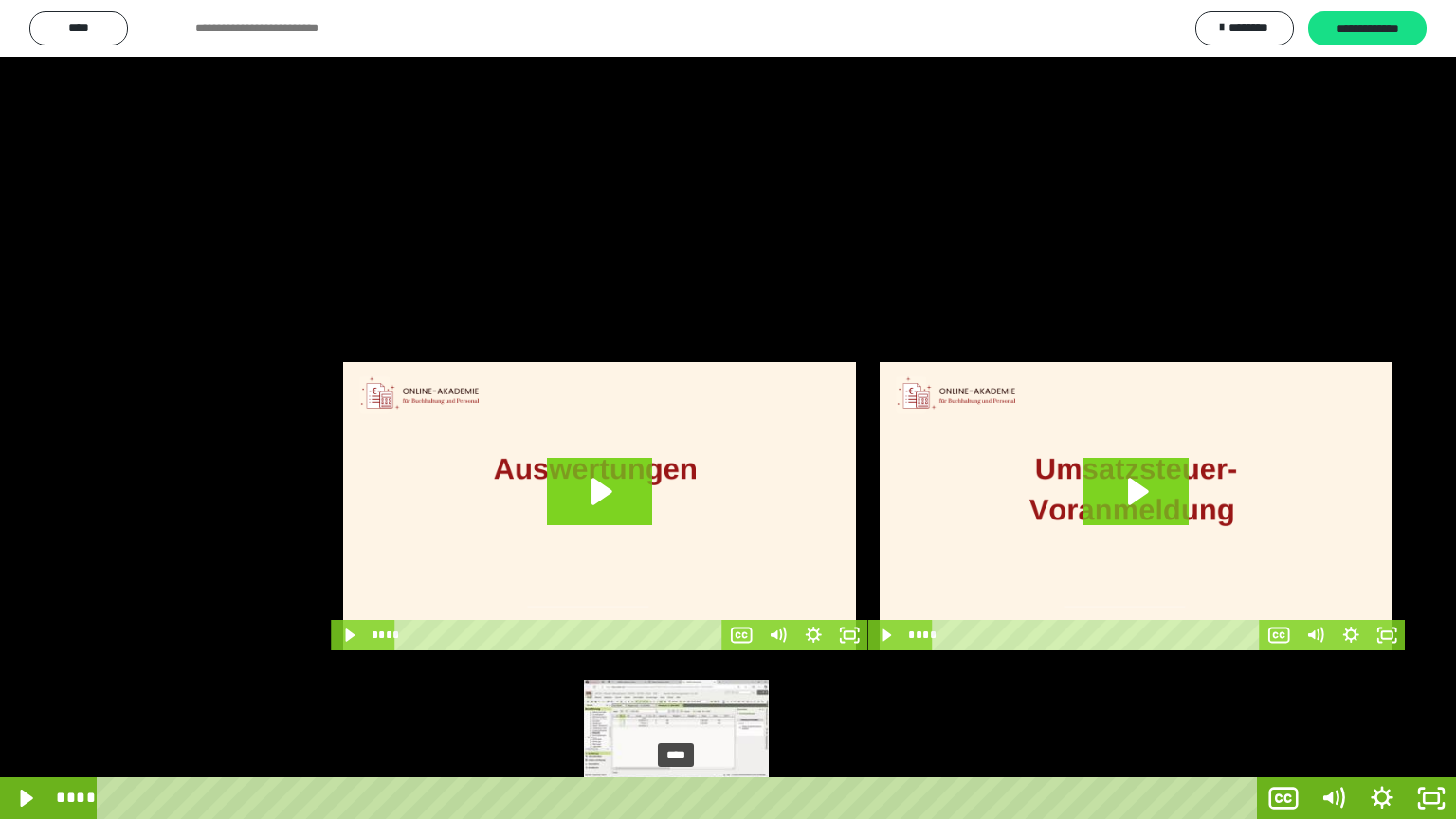 click on "****" at bounding box center (681, 798) 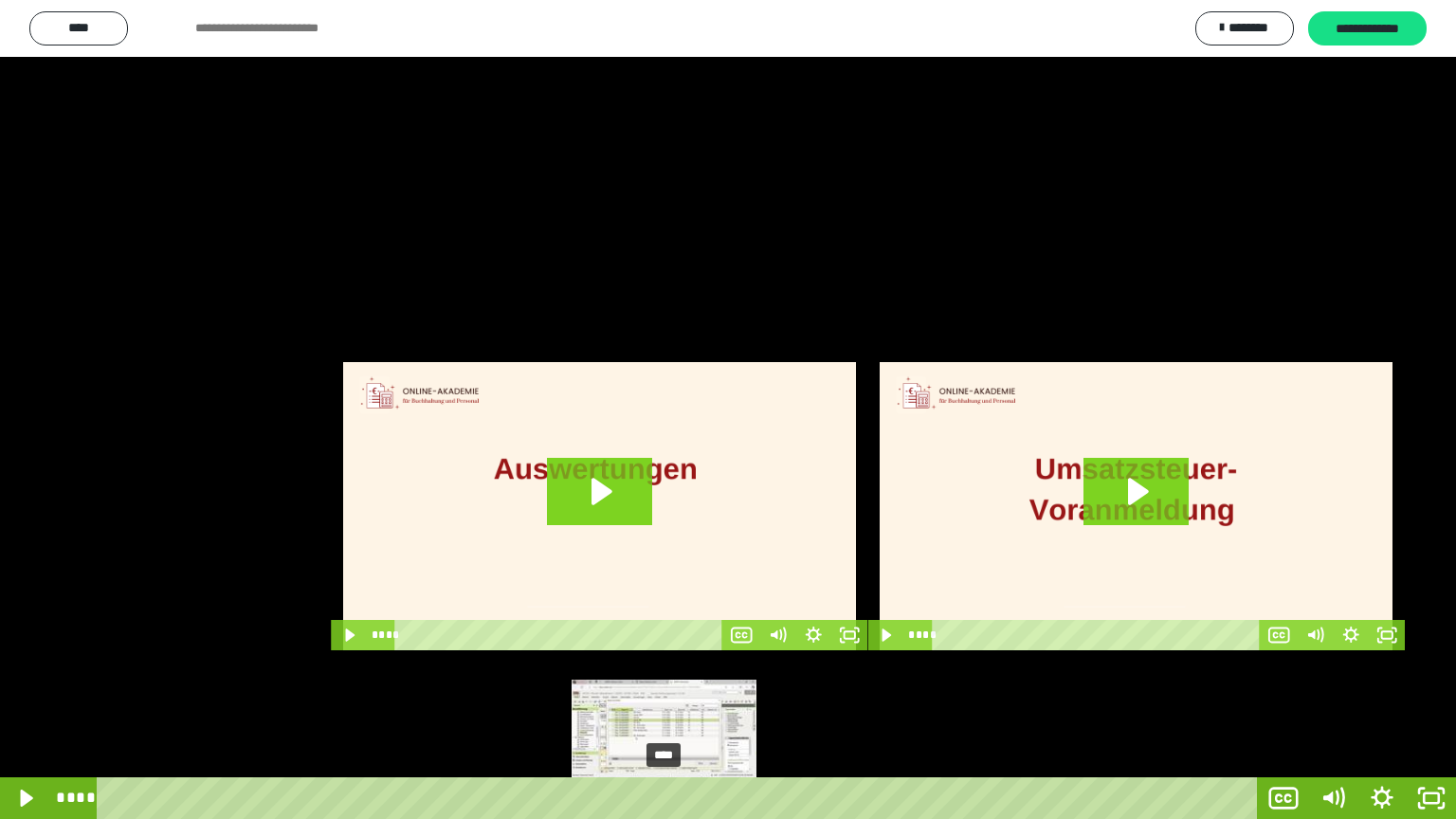 click on "****" at bounding box center [681, 798] 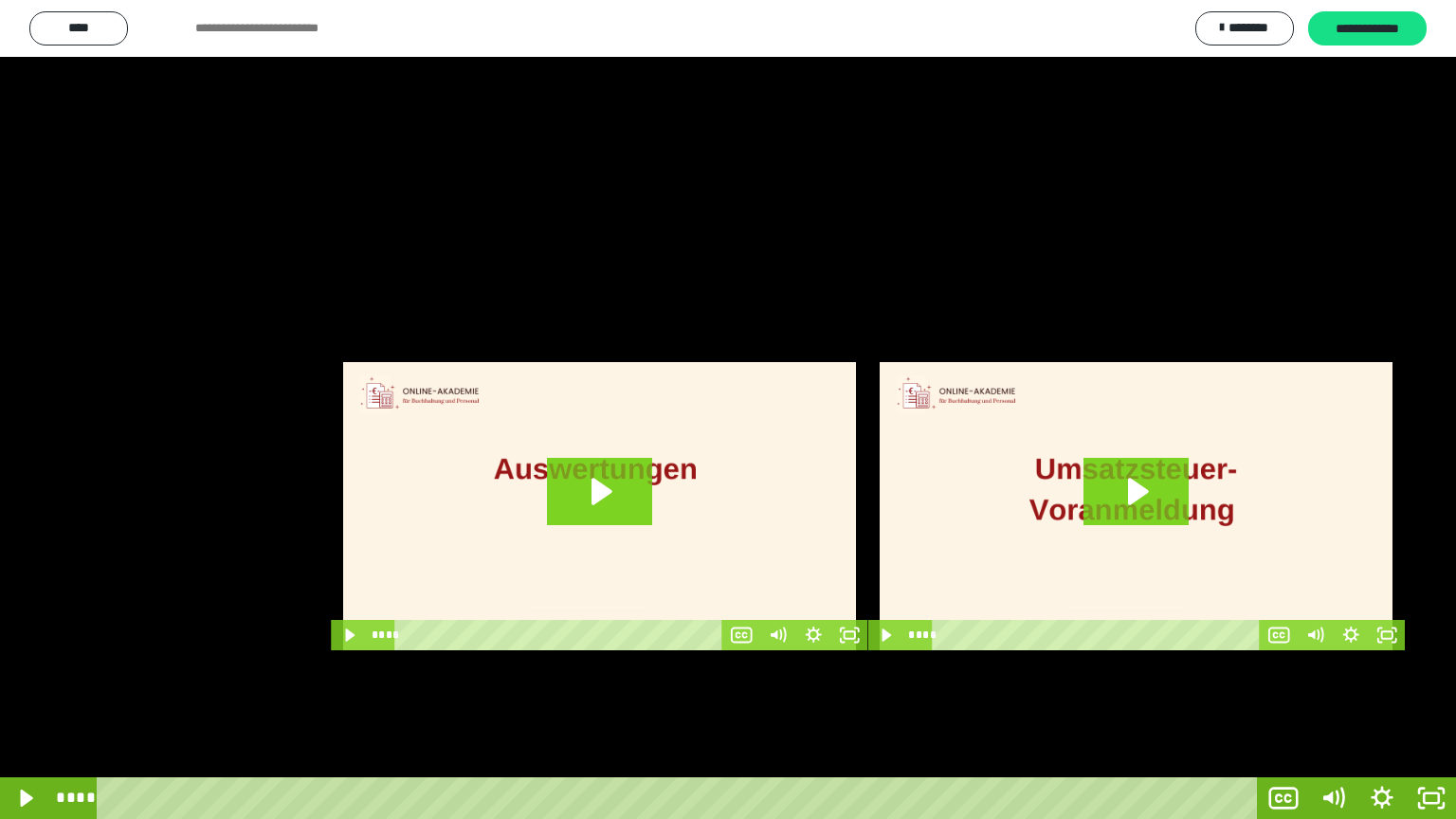 click at bounding box center (728, 410) 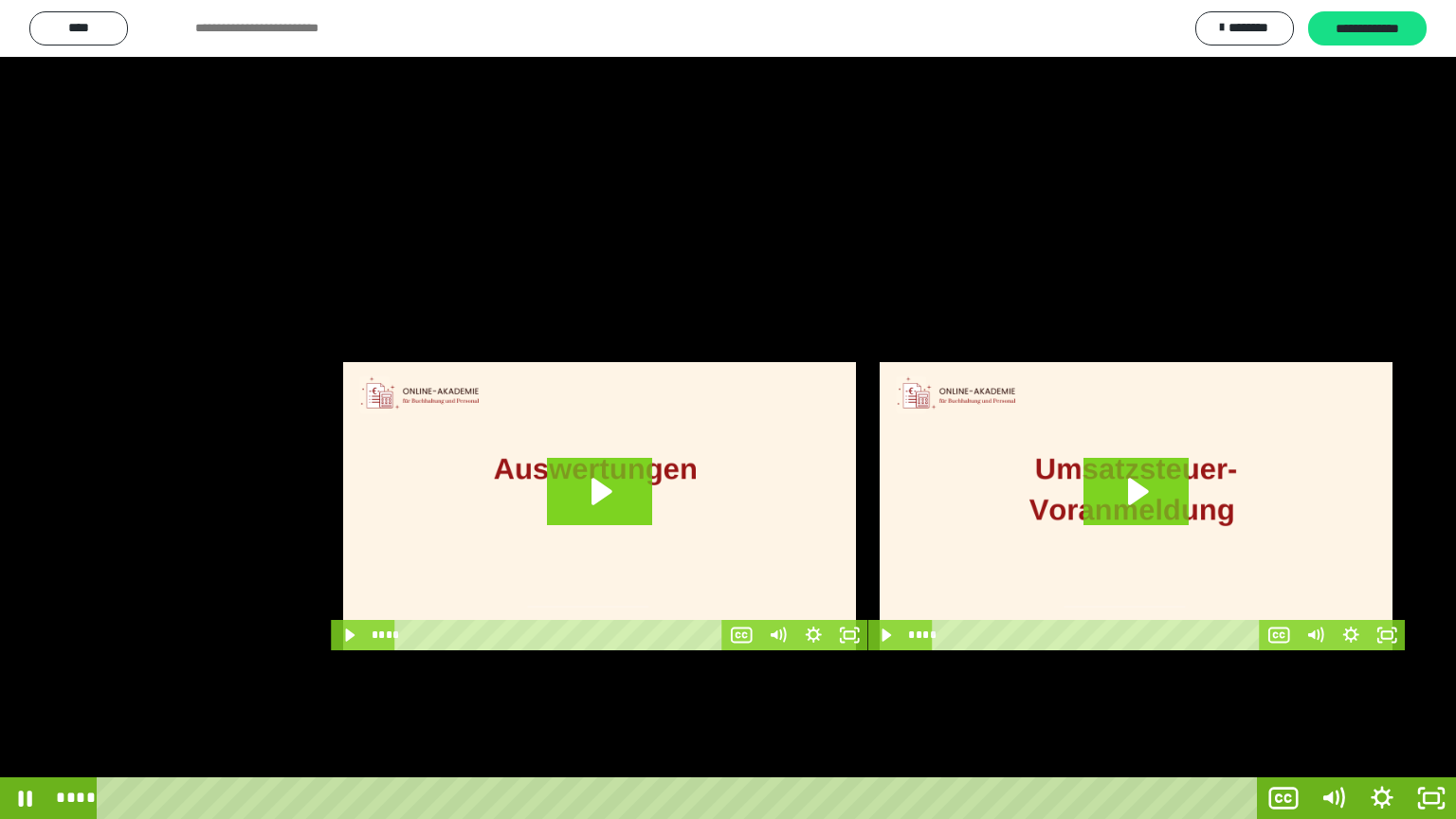 click at bounding box center (728, 410) 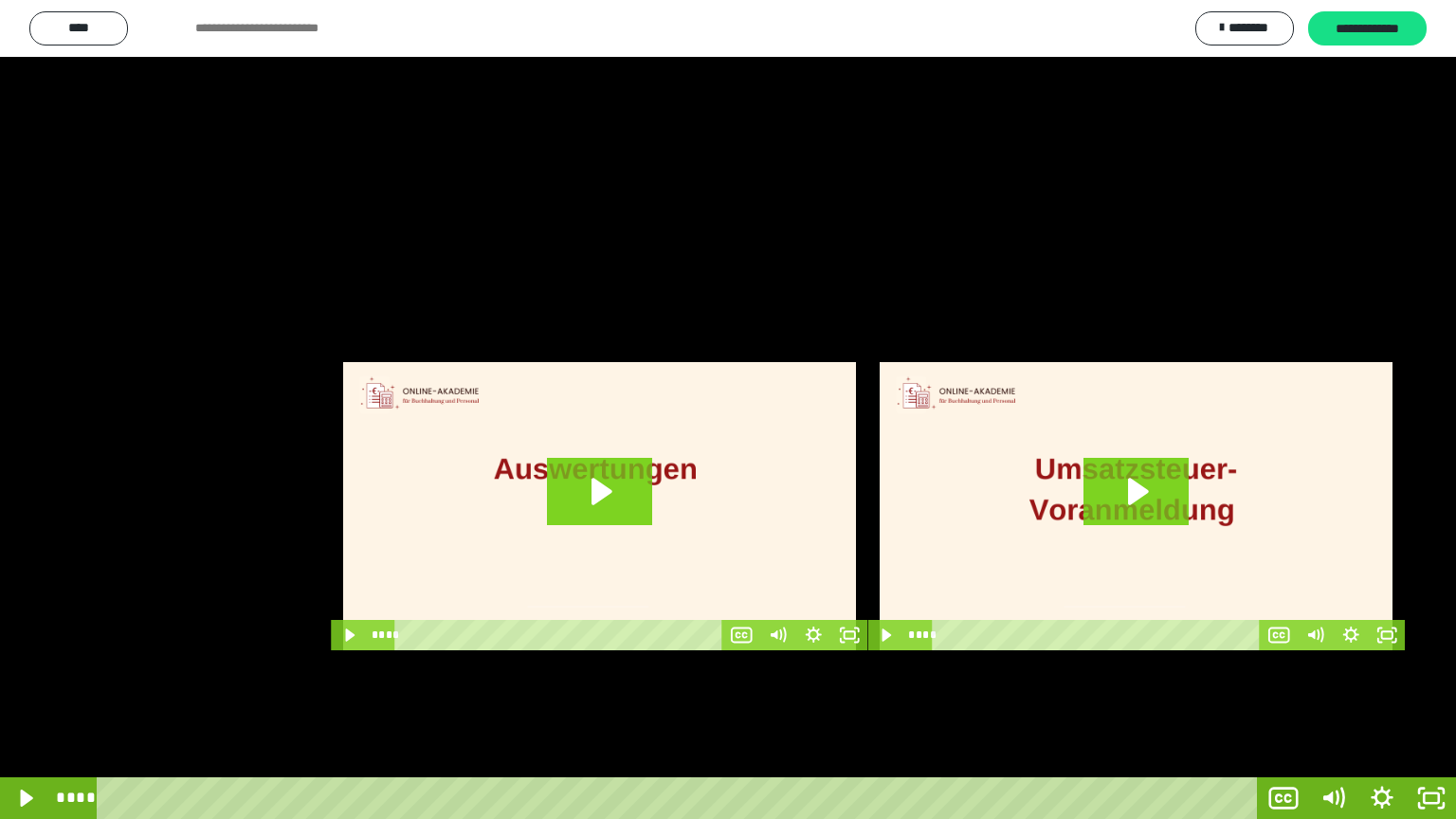 click at bounding box center (728, 410) 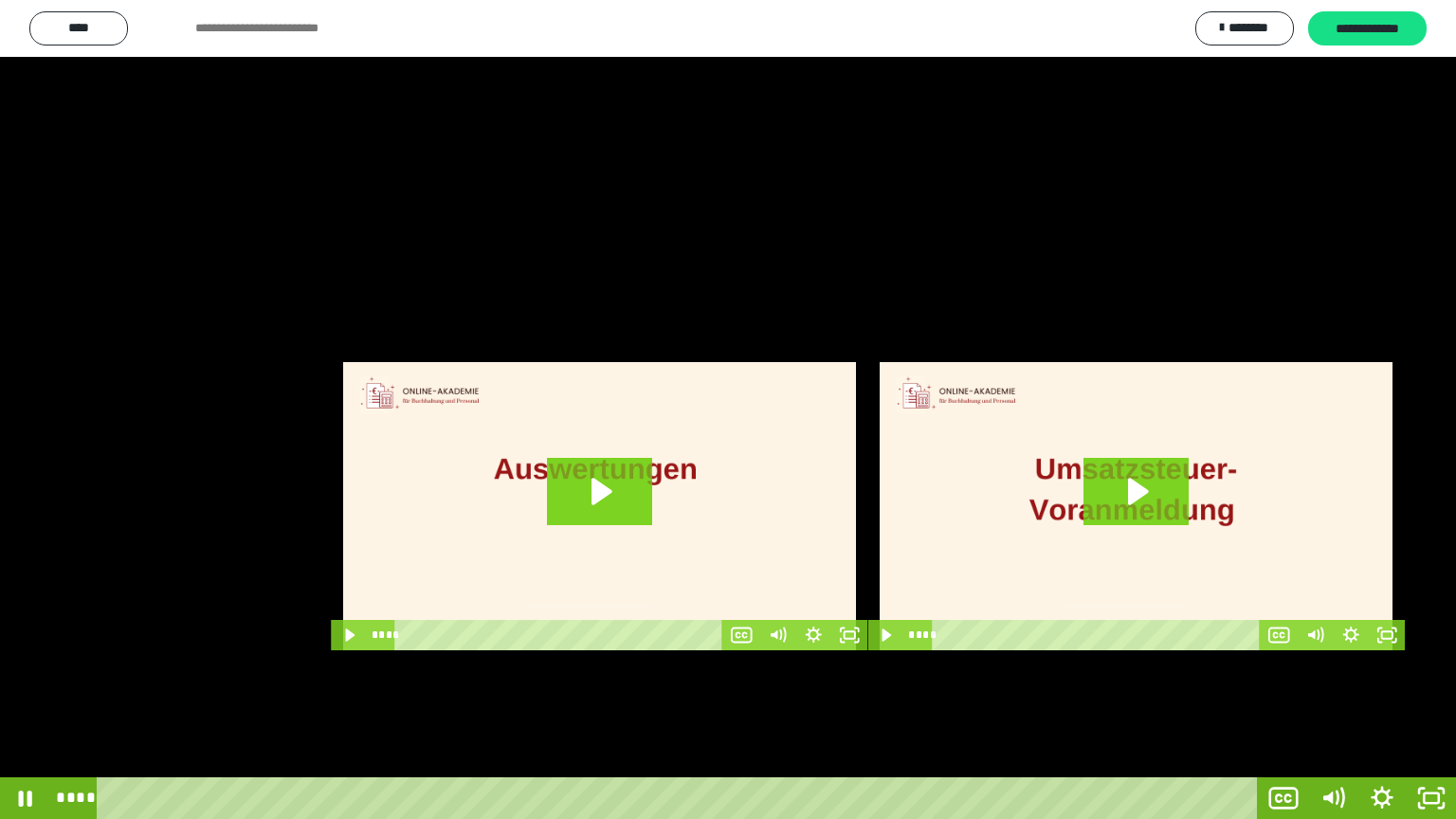 click at bounding box center (728, 410) 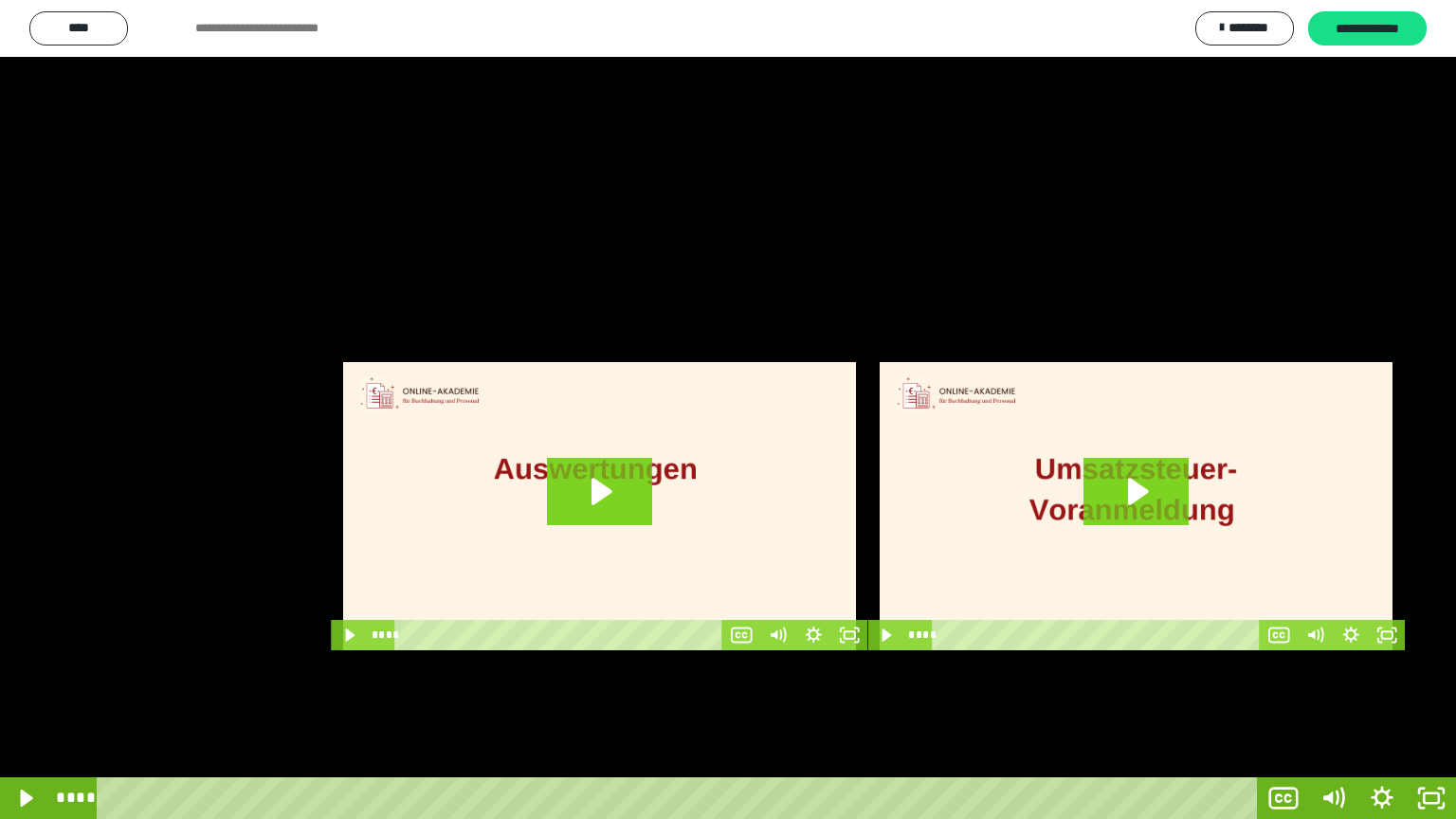 click at bounding box center [728, 410] 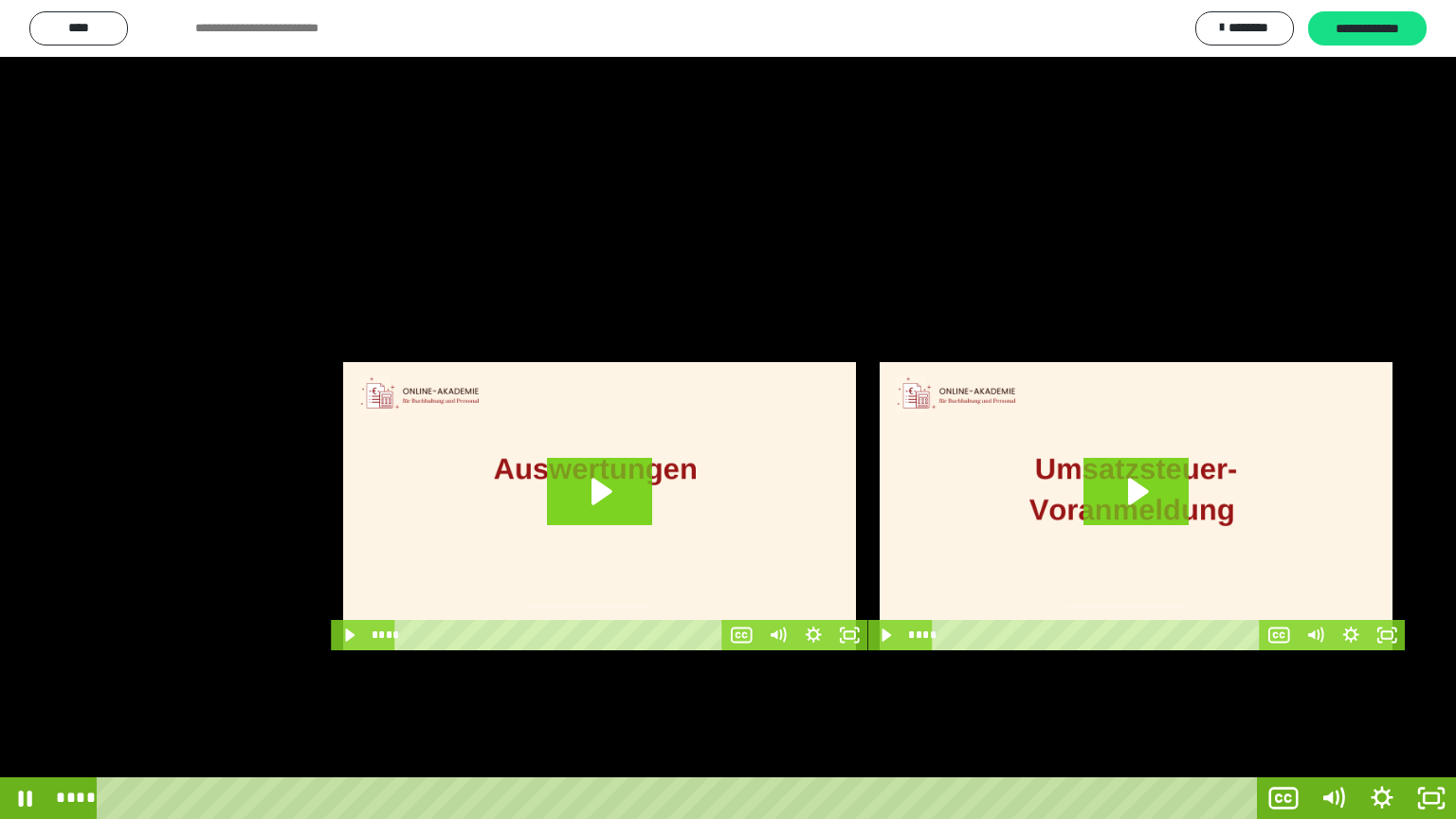 click at bounding box center [728, 410] 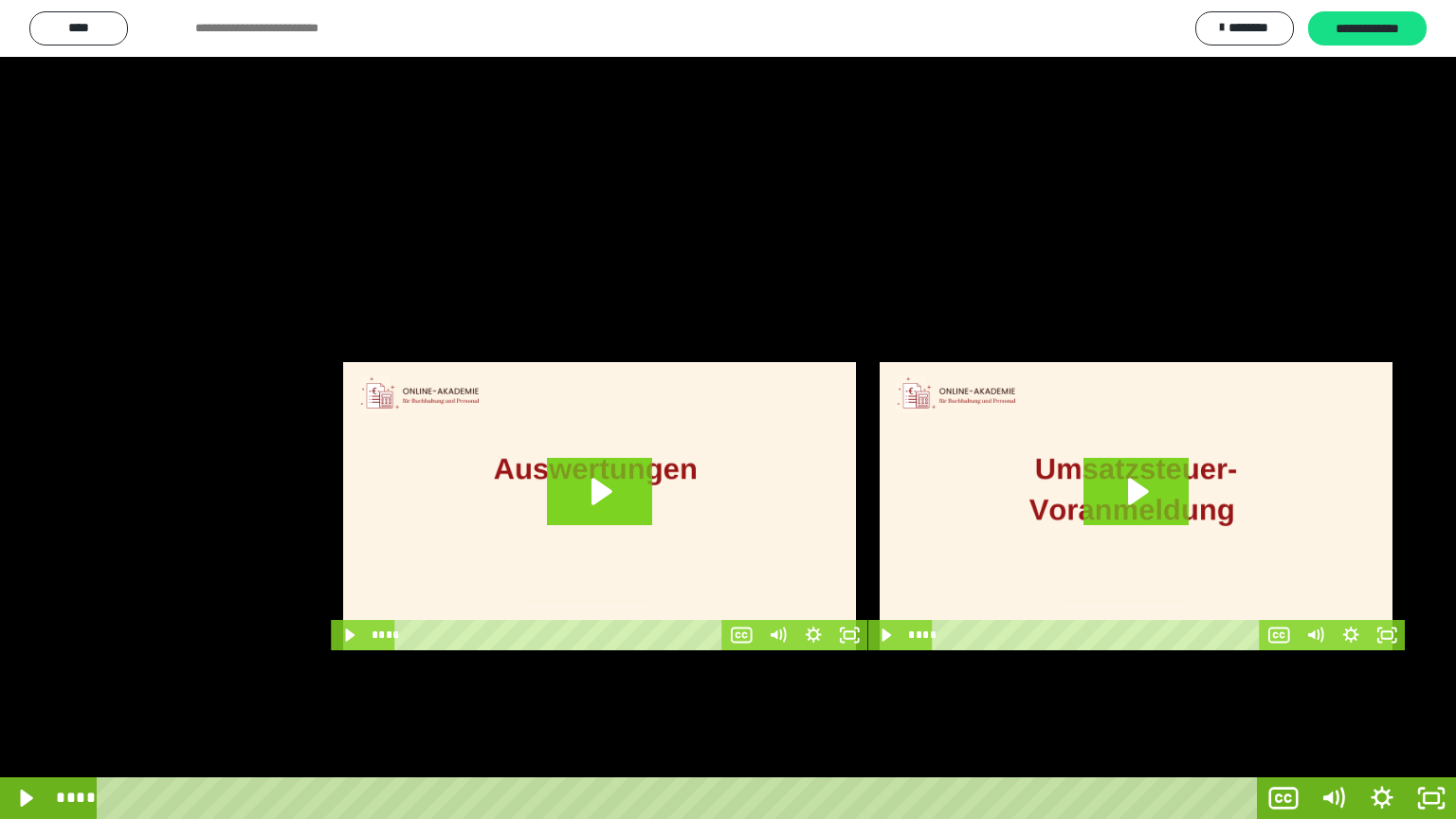 click at bounding box center [728, 410] 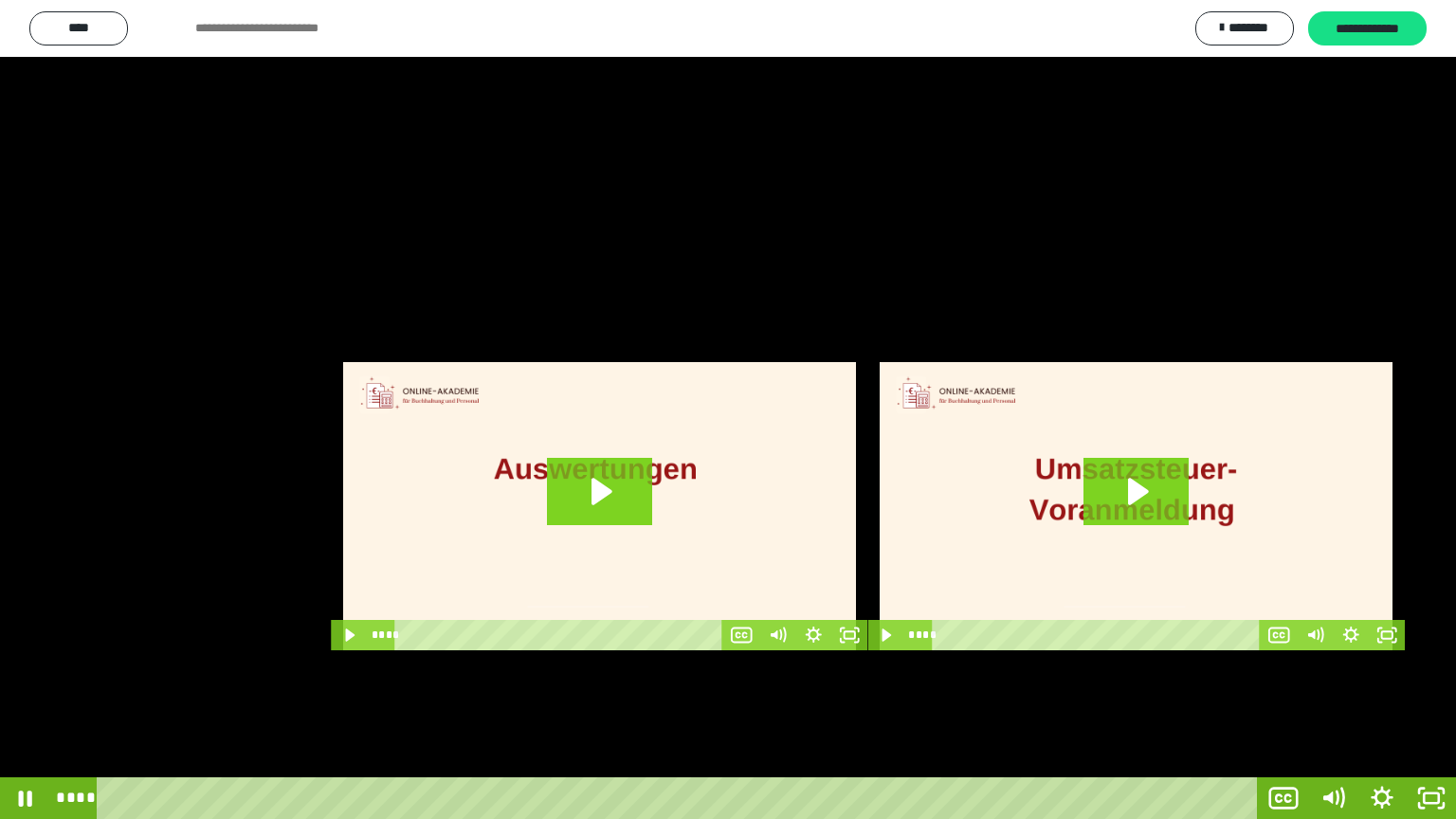 click at bounding box center (728, 410) 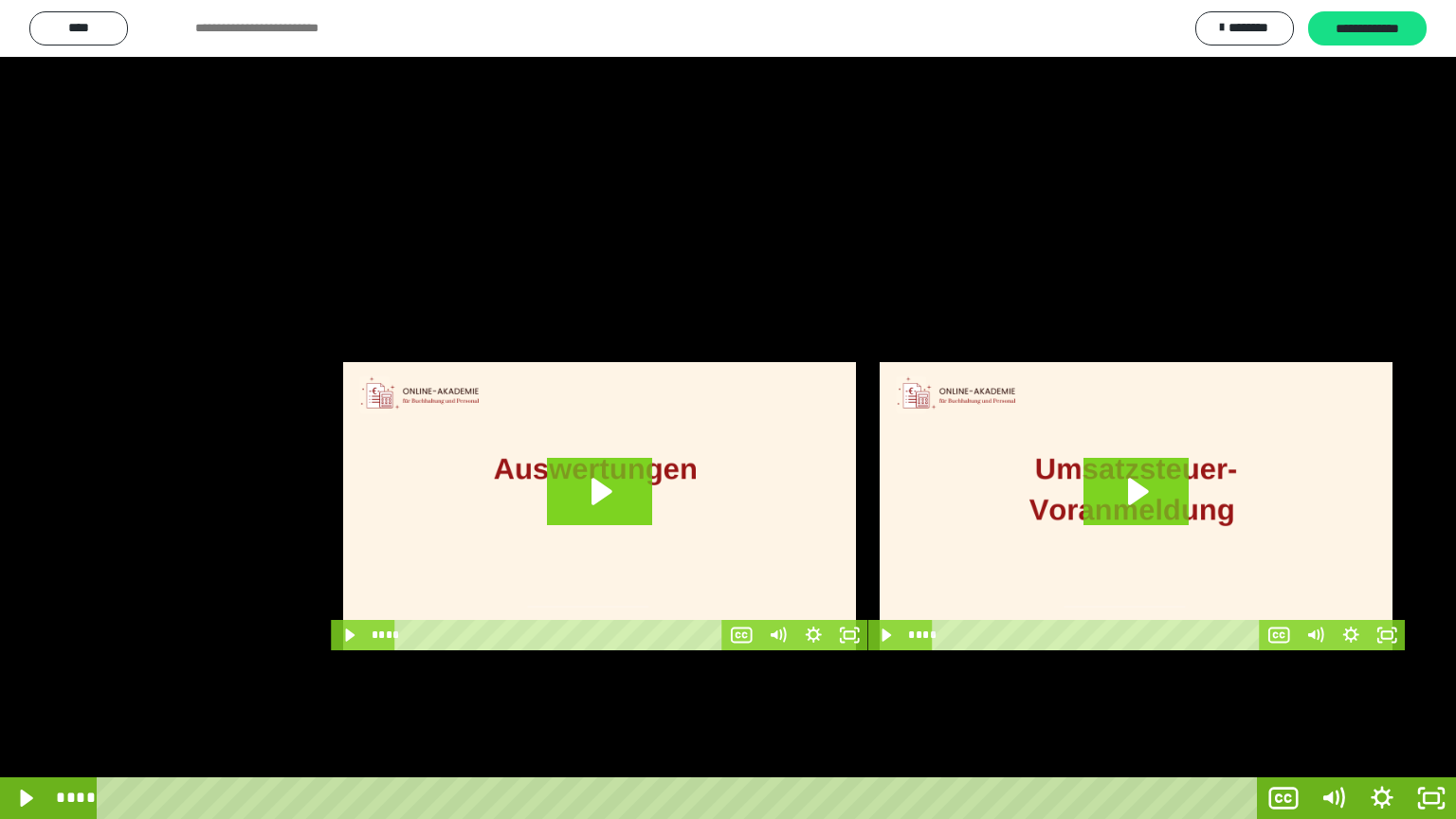 click at bounding box center [728, 410] 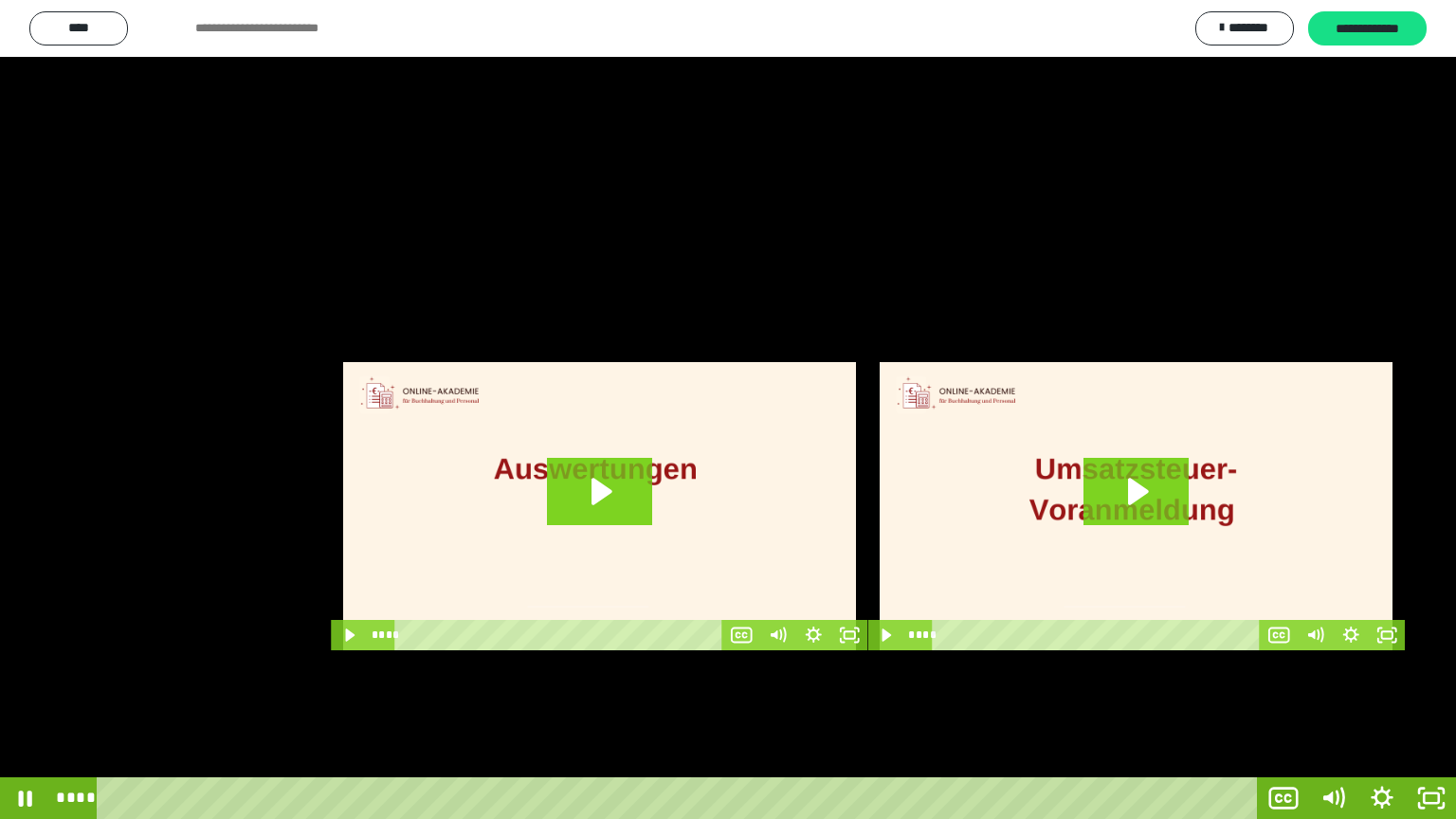 click at bounding box center [728, 410] 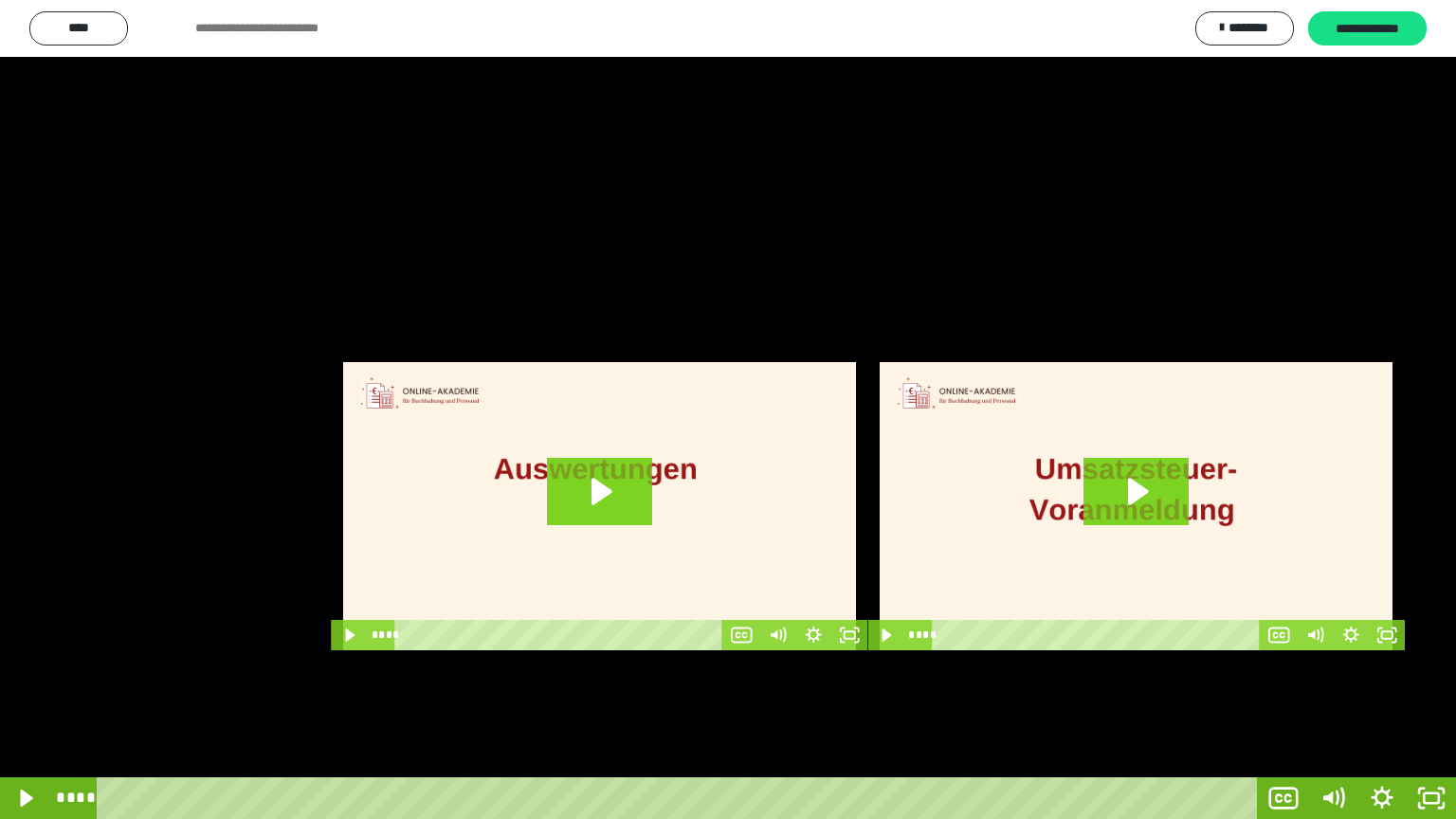 click at bounding box center (728, 410) 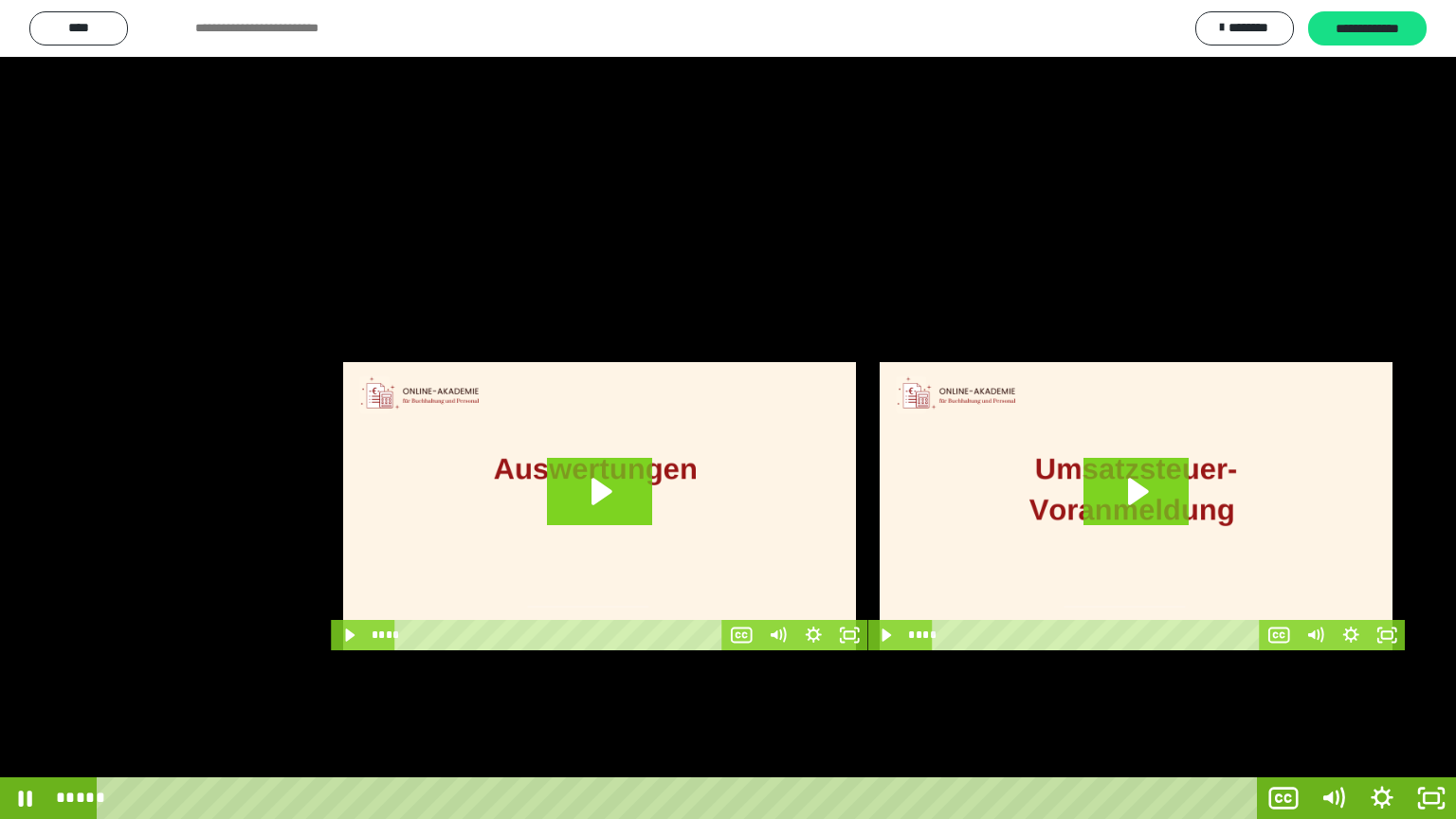 click at bounding box center (728, 410) 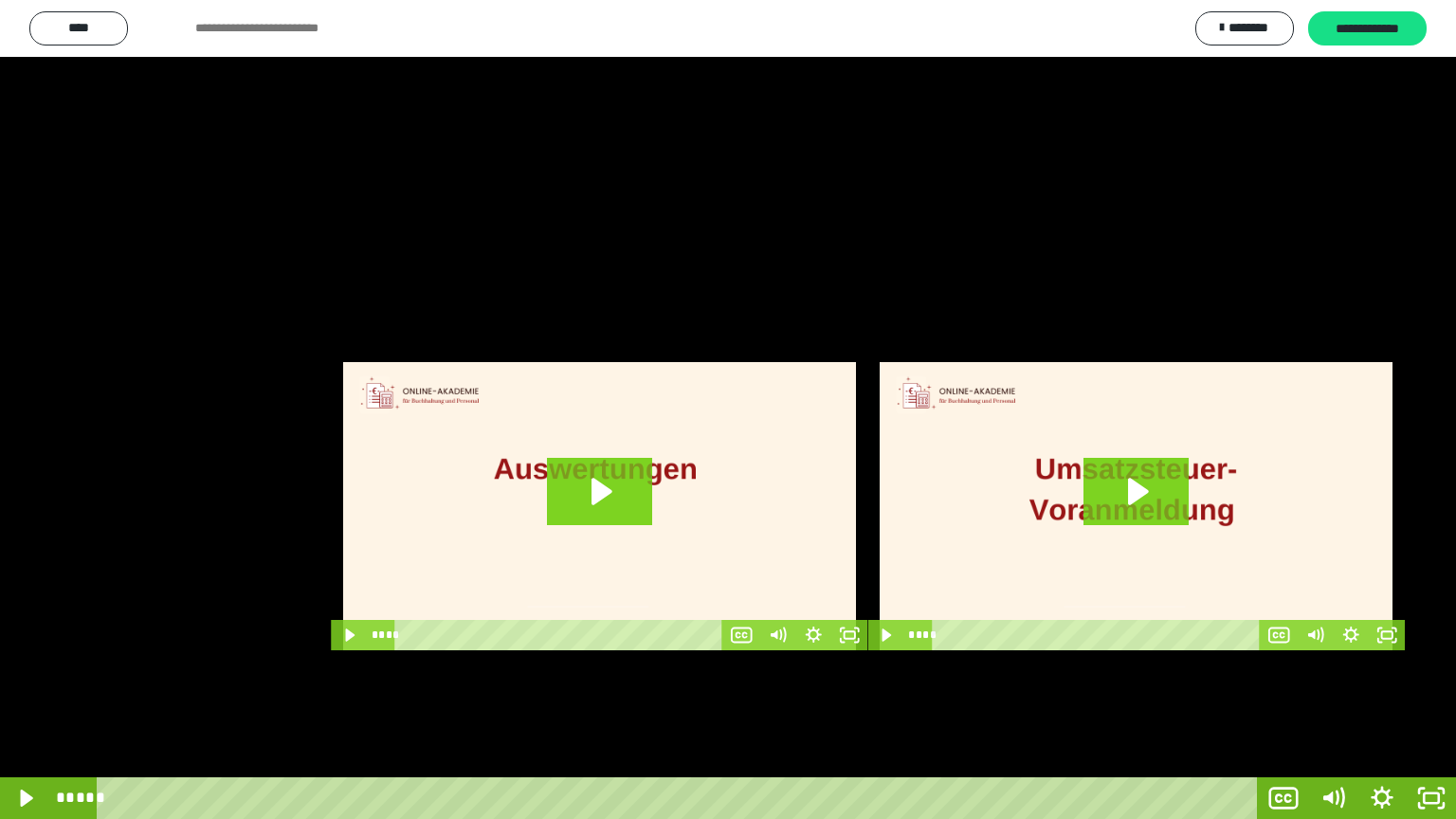 click at bounding box center (728, 410) 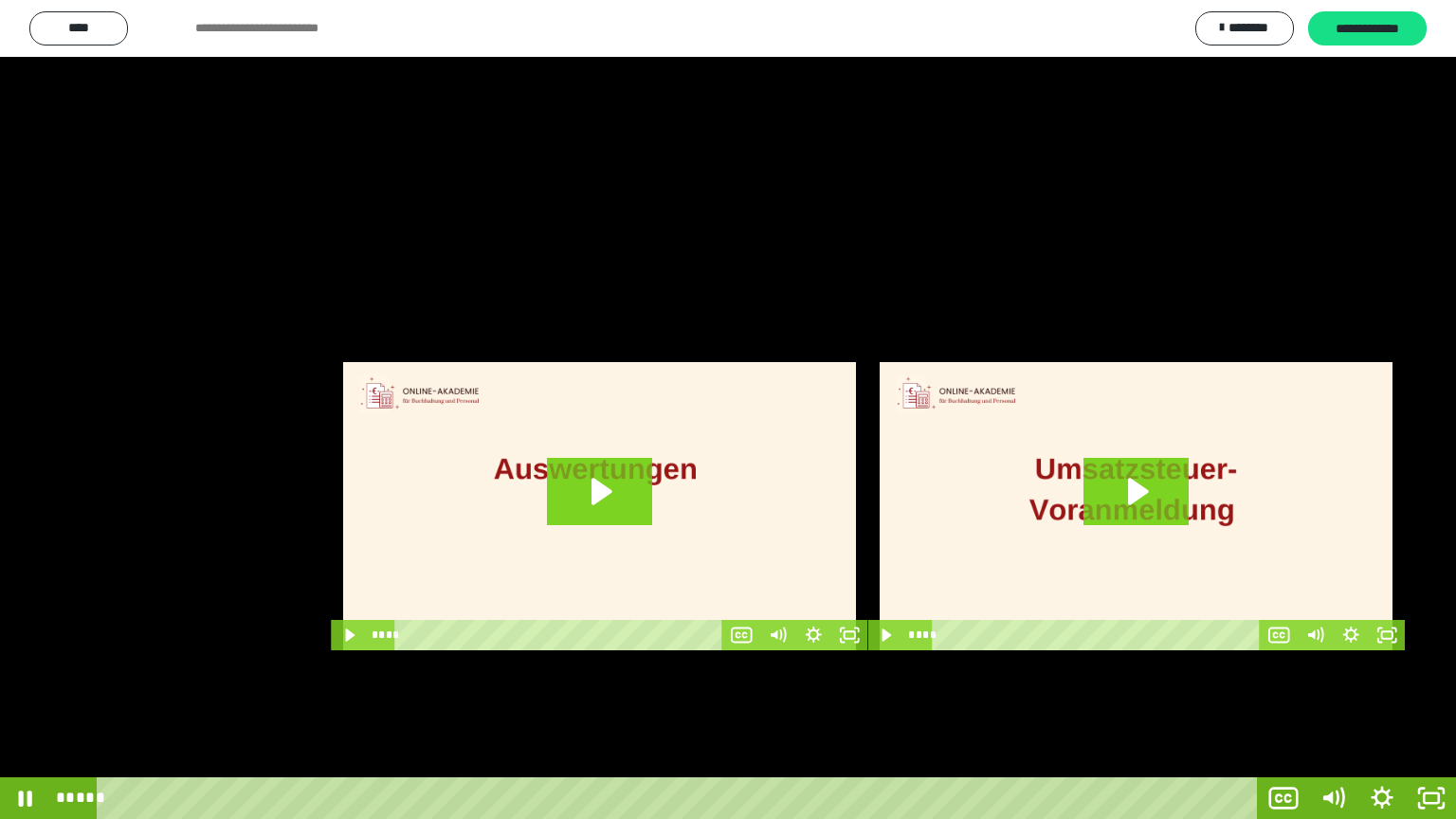 click at bounding box center [728, 410] 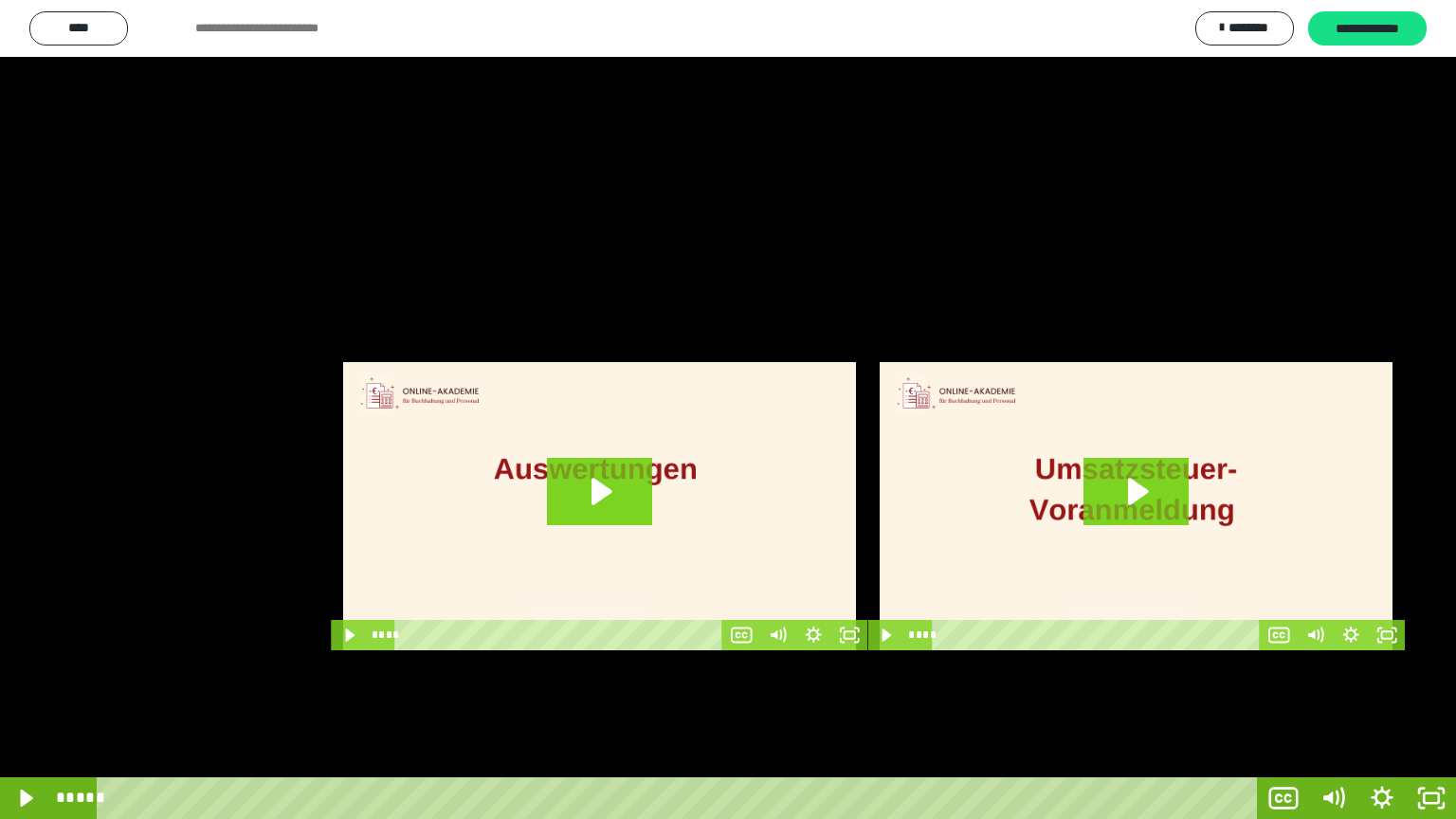 click at bounding box center (728, 410) 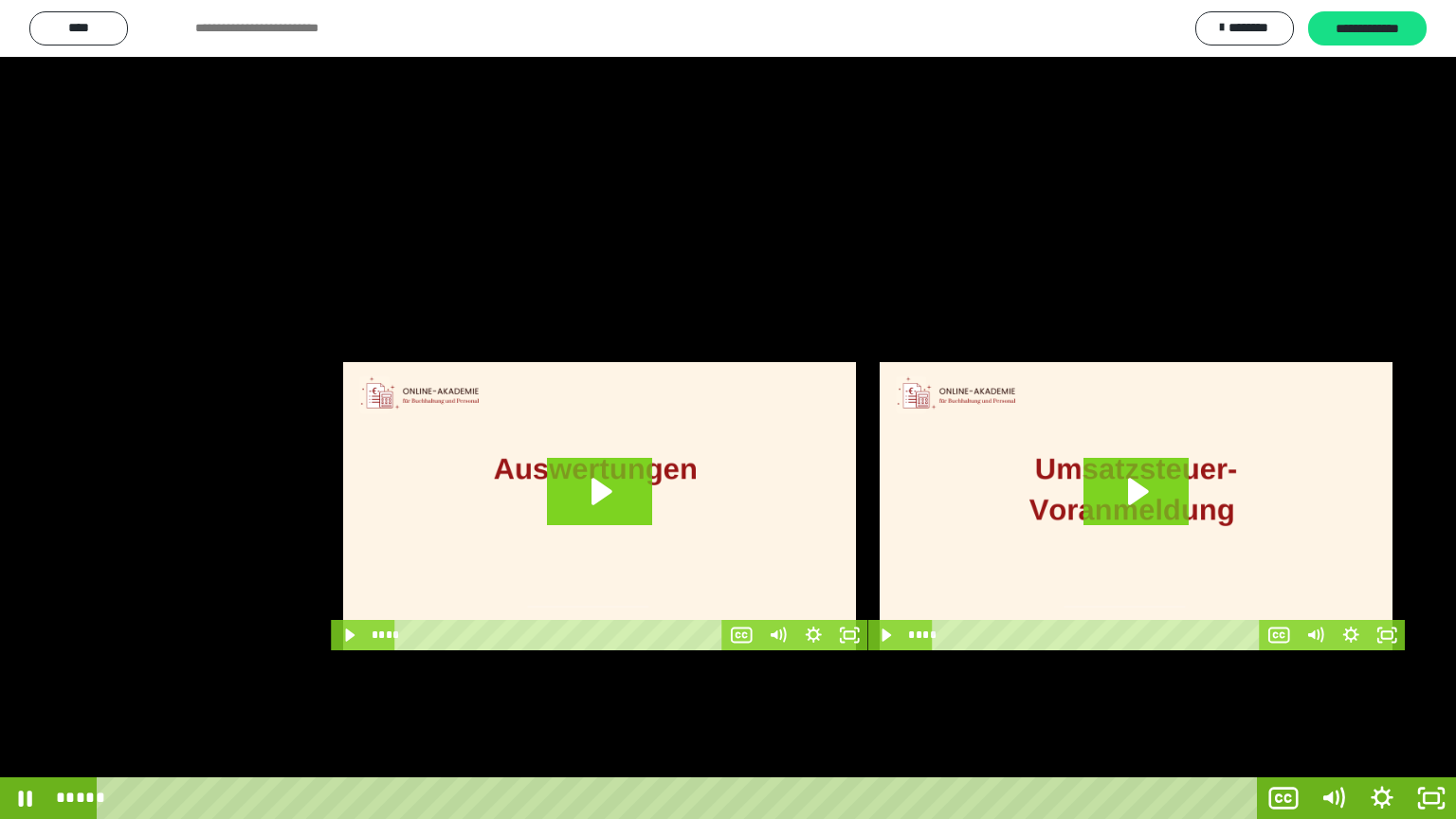 click at bounding box center [728, 410] 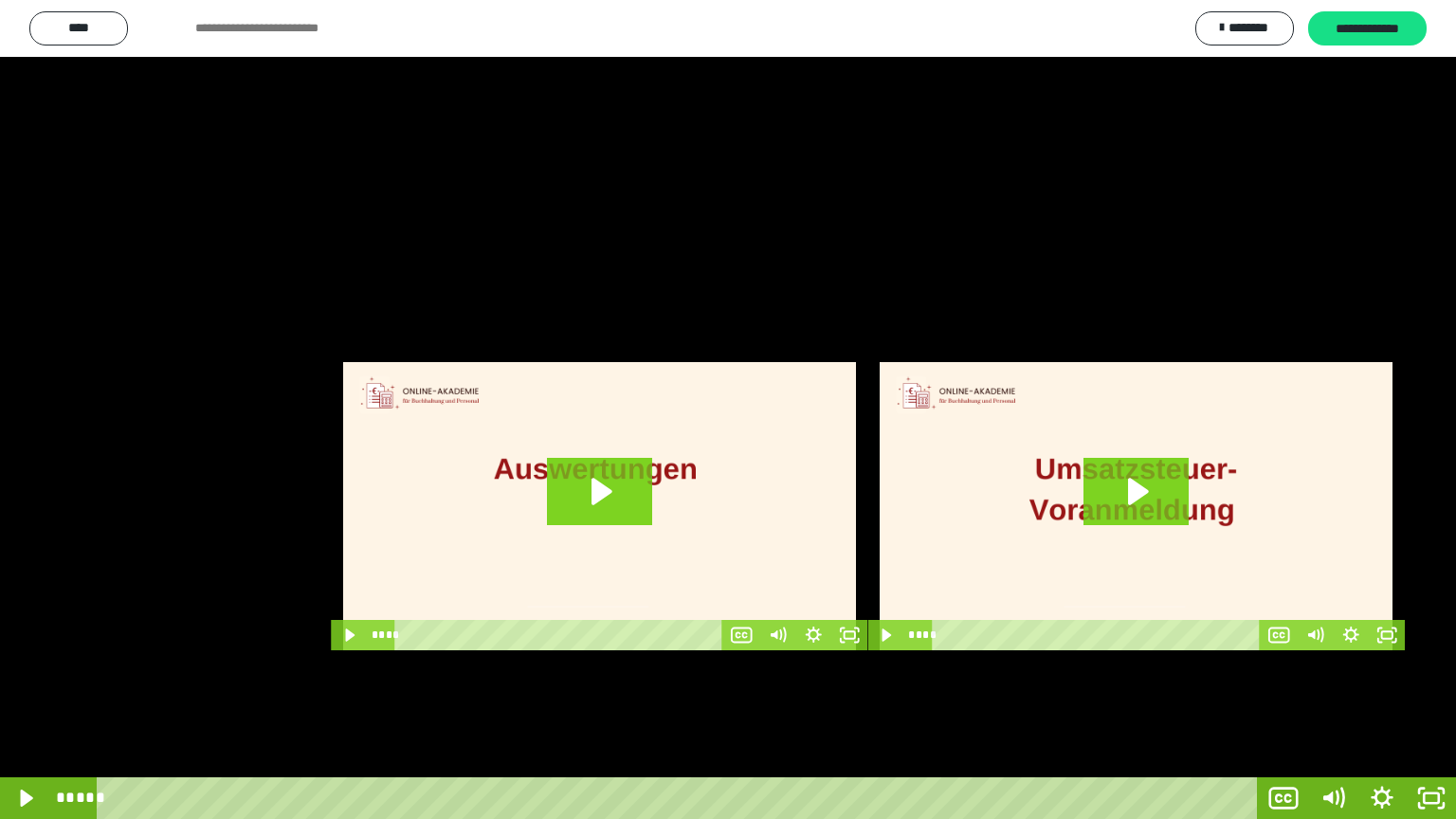 click at bounding box center (728, 410) 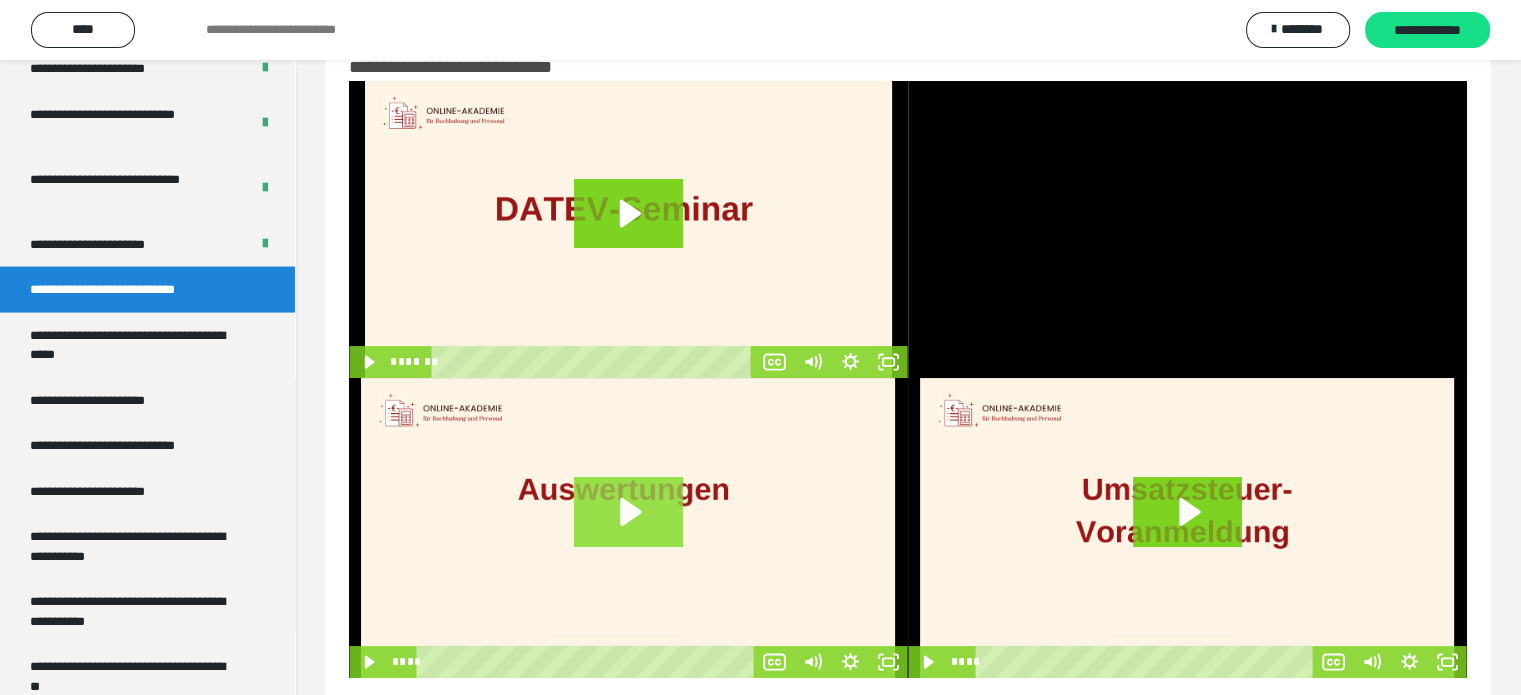 click 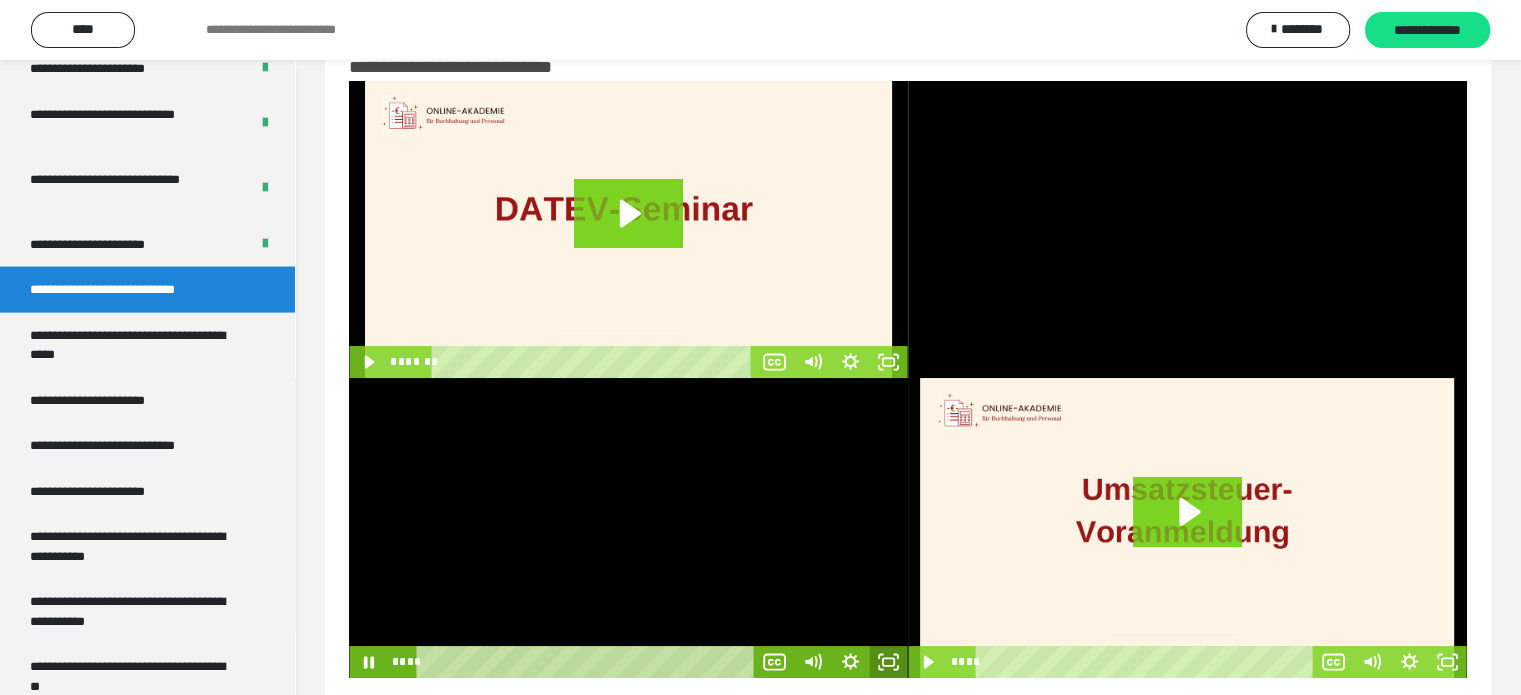 click 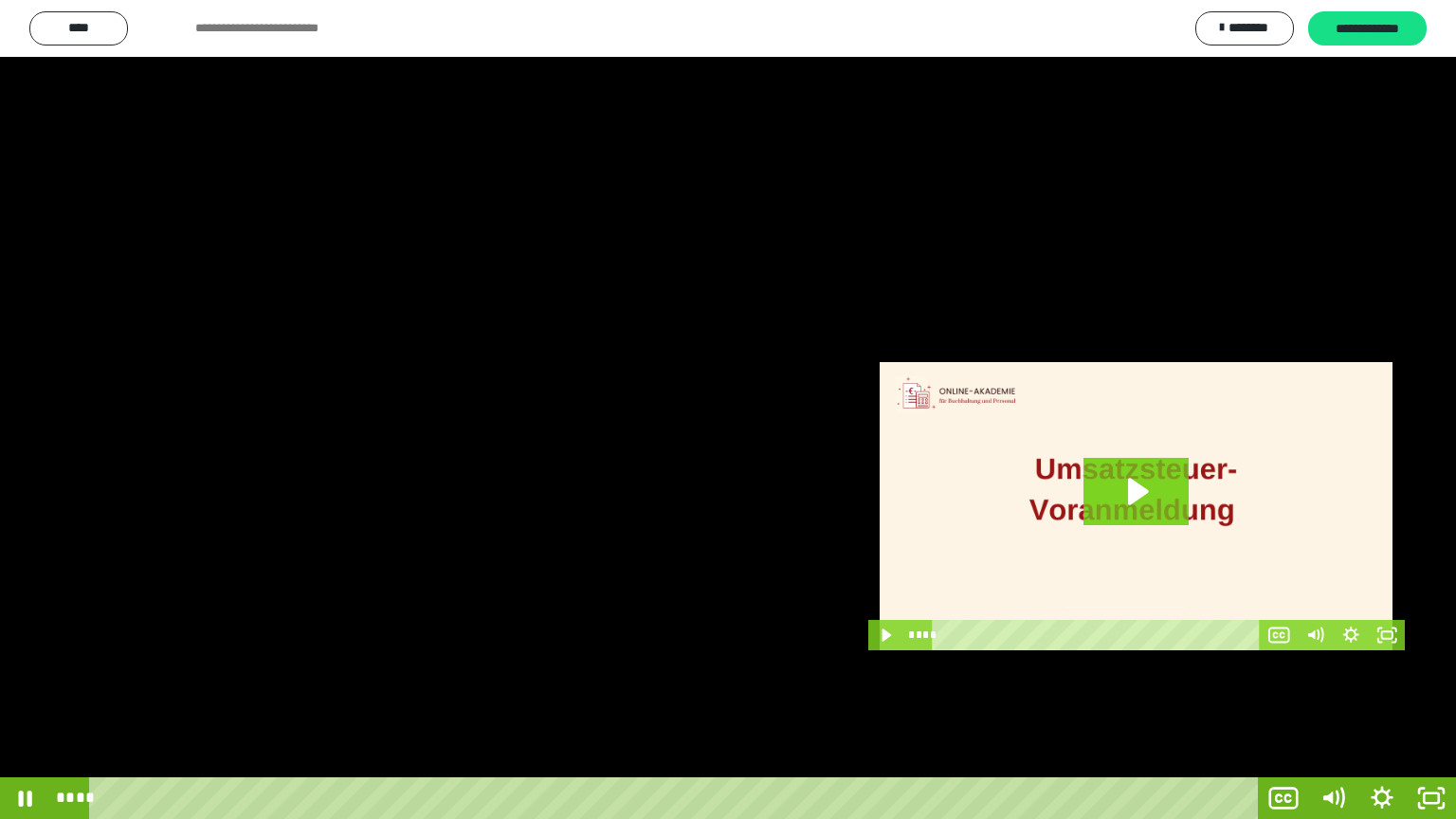 click at bounding box center [728, 410] 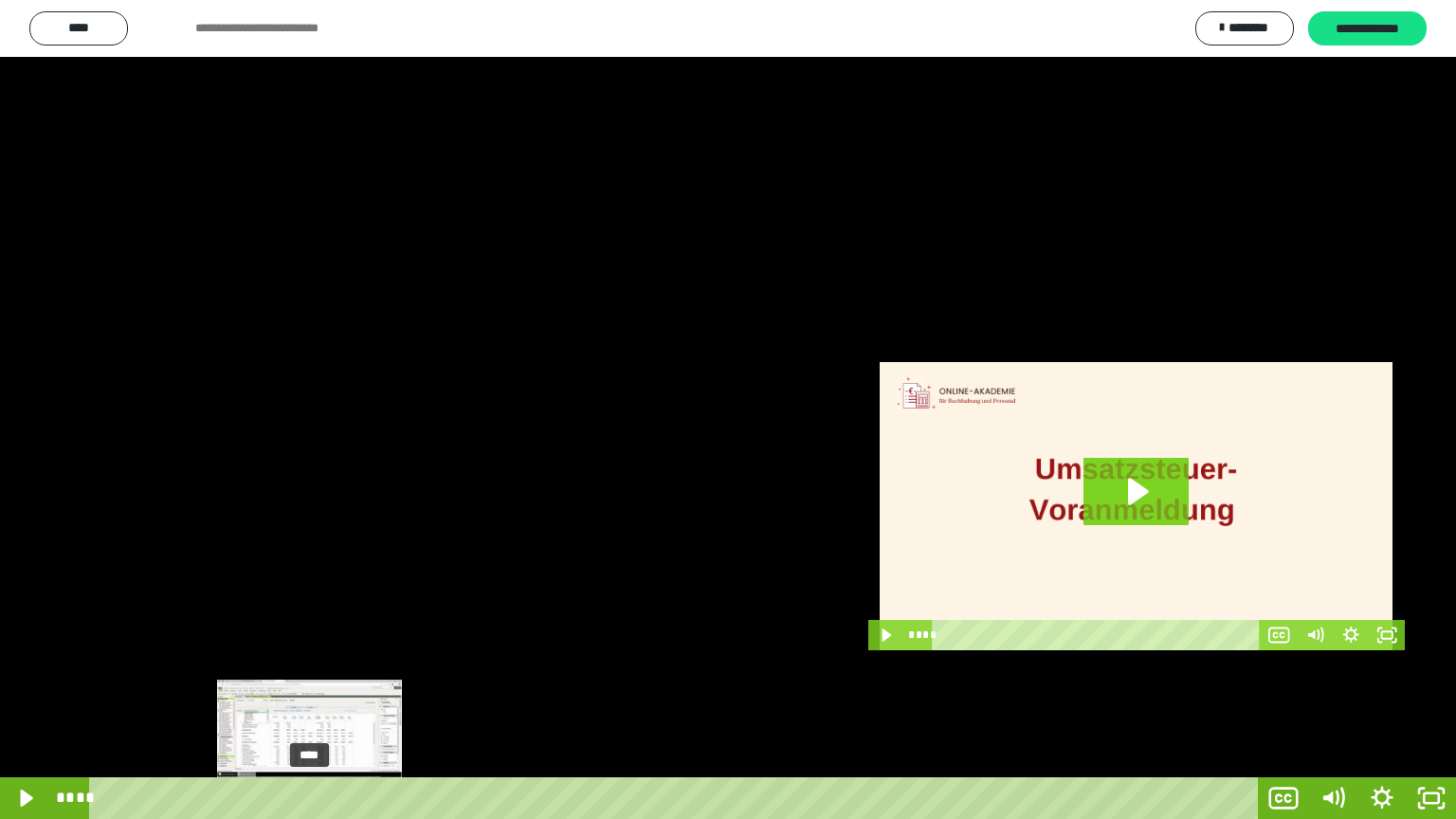click on "****" at bounding box center [677, 798] 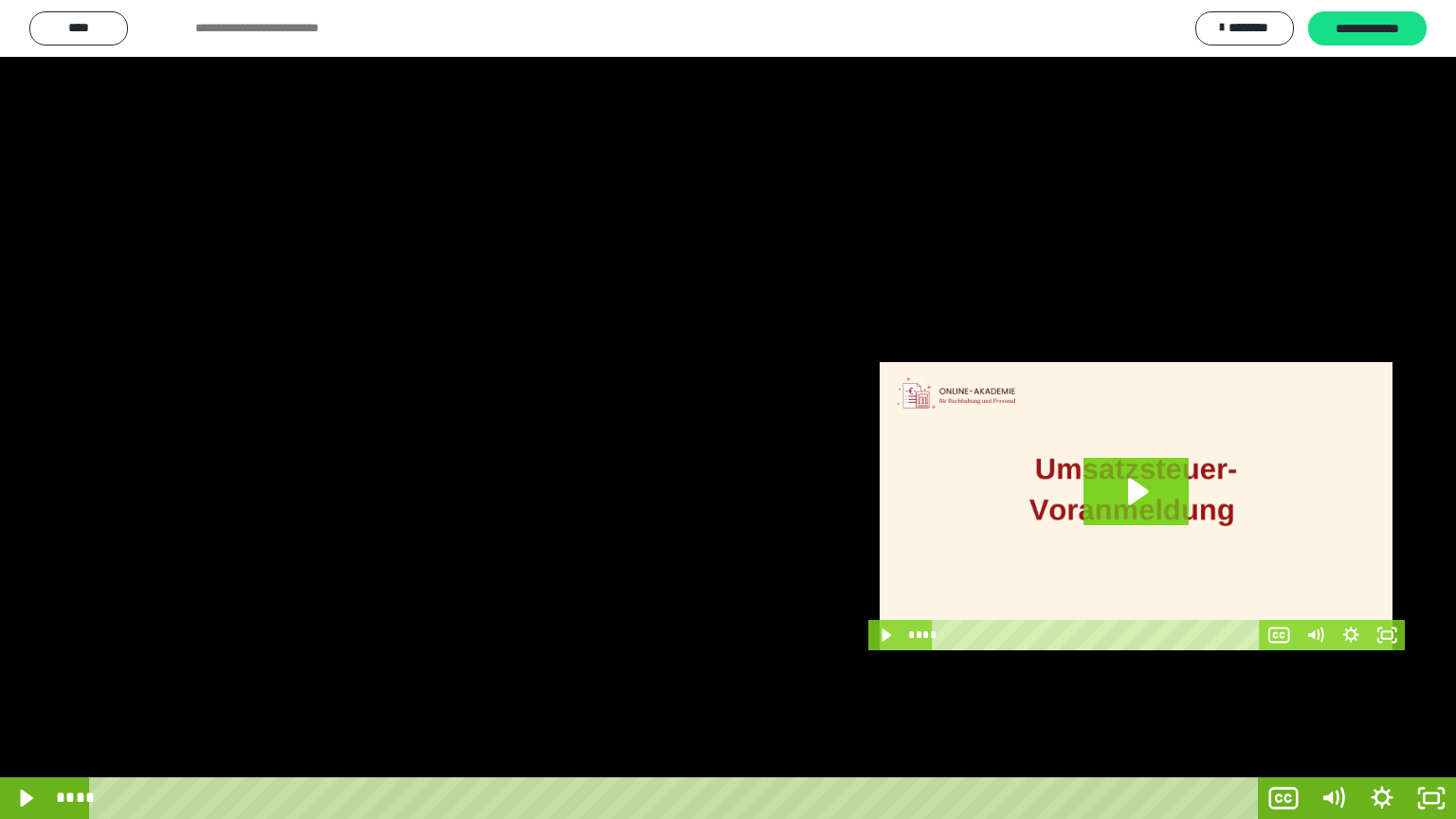 click at bounding box center (728, 410) 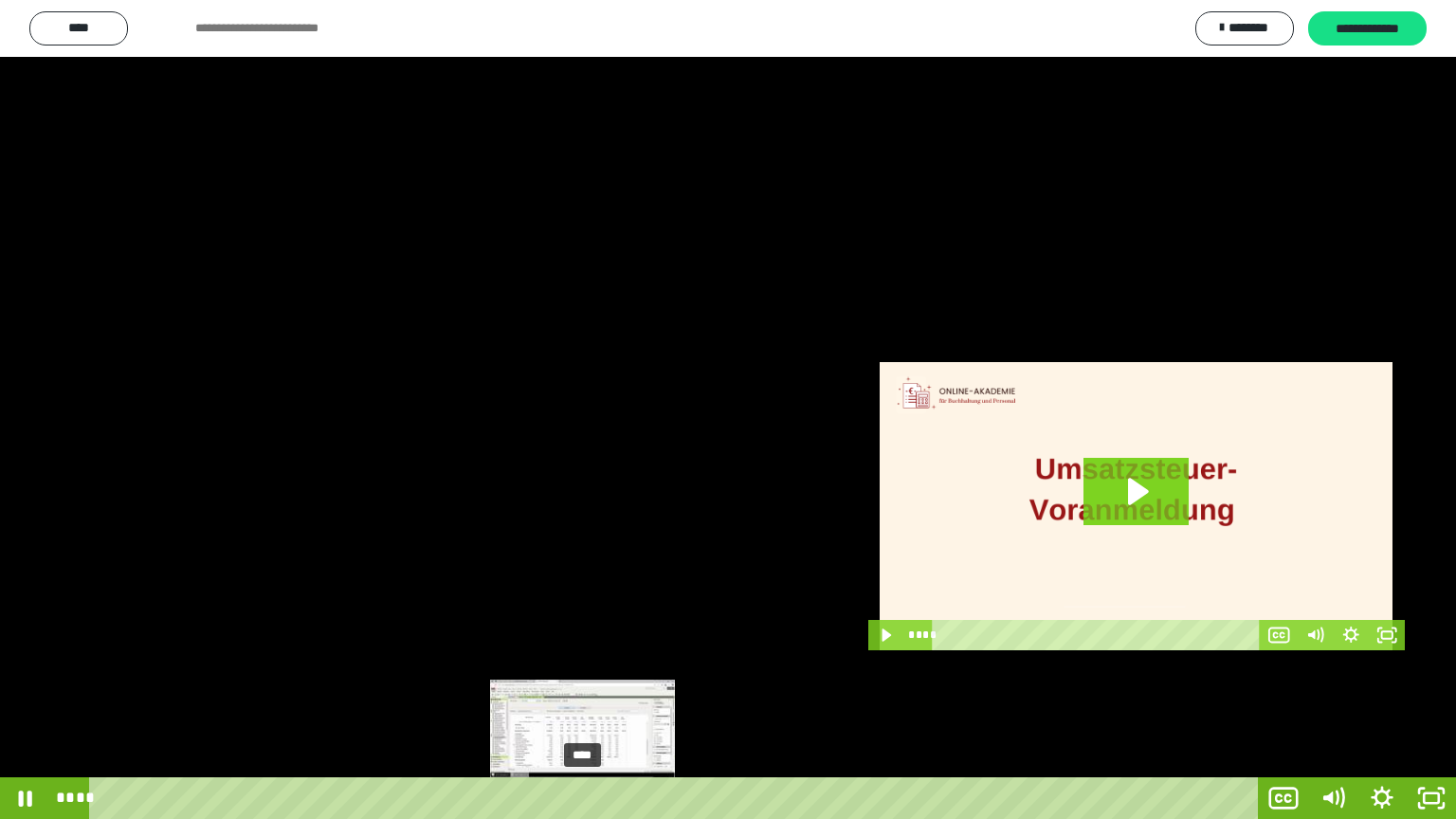 click on "****" at bounding box center [677, 798] 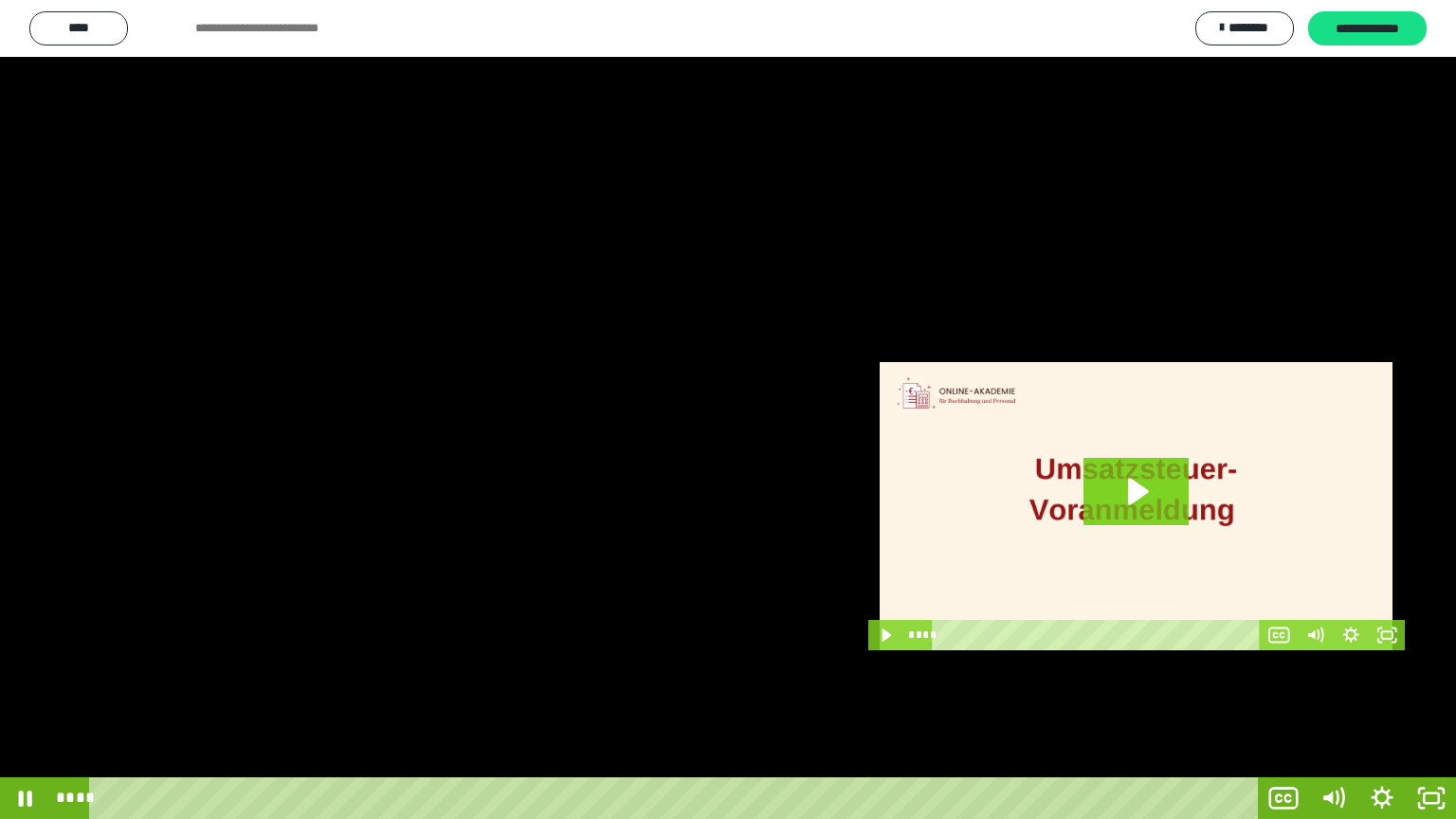 click at bounding box center (728, 410) 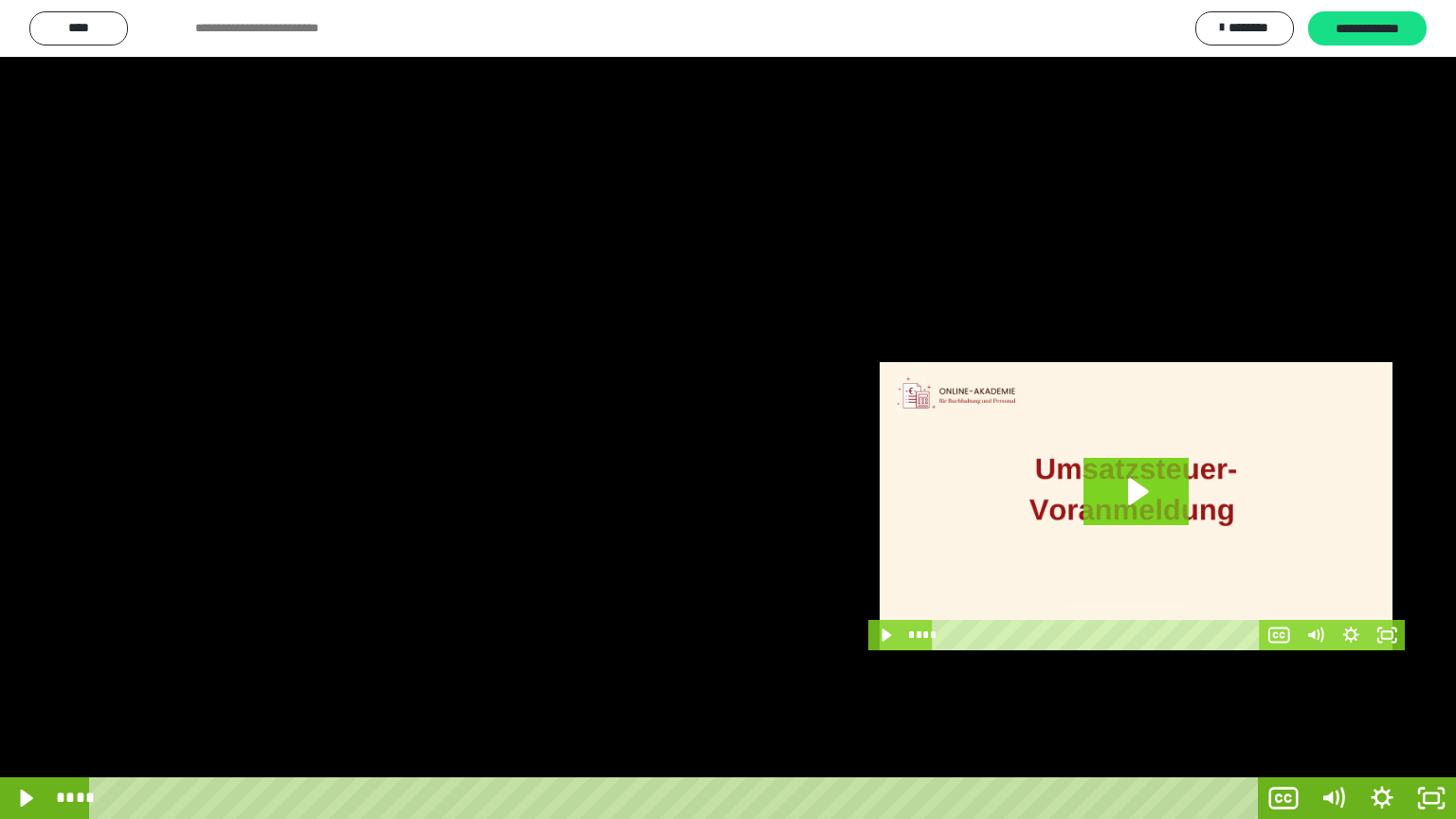 click at bounding box center [728, 410] 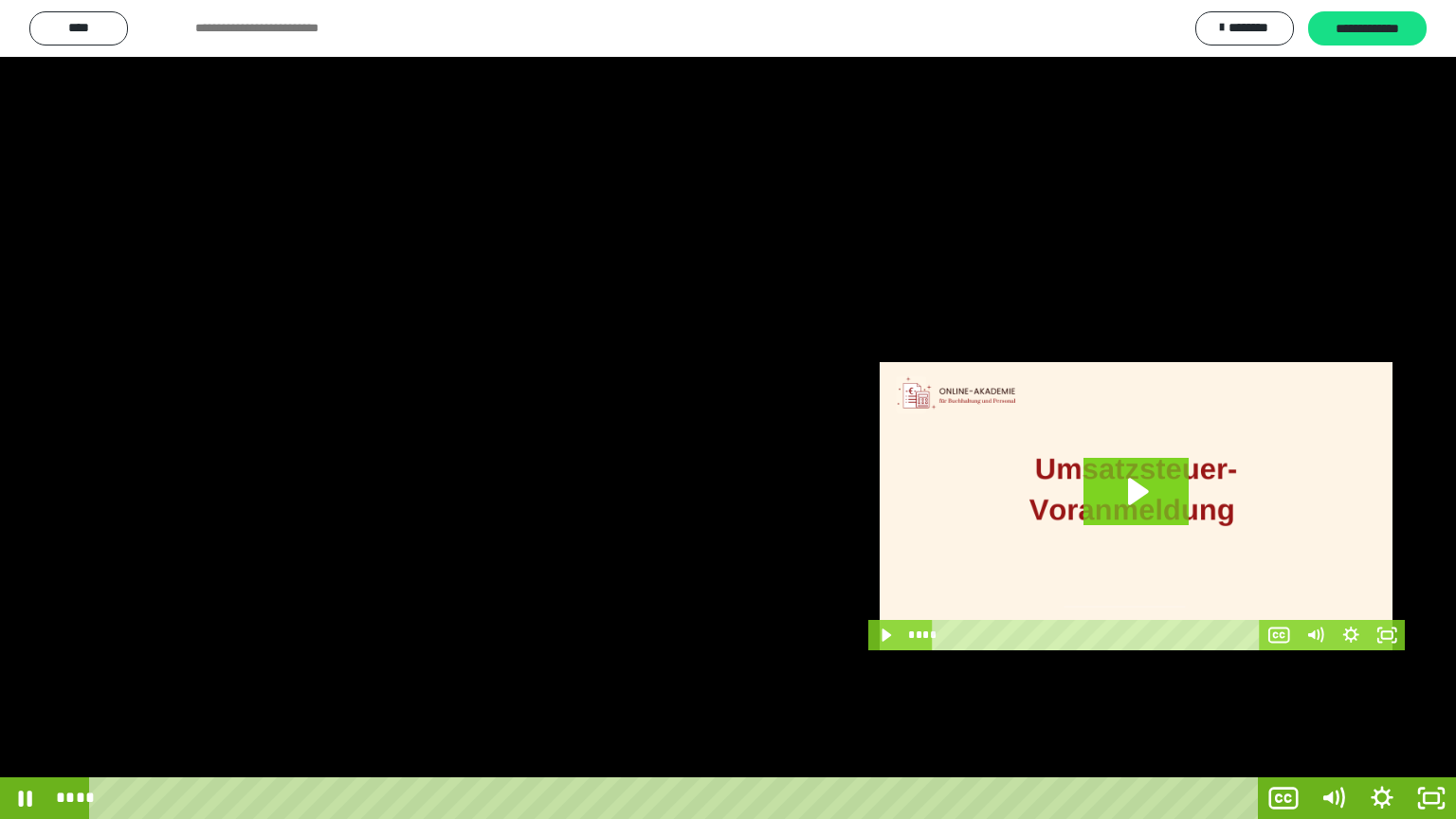 click at bounding box center [728, 410] 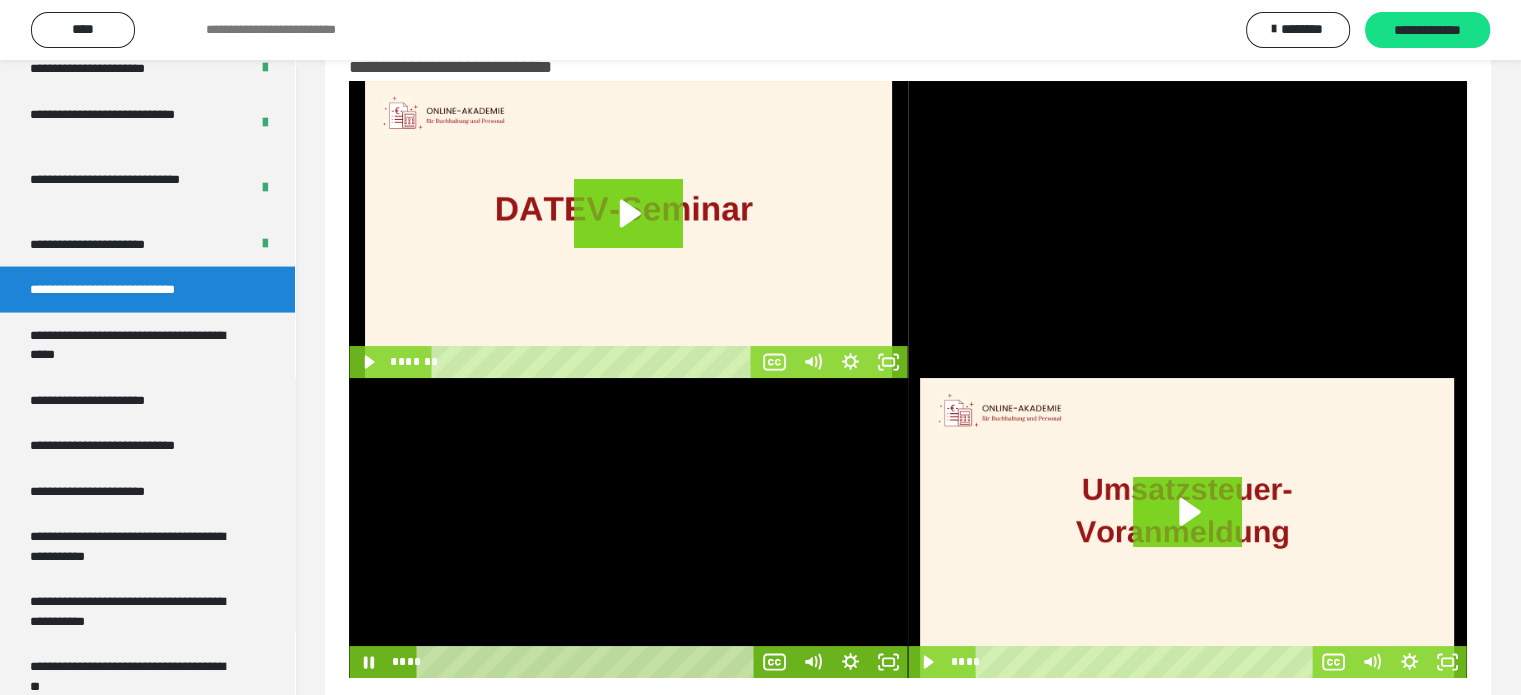 click at bounding box center [628, 528] 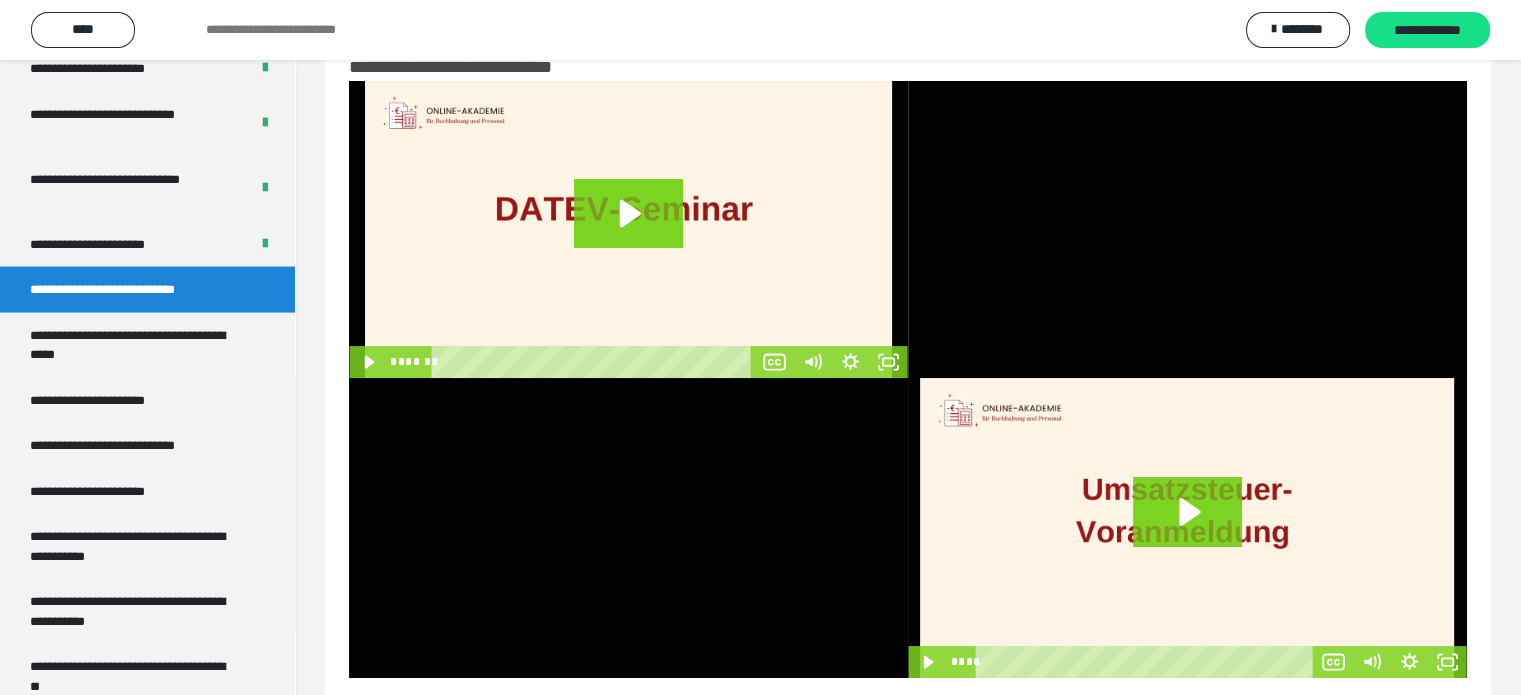 click at bounding box center (1187, 528) 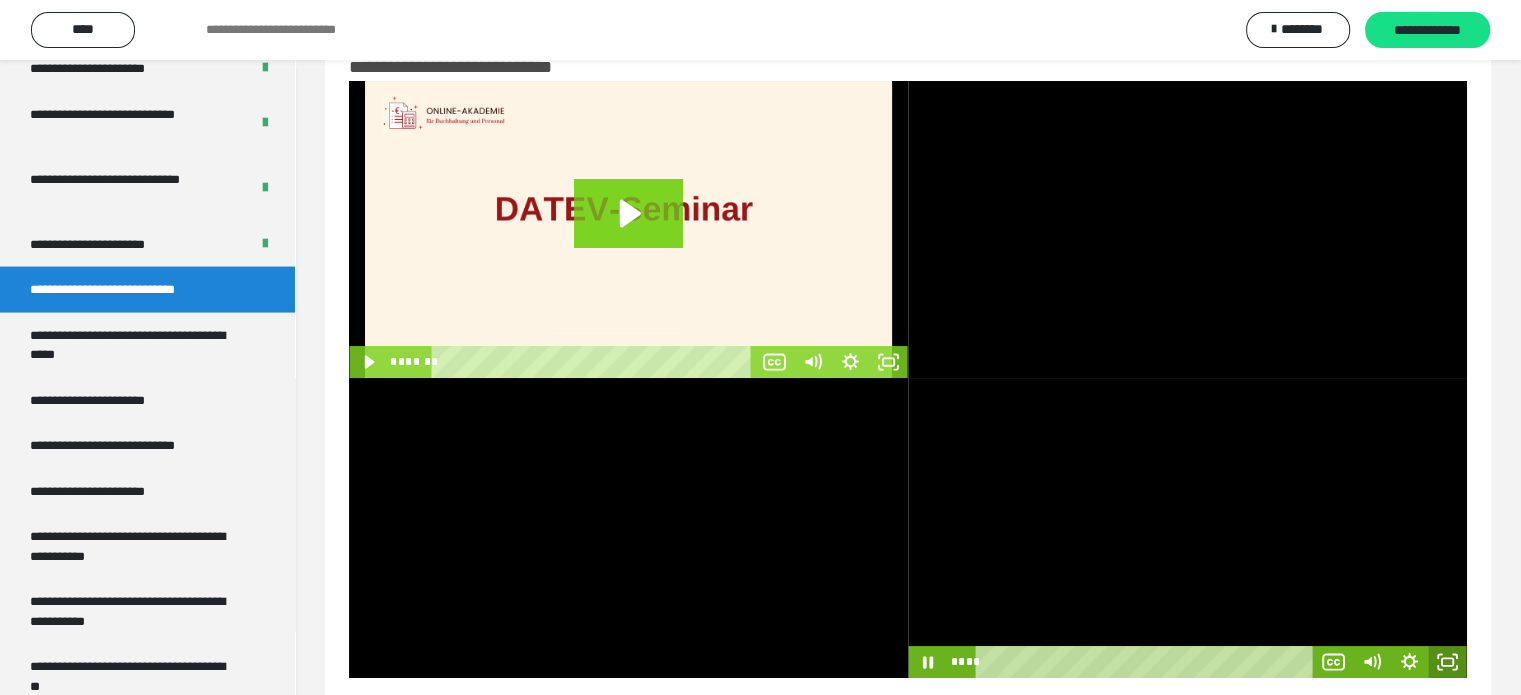 click 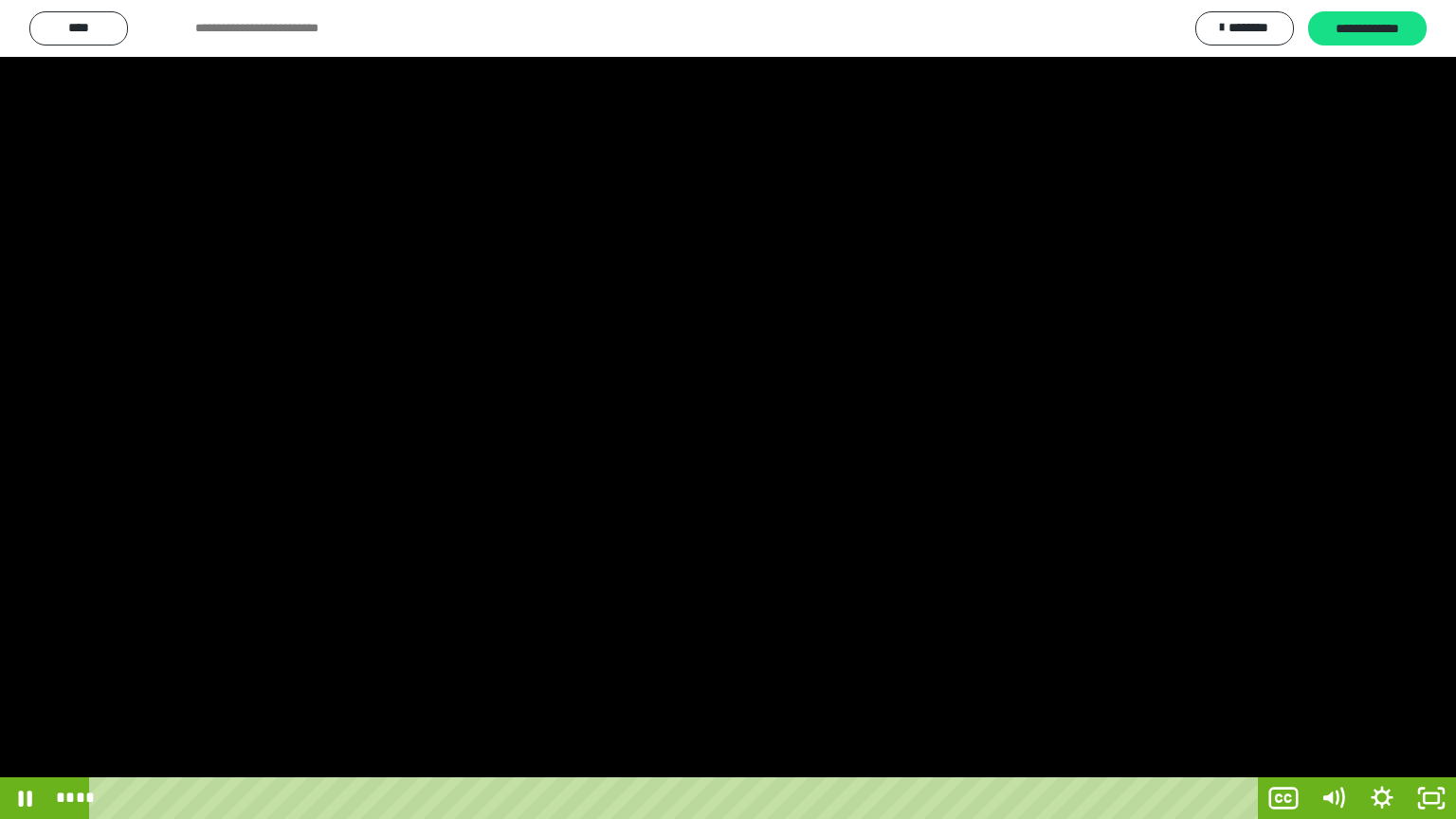 click at bounding box center (728, 410) 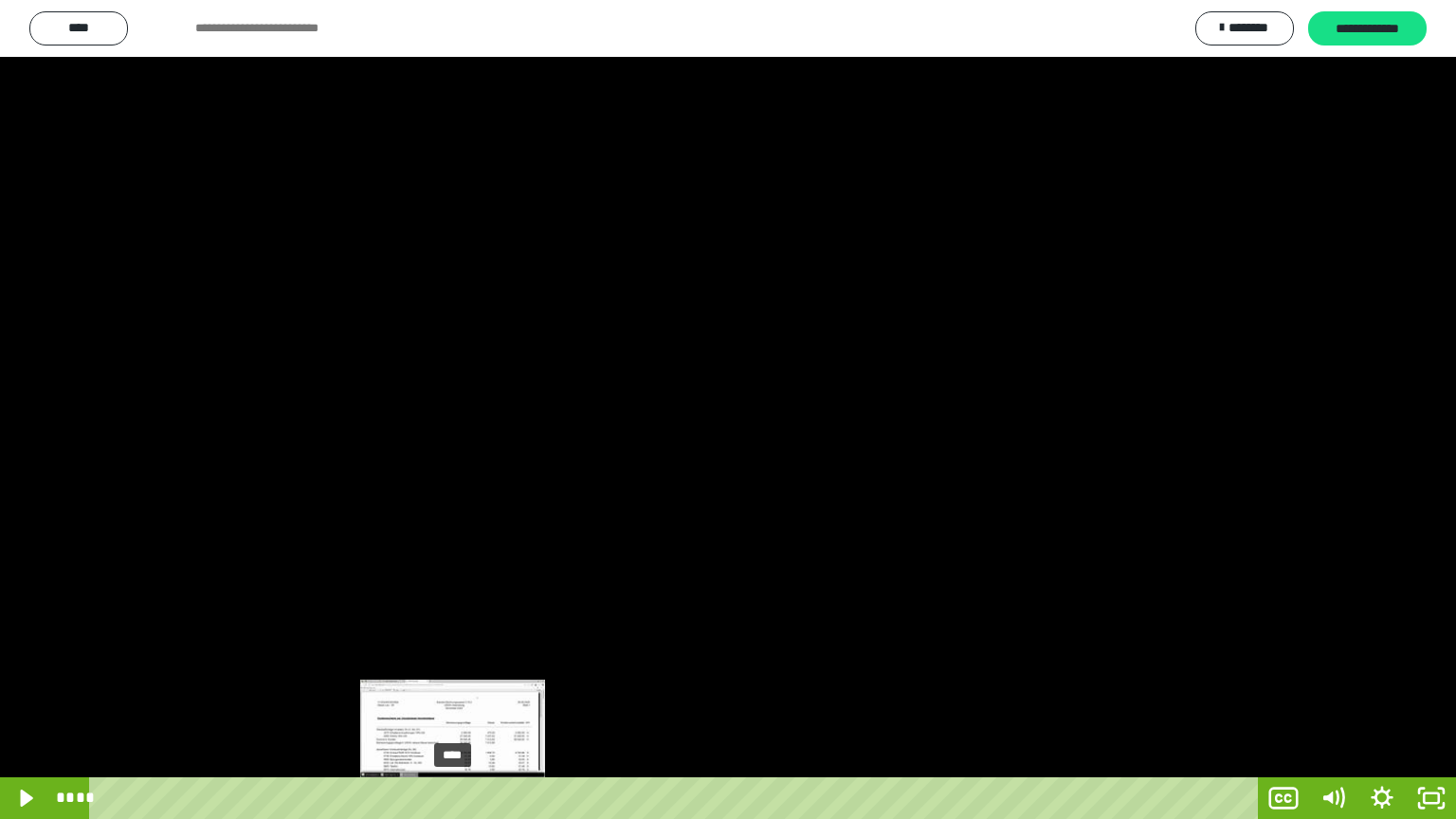 click on "****" at bounding box center [677, 798] 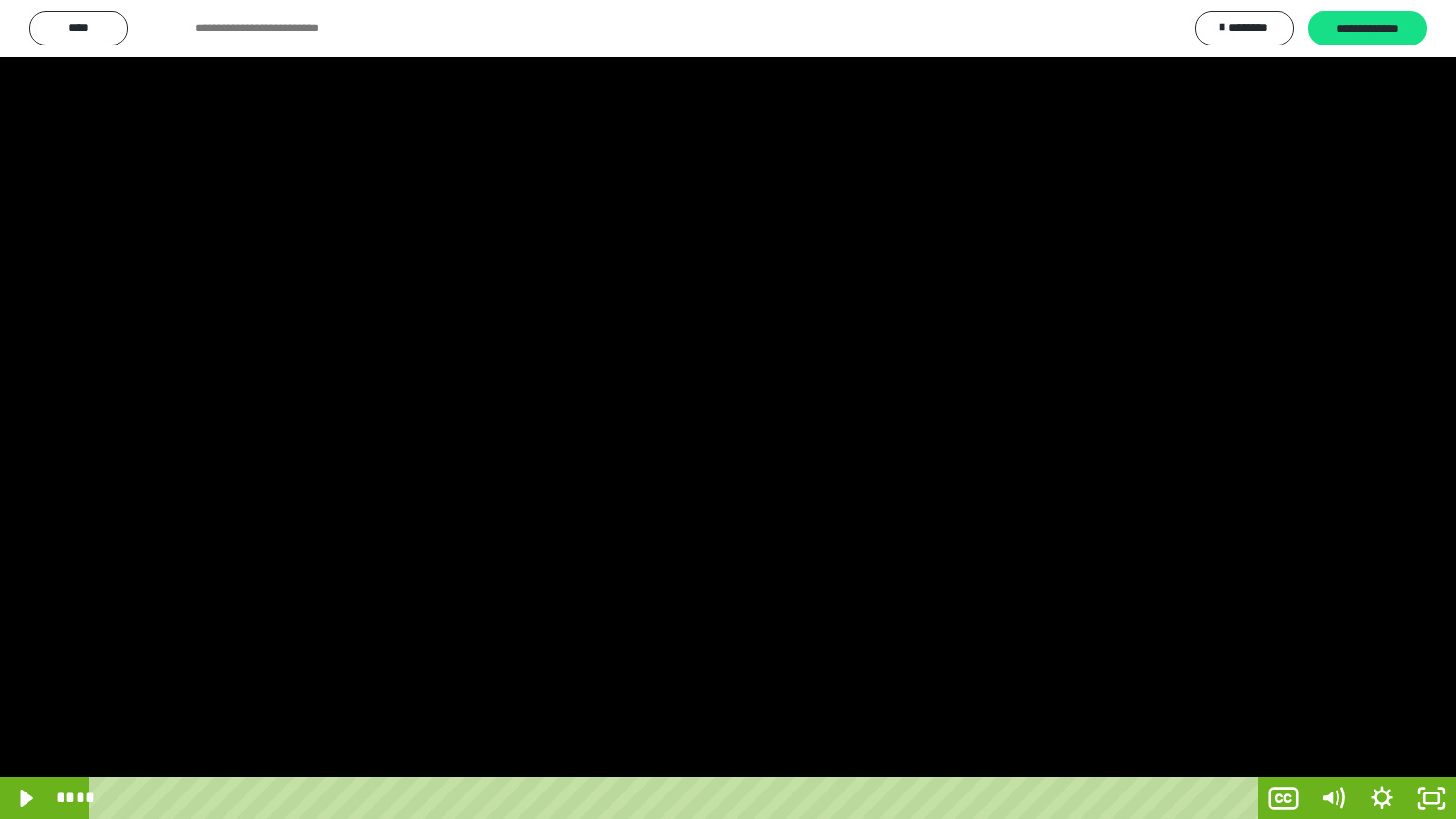 click at bounding box center [728, 410] 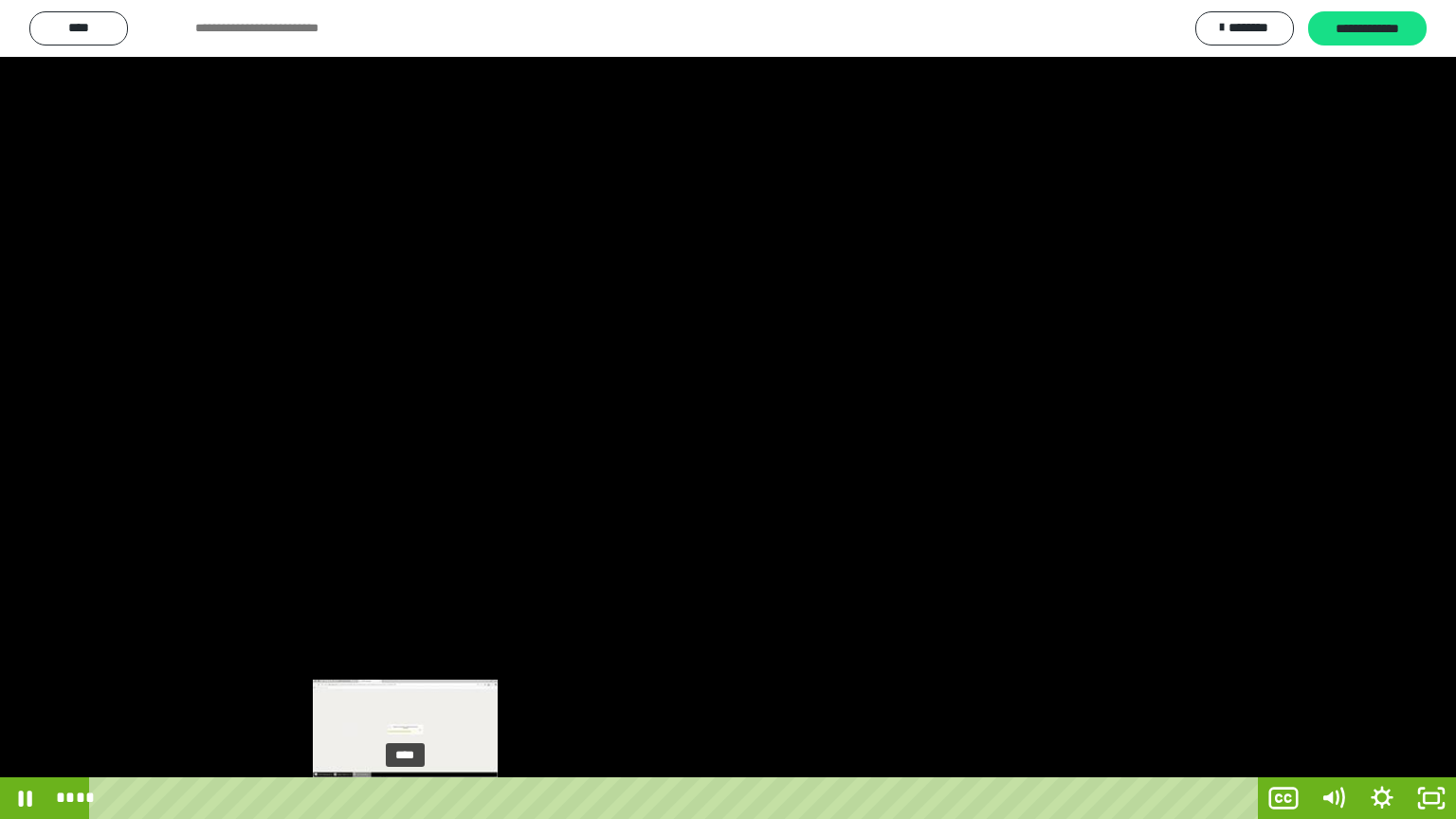 click on "****" at bounding box center [677, 798] 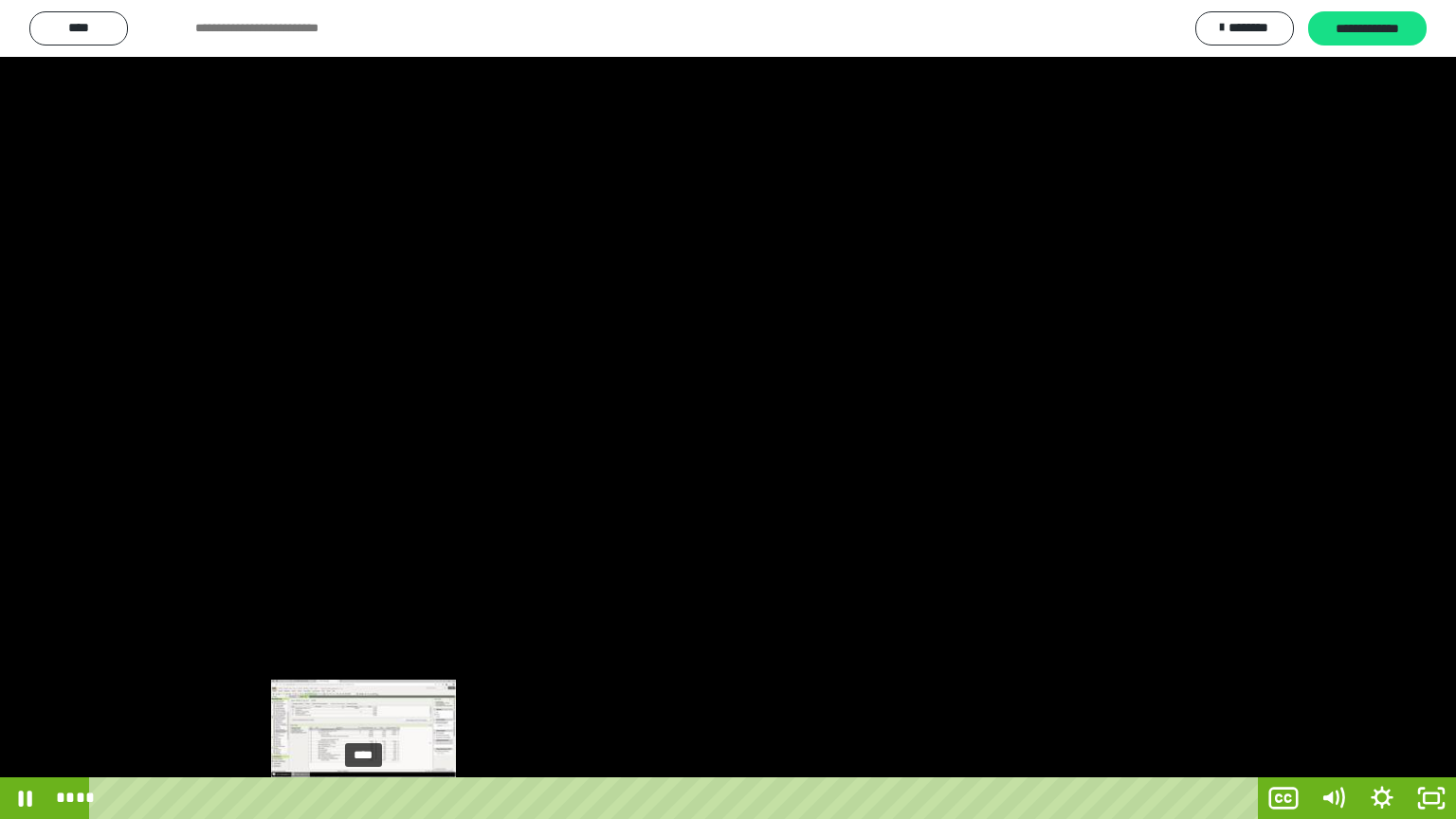click on "****" at bounding box center (677, 798) 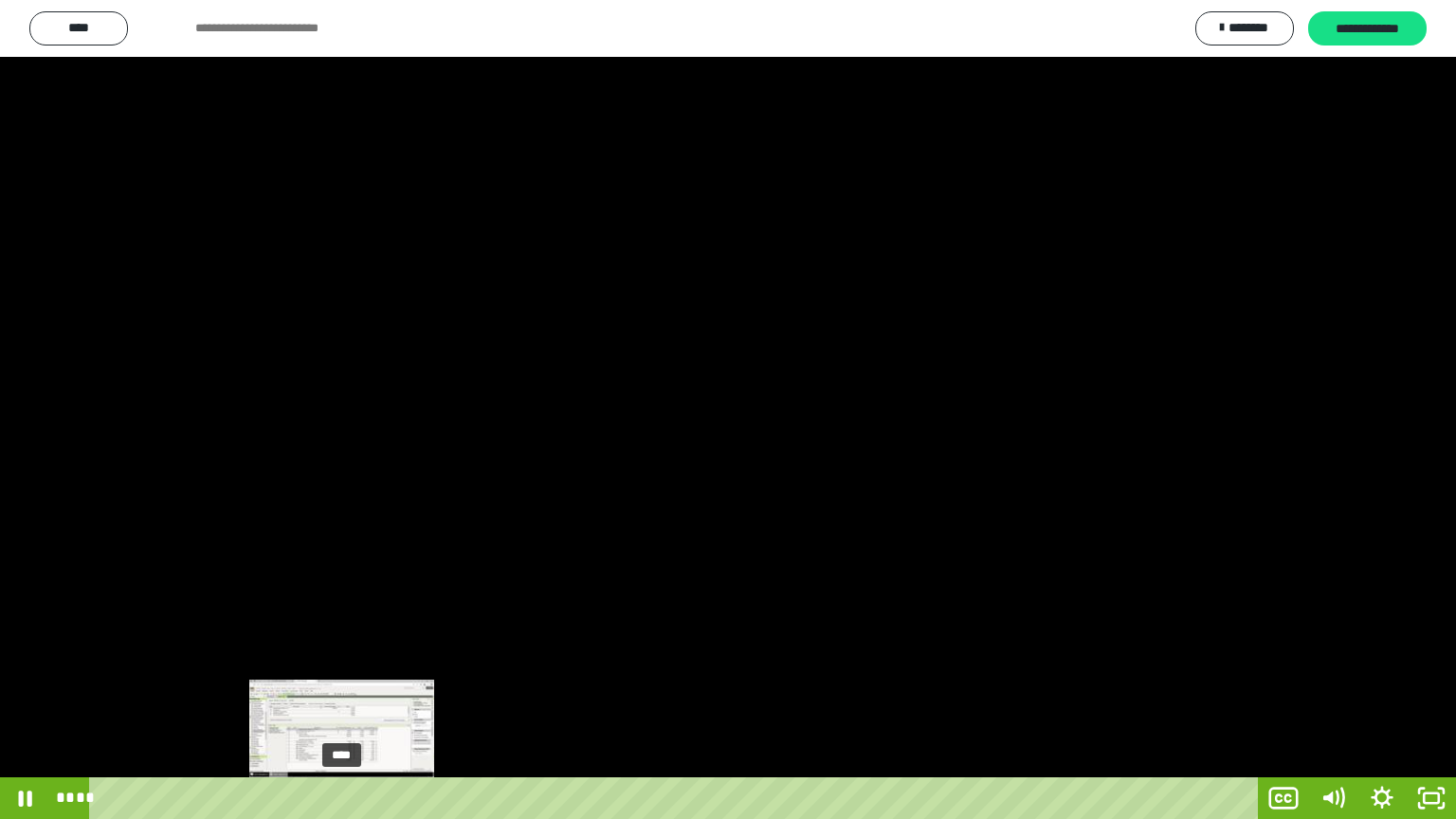 click on "****" at bounding box center [677, 798] 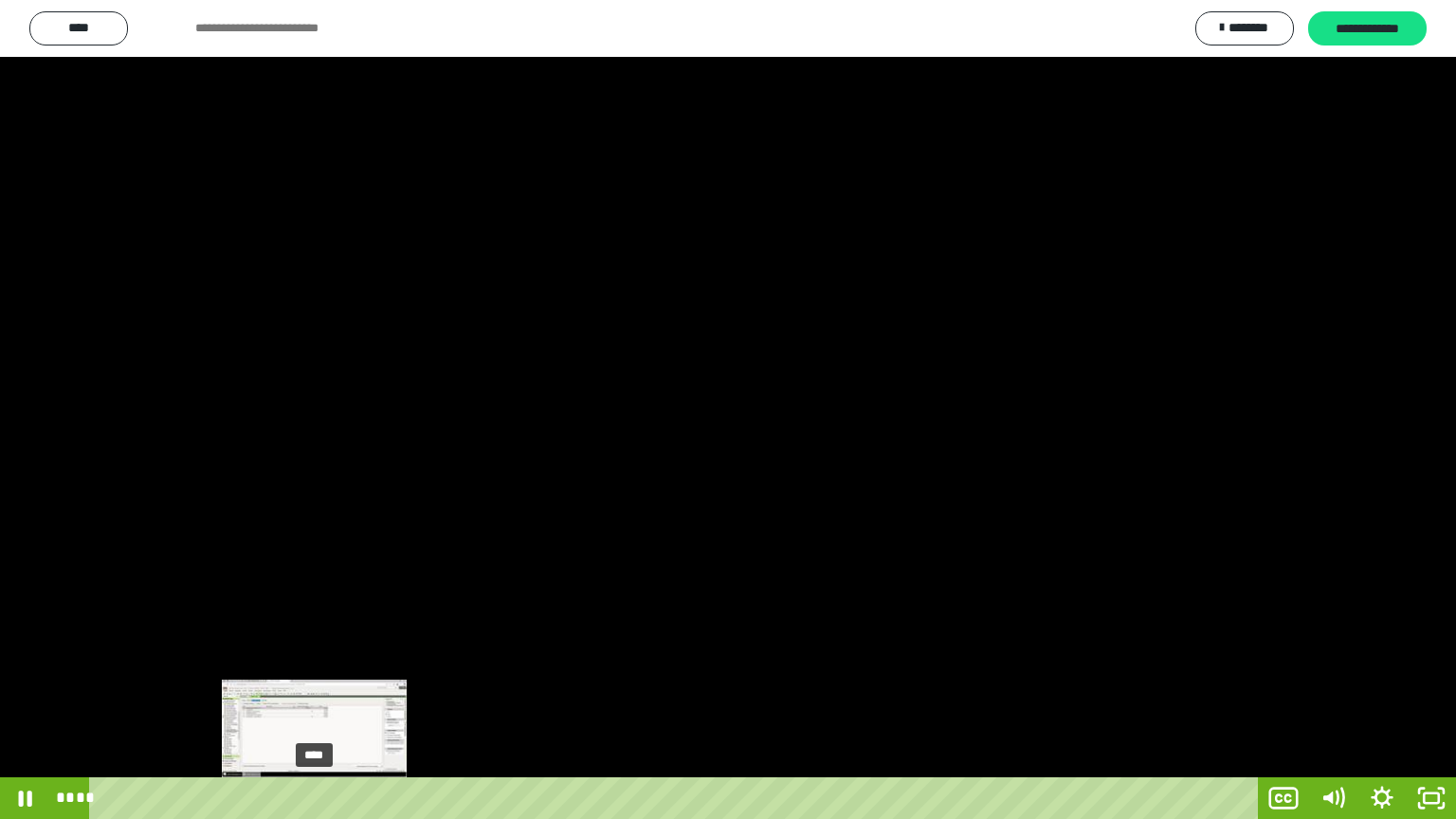 click on "****" at bounding box center (677, 798) 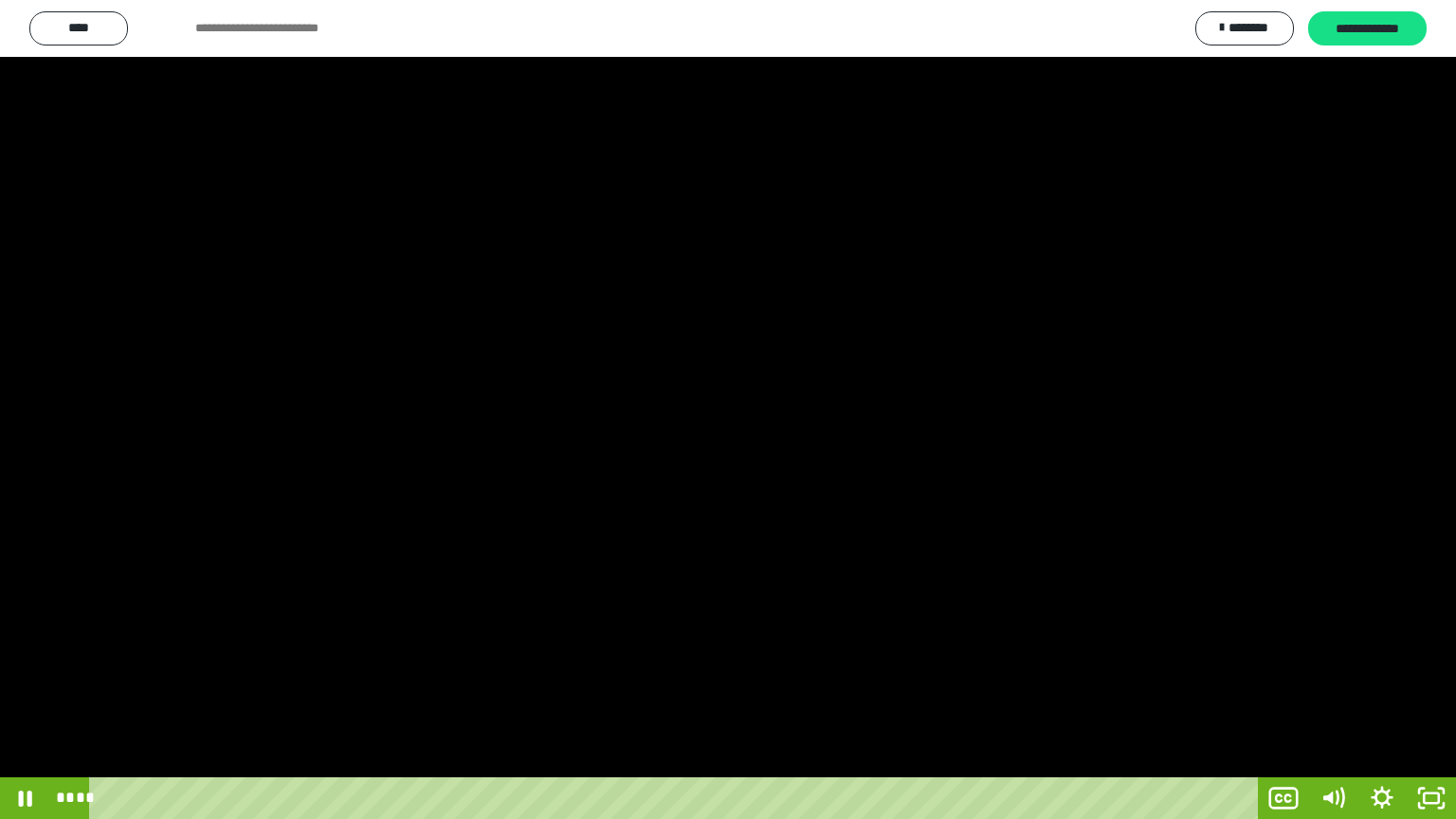 click at bounding box center (728, 410) 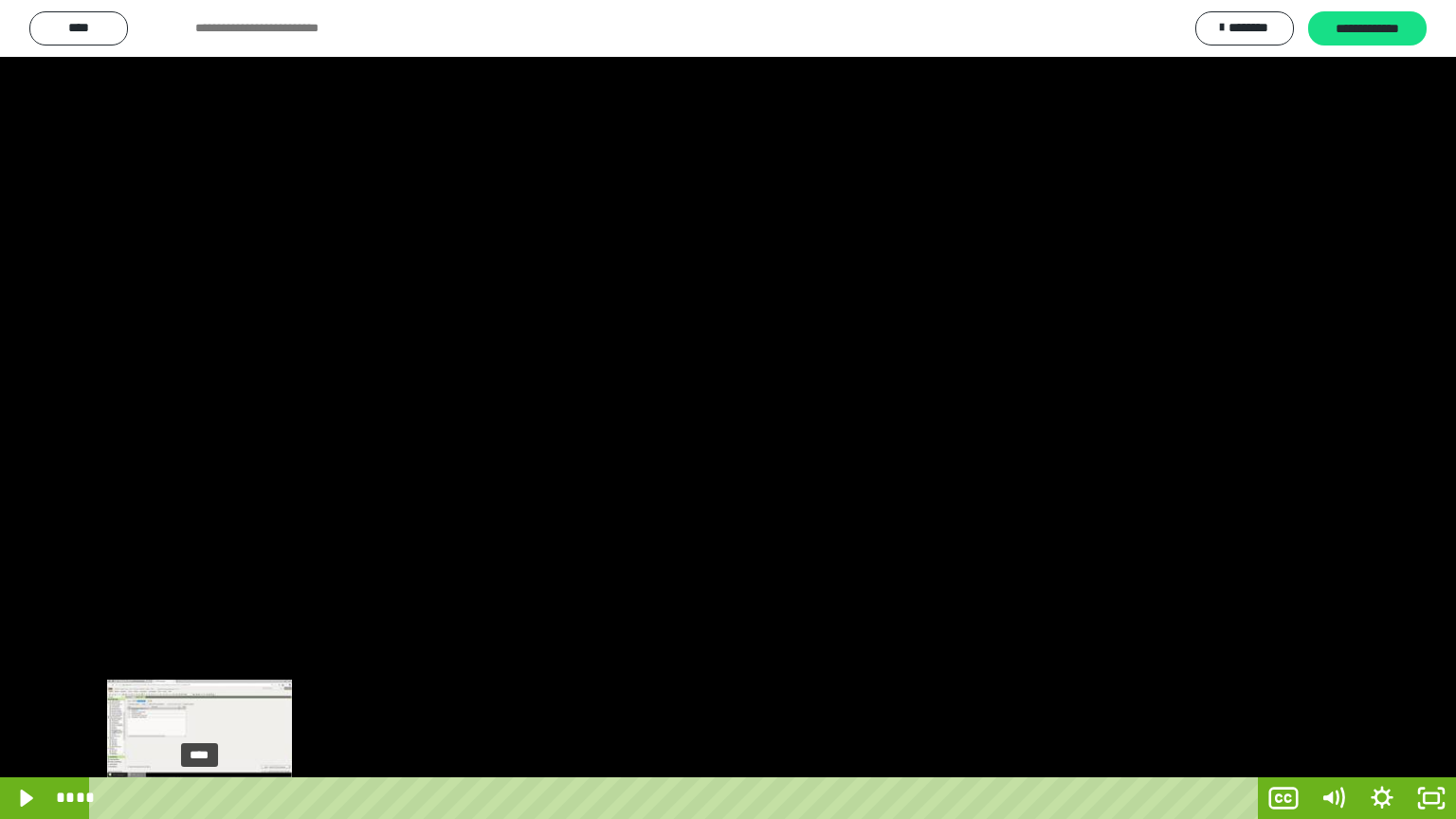 click on "****" at bounding box center [677, 798] 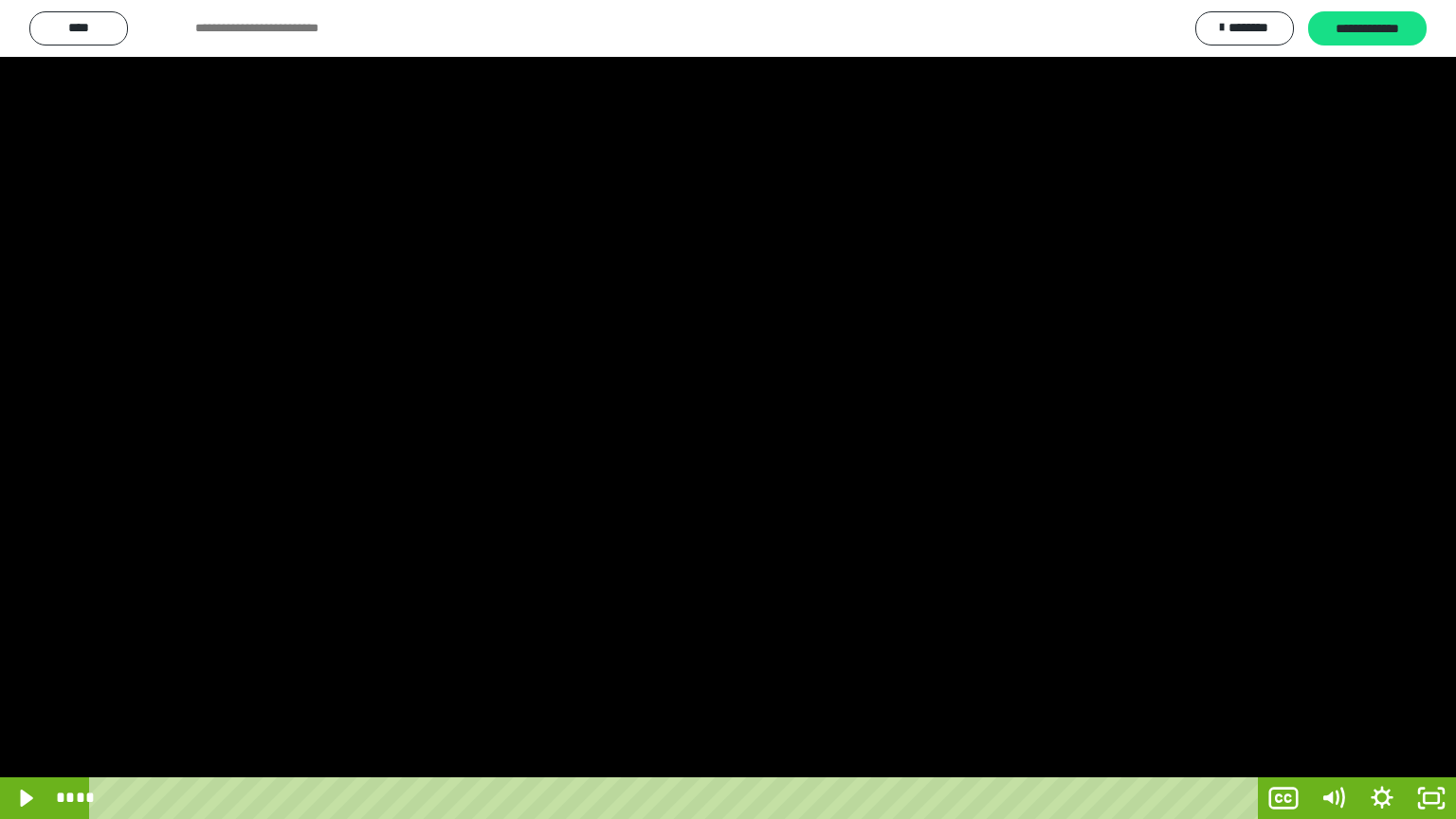 click at bounding box center [728, 410] 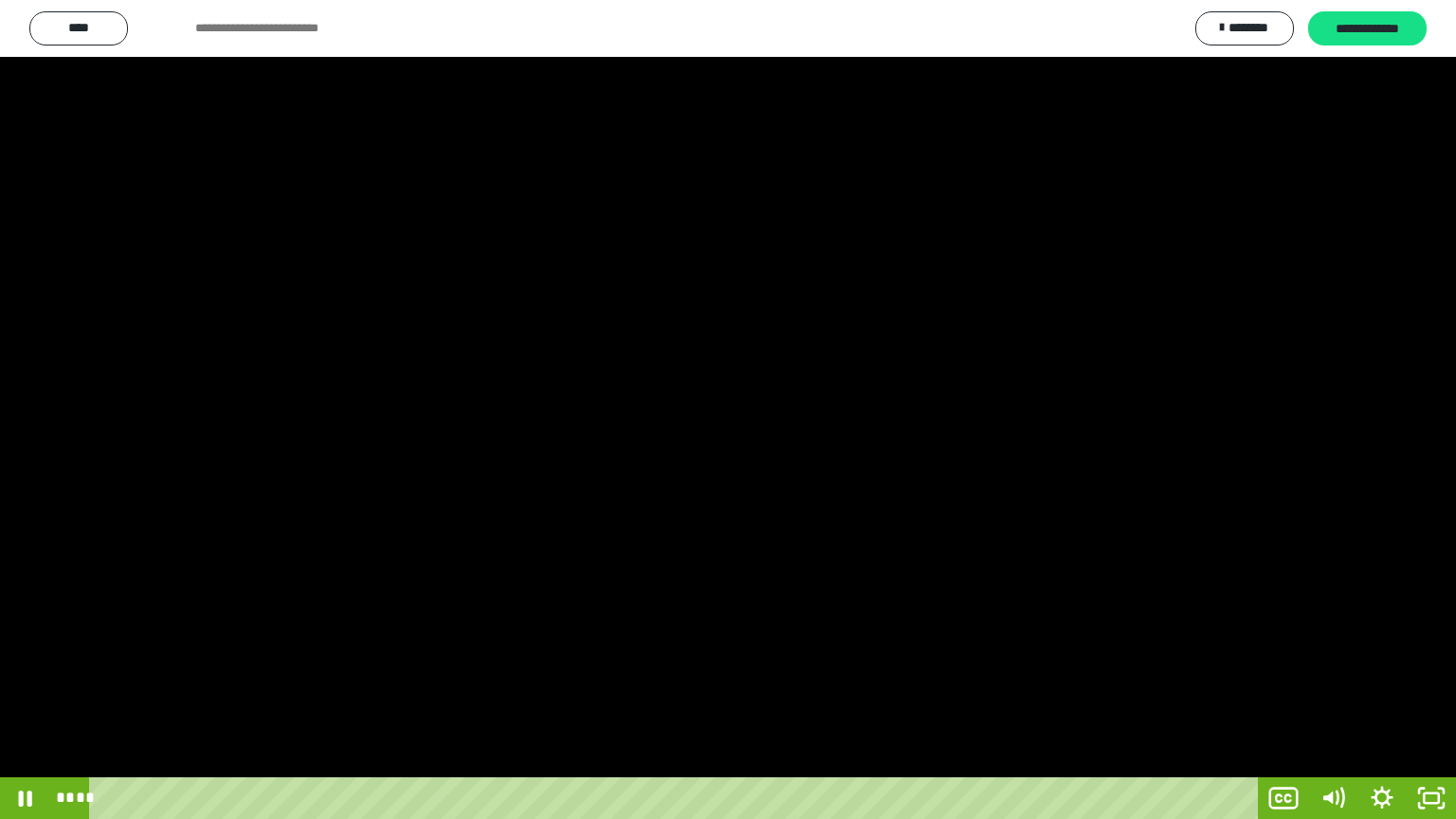 click at bounding box center [728, 410] 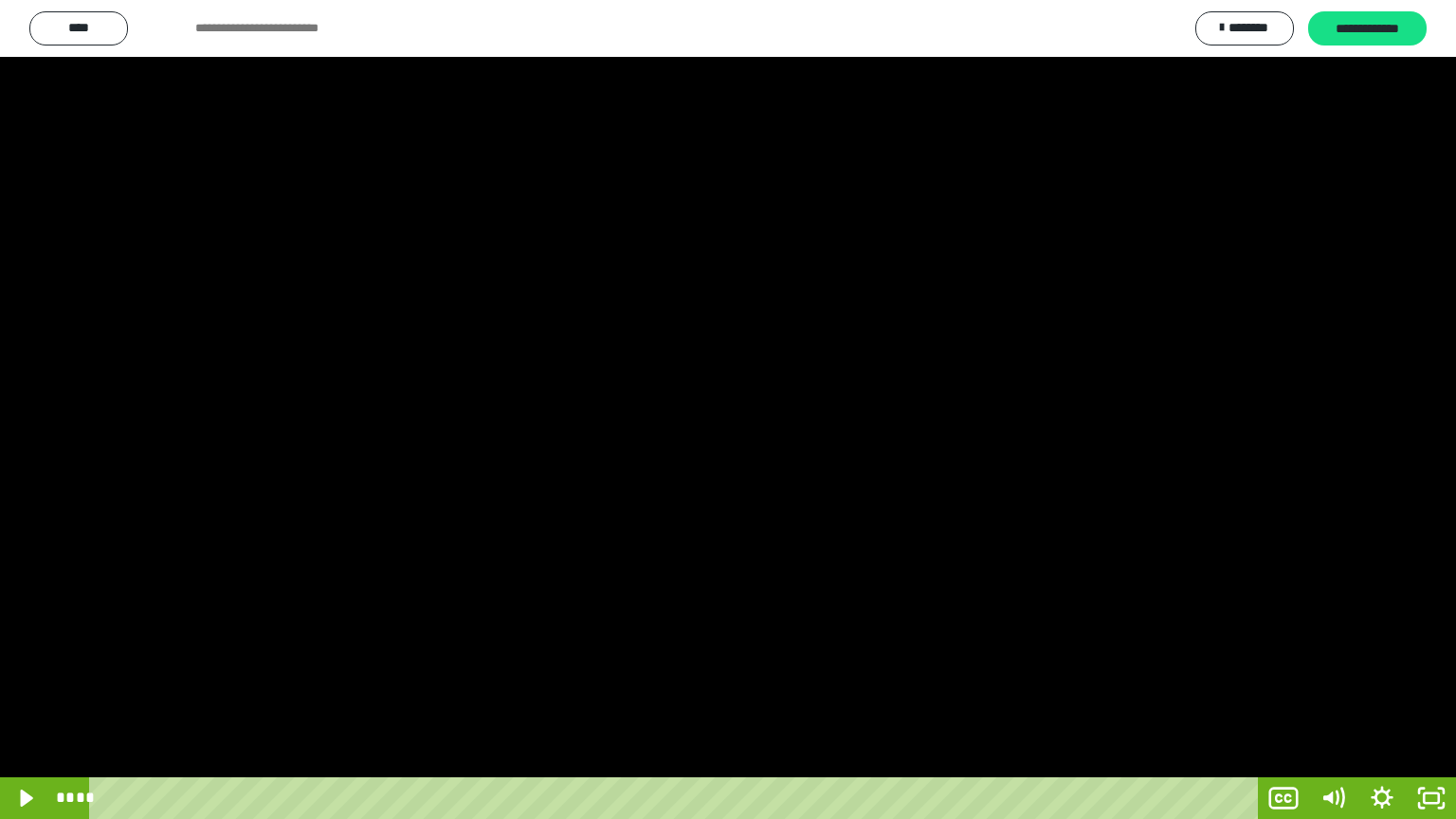 click at bounding box center (728, 410) 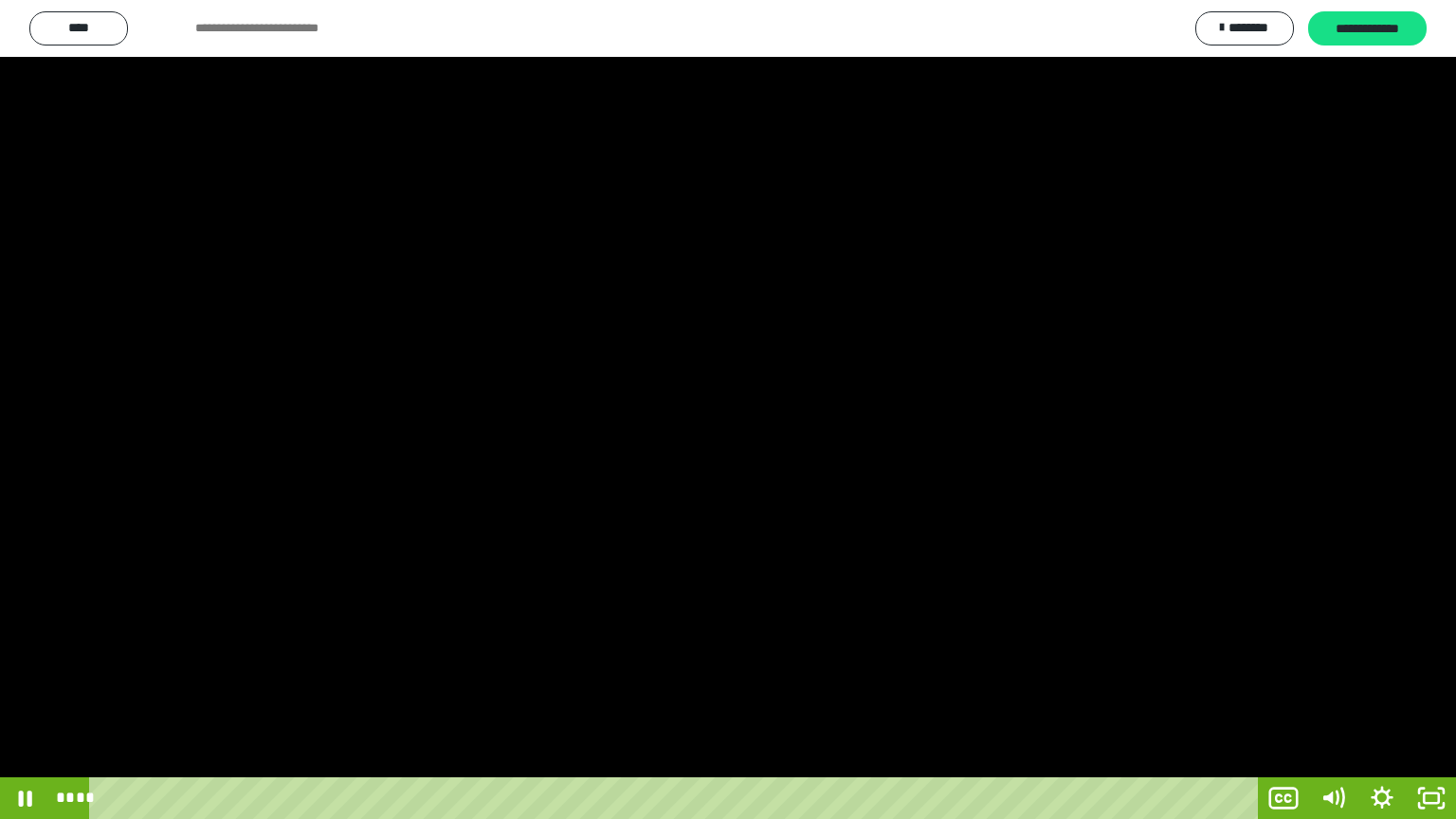 click at bounding box center [728, 410] 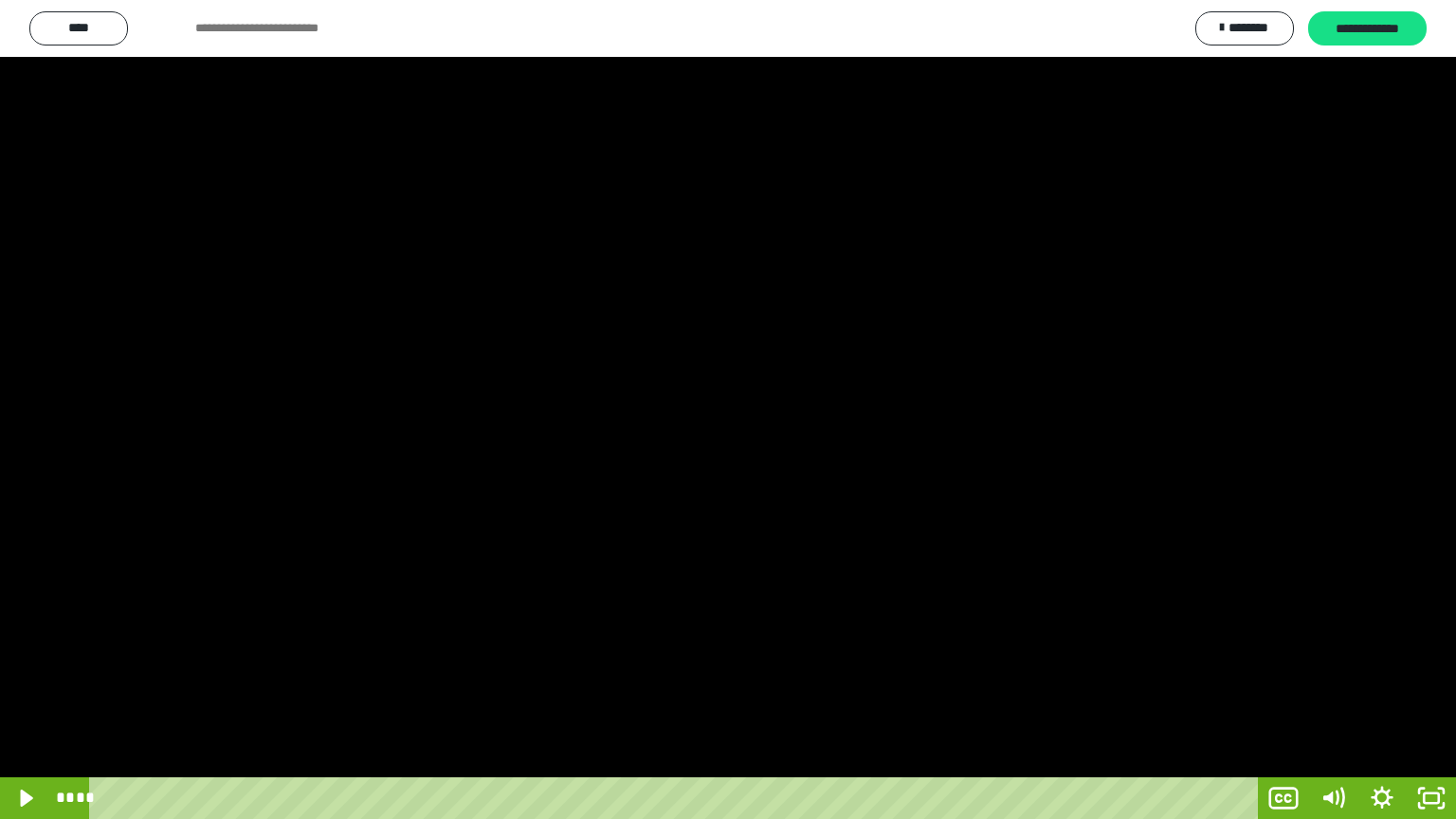 click at bounding box center [728, 410] 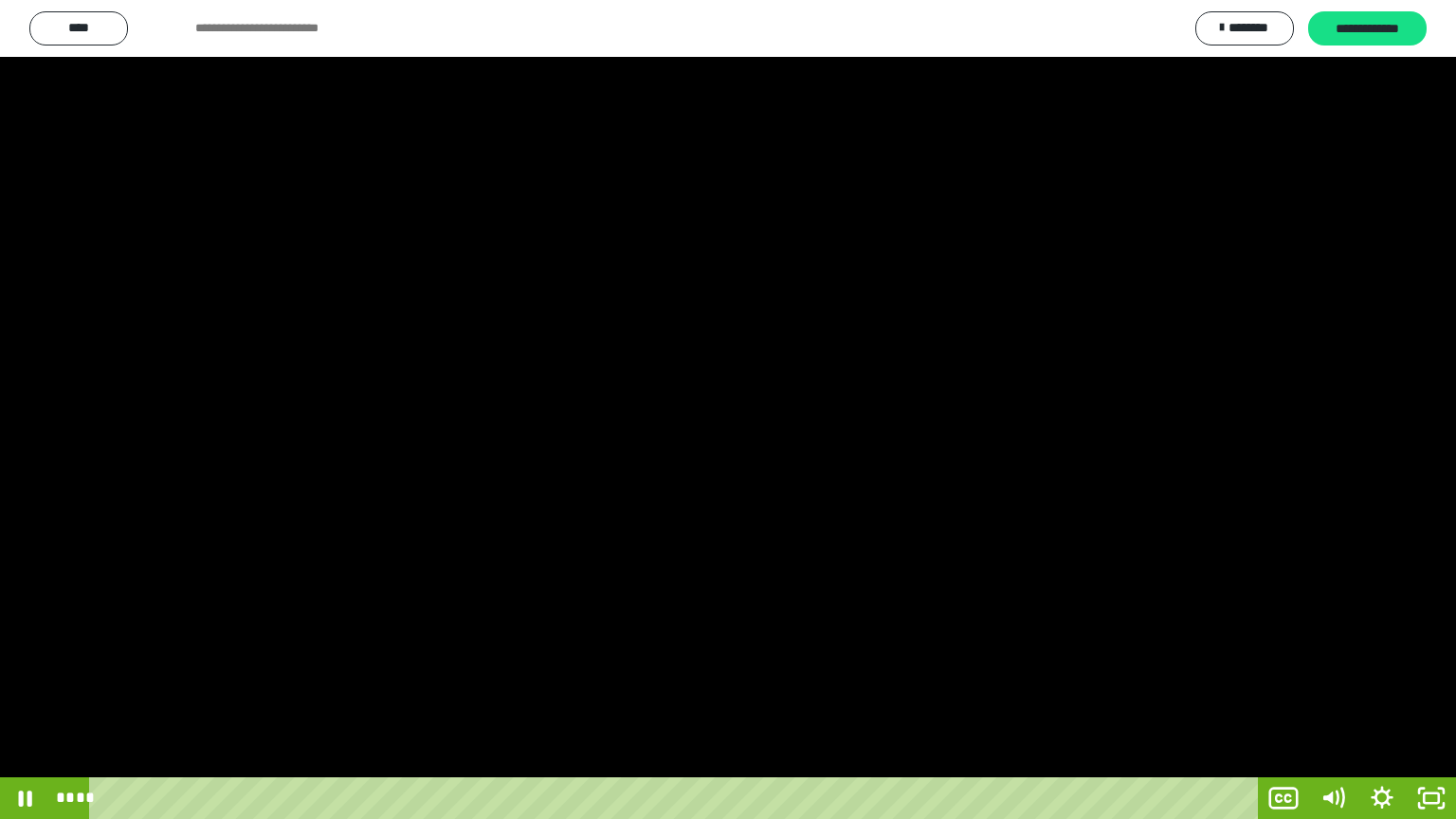 click at bounding box center (728, 410) 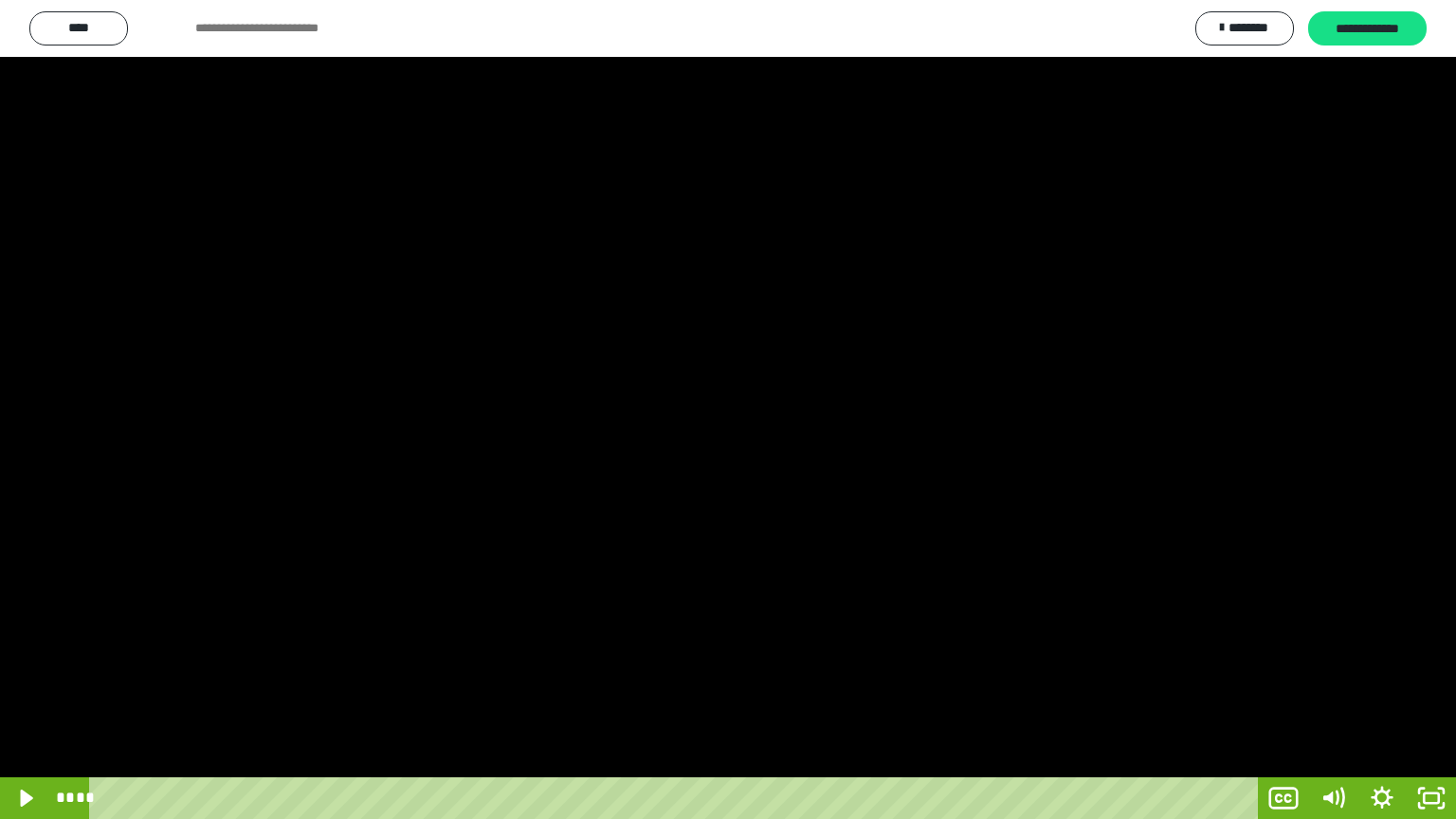 click at bounding box center [728, 410] 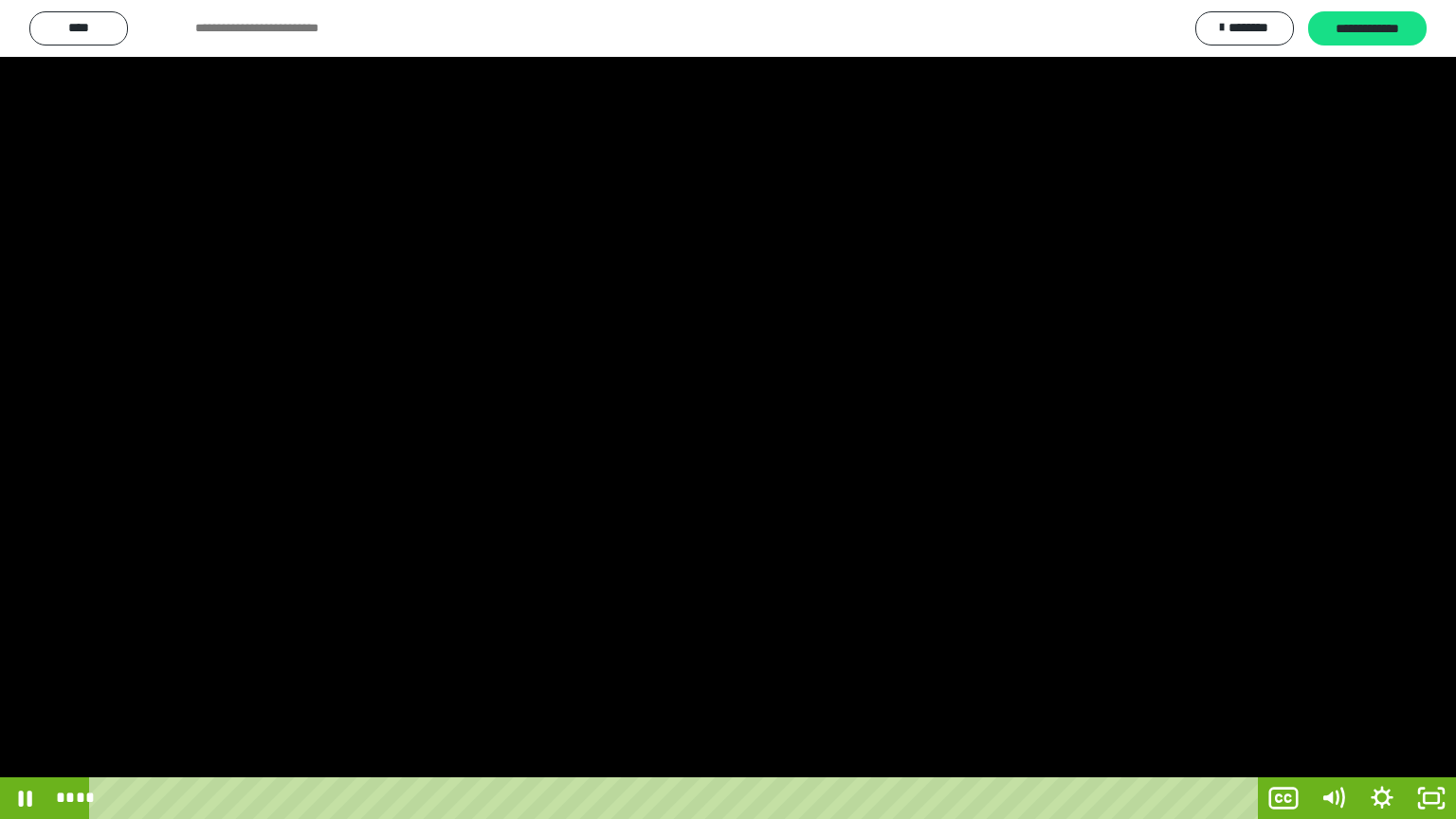 click at bounding box center [728, 410] 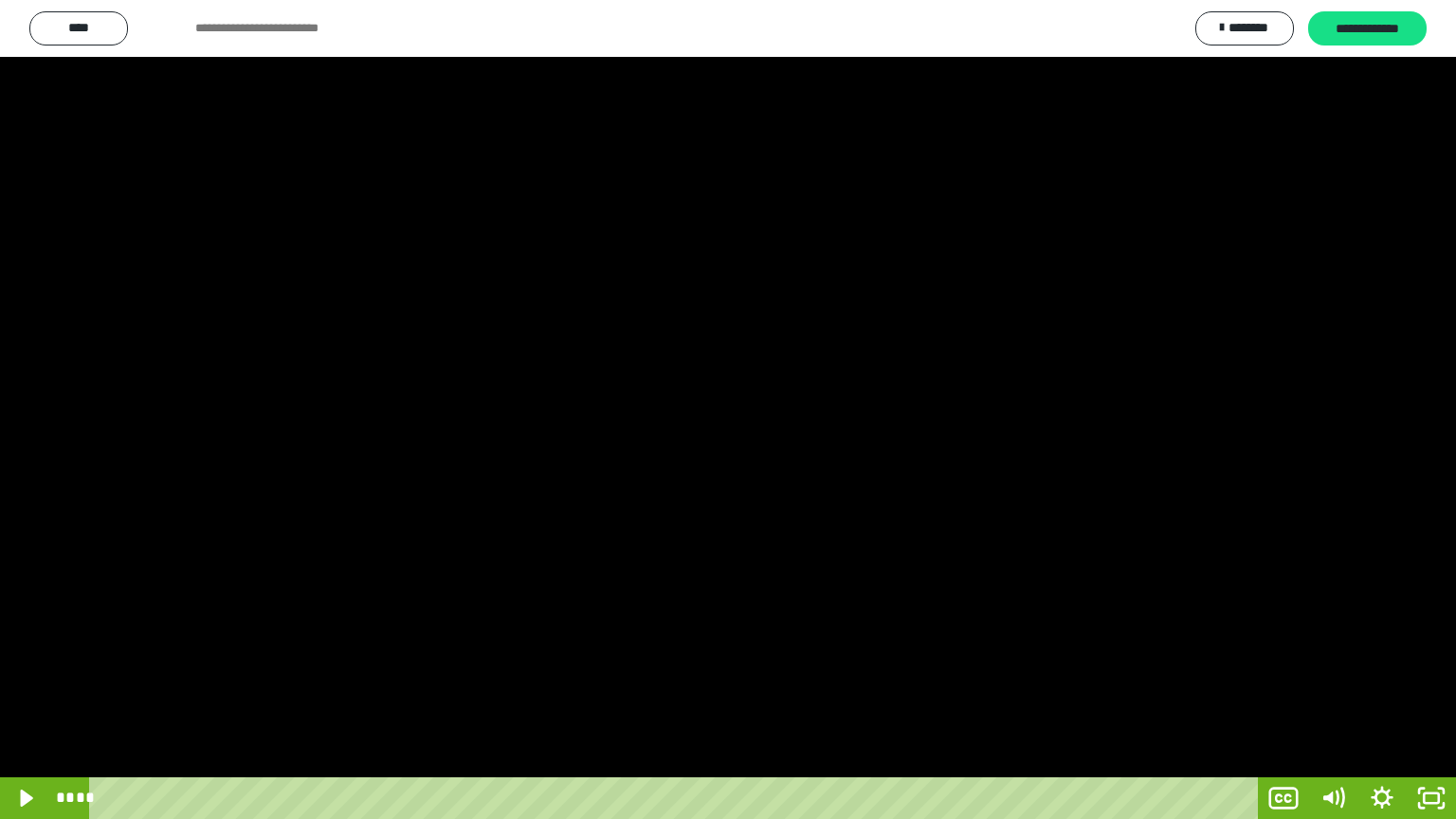 click at bounding box center [728, 410] 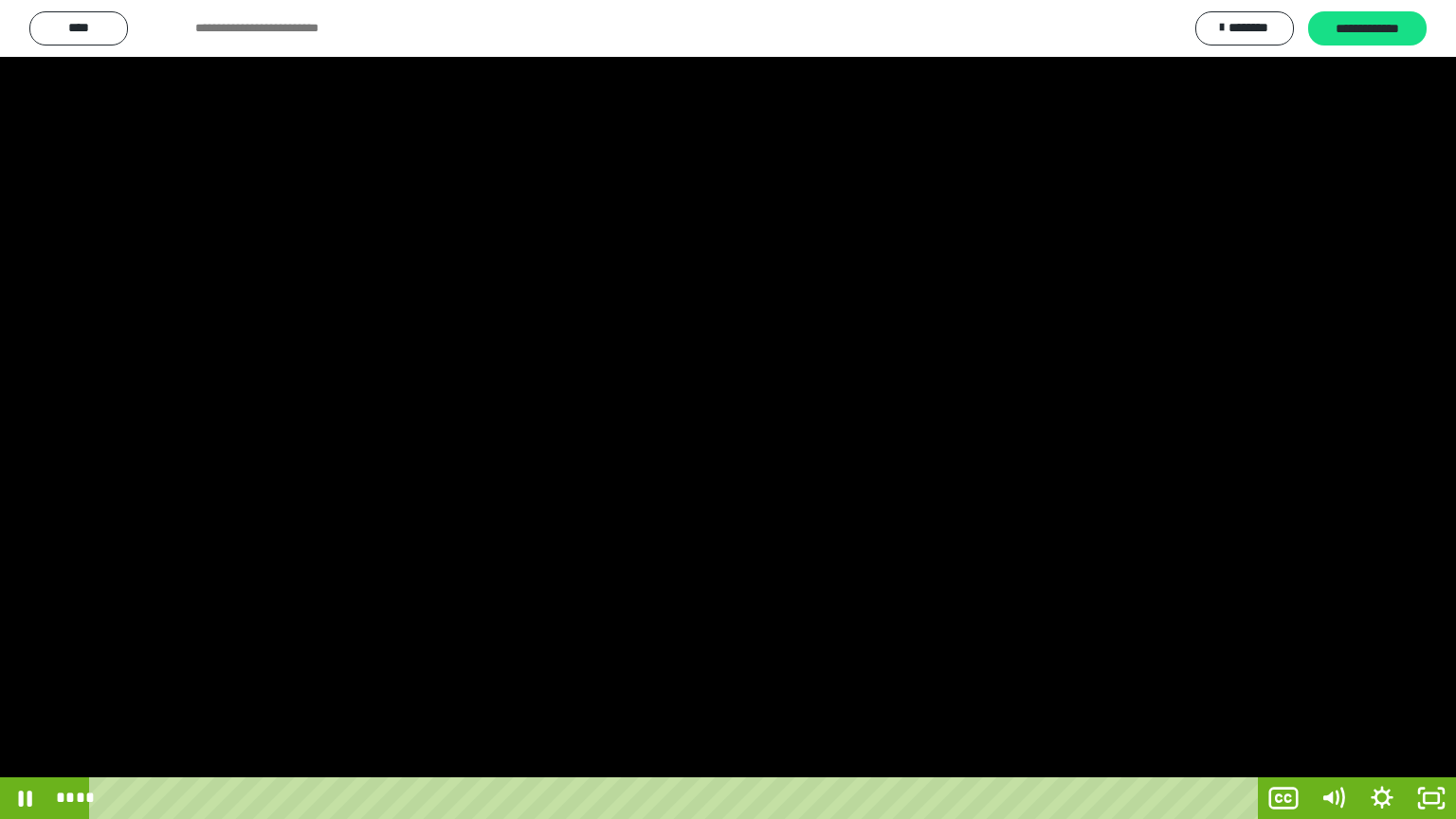 click at bounding box center [728, 410] 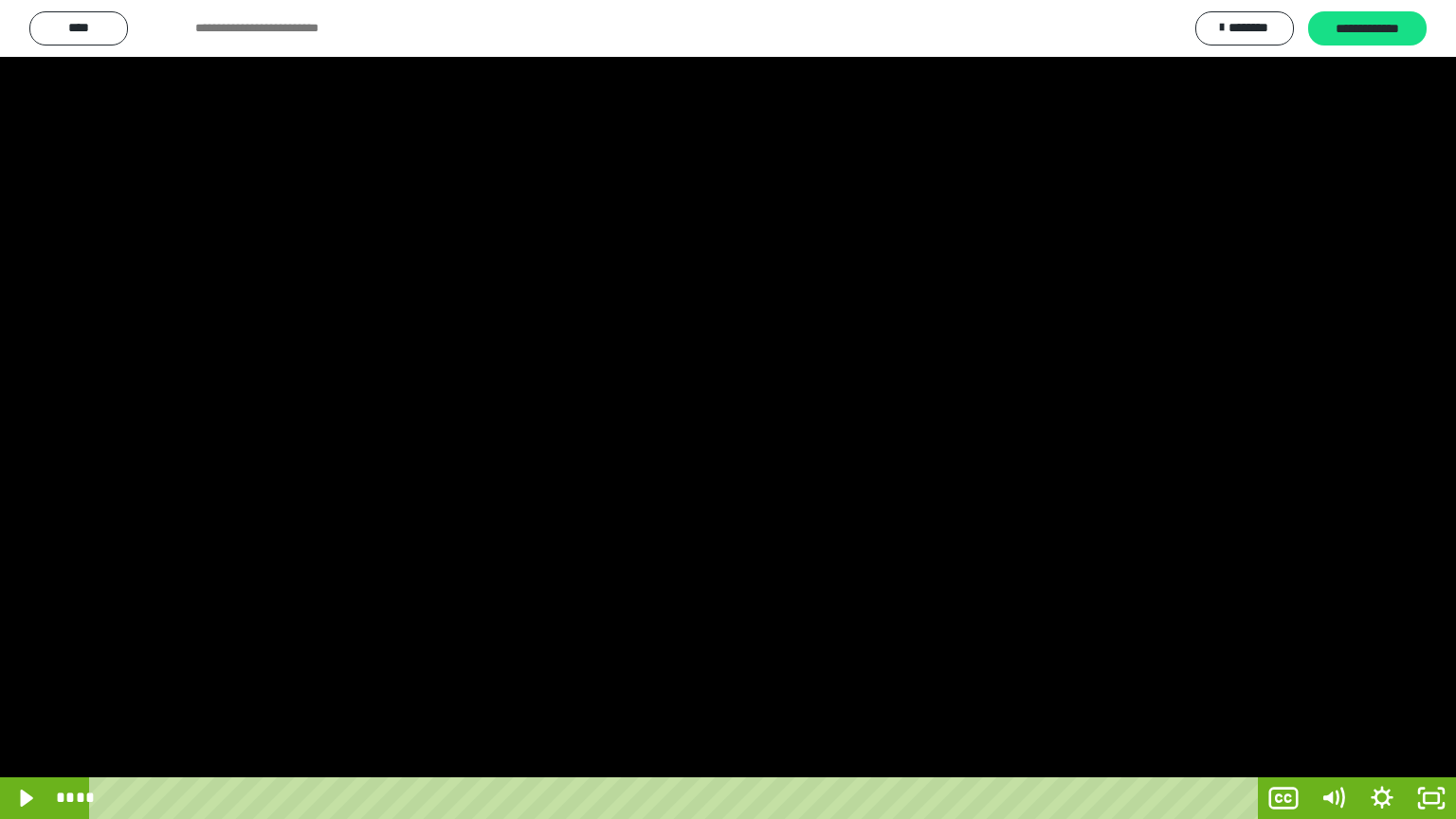 click at bounding box center [728, 410] 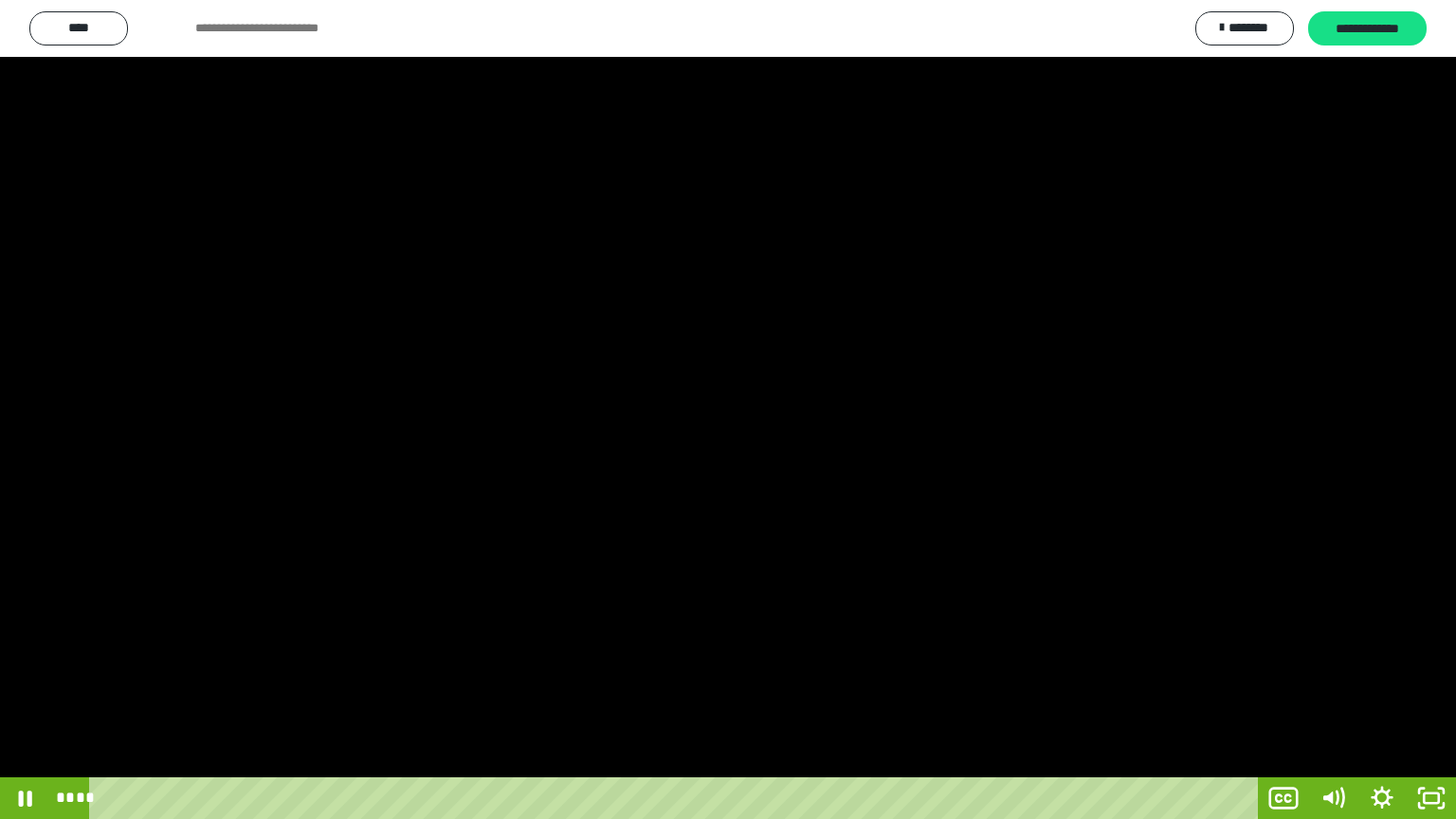 click at bounding box center (728, 410) 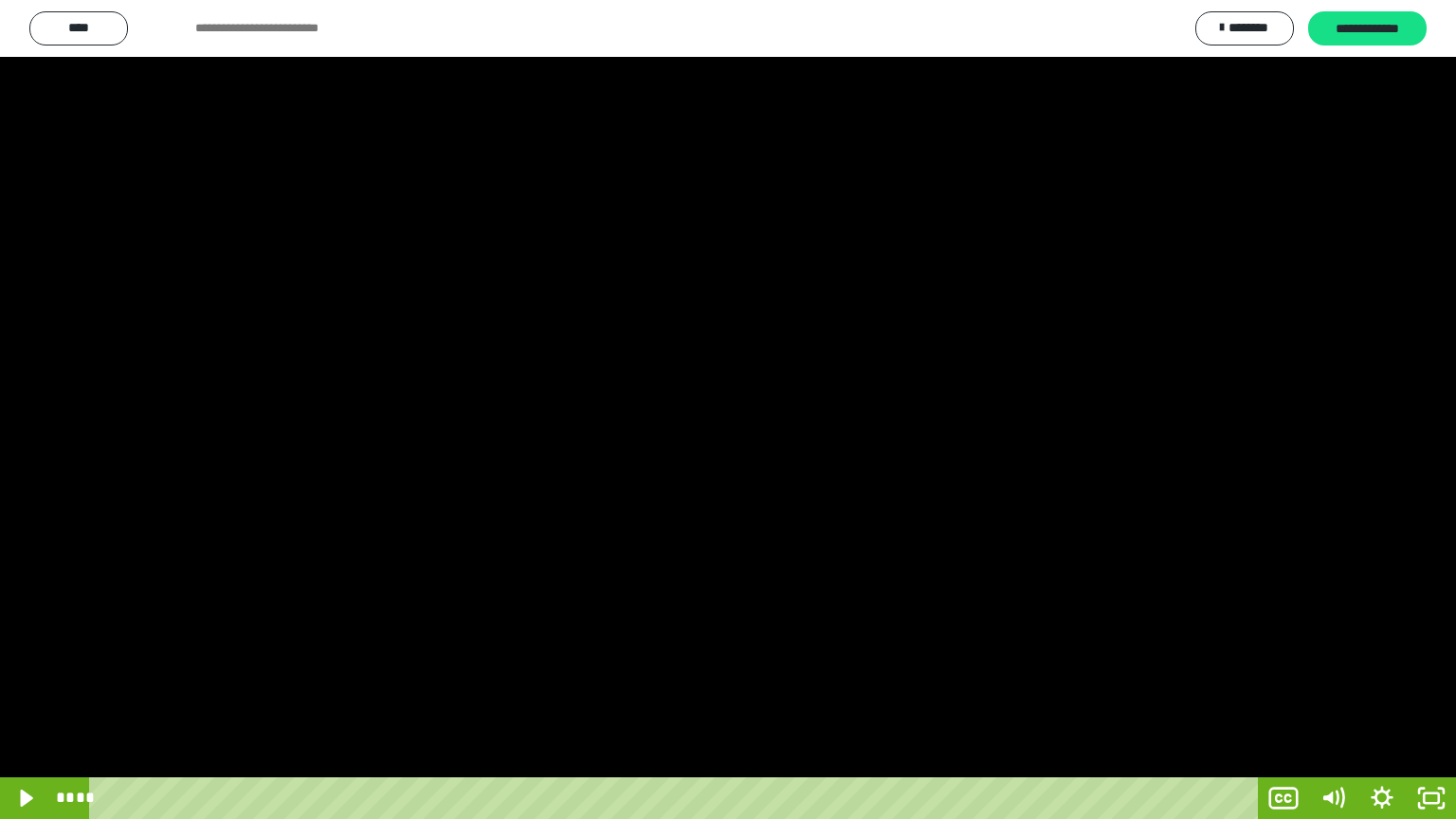 click at bounding box center (728, 410) 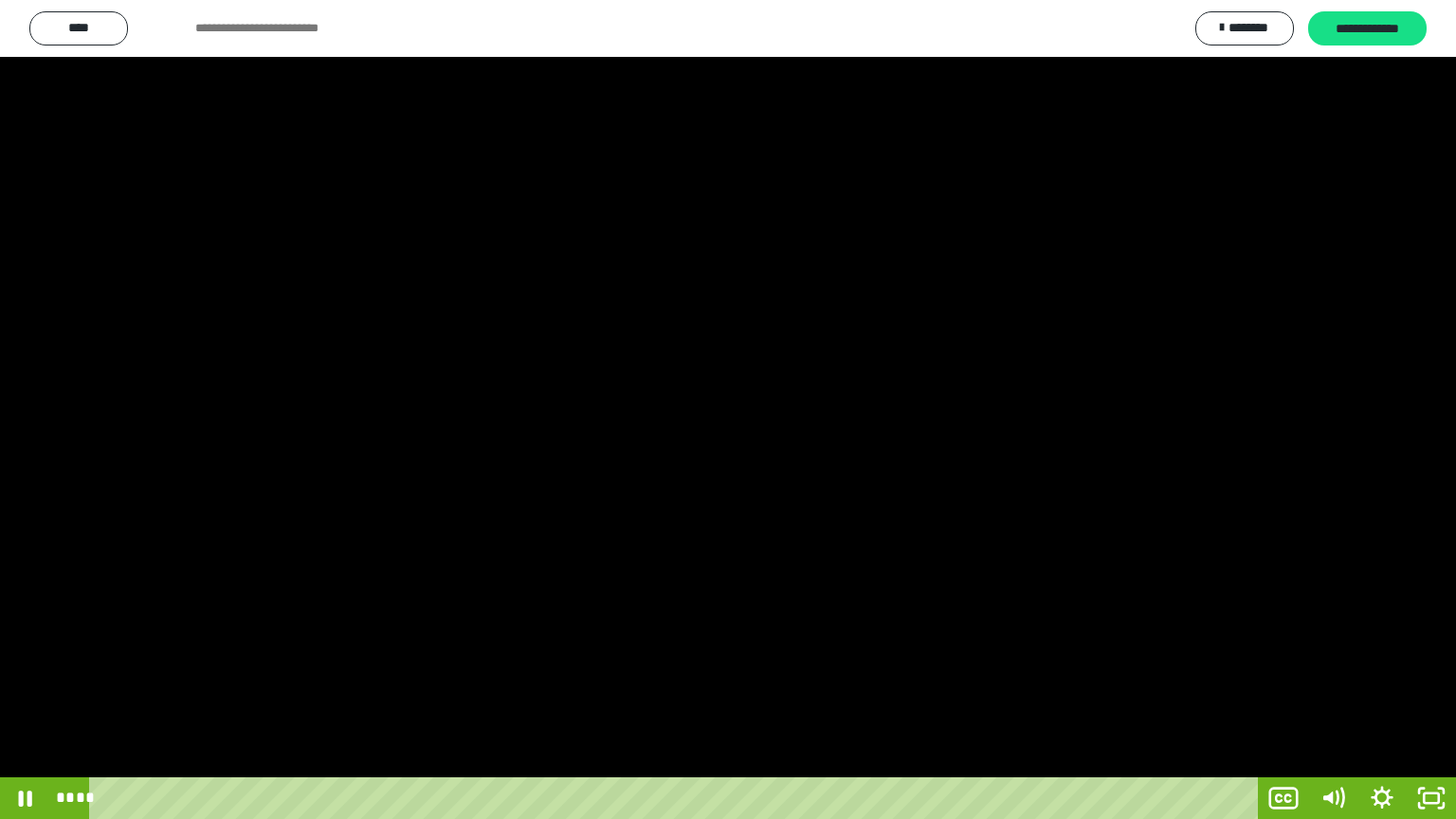 click at bounding box center [728, 410] 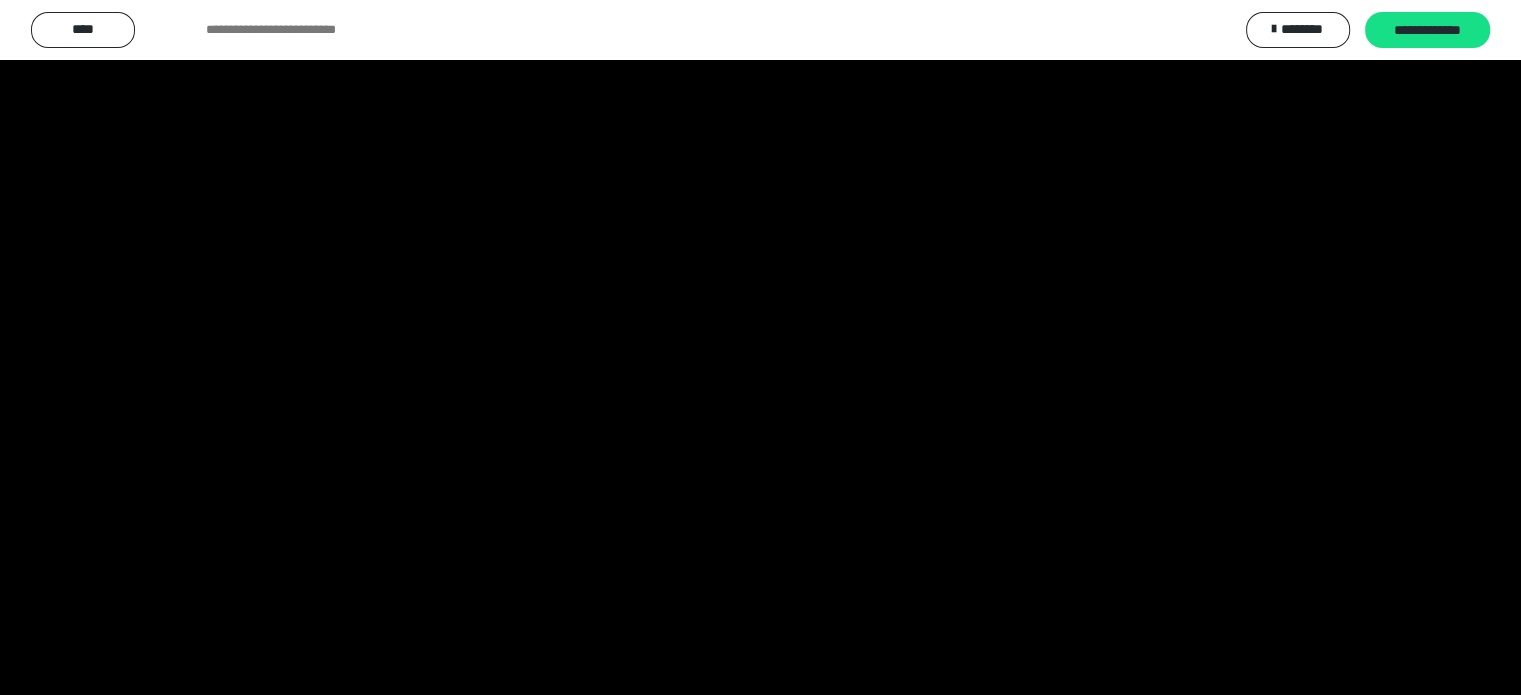 type 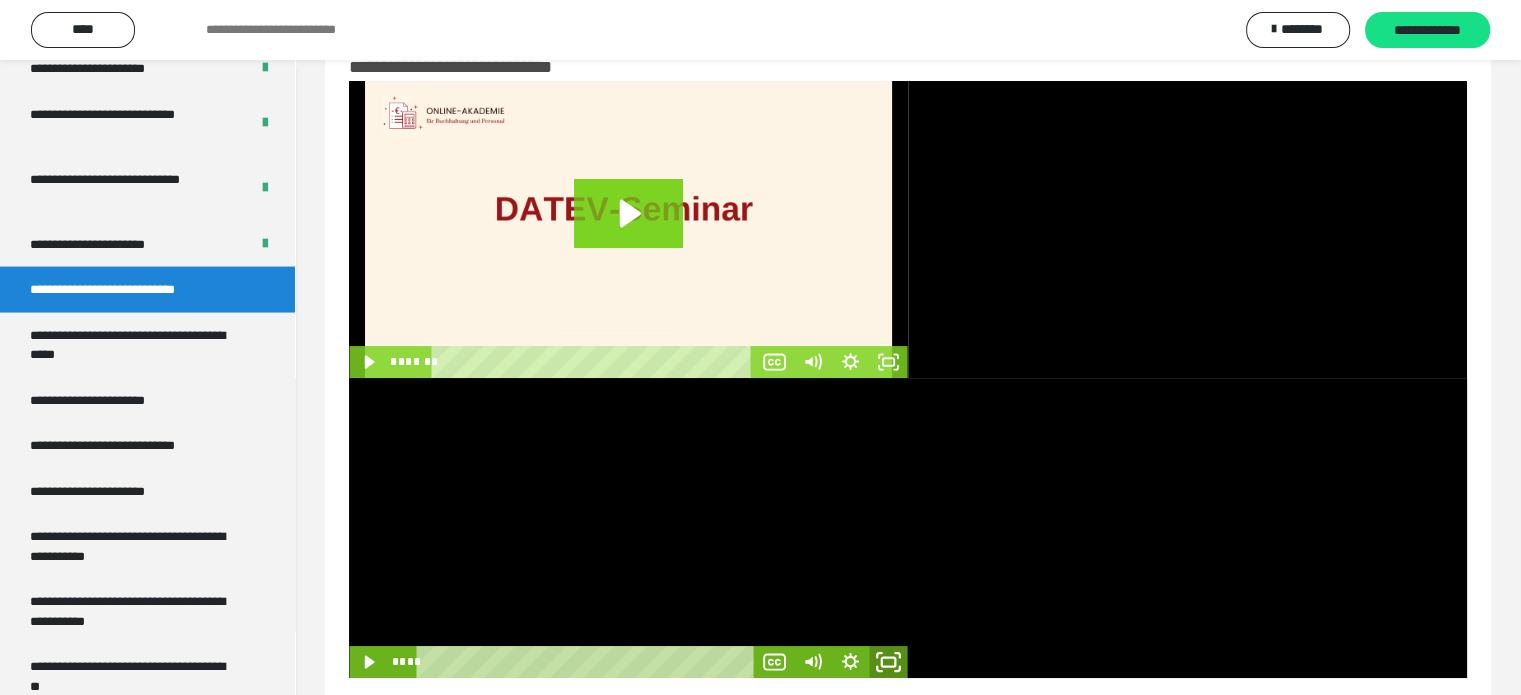 click 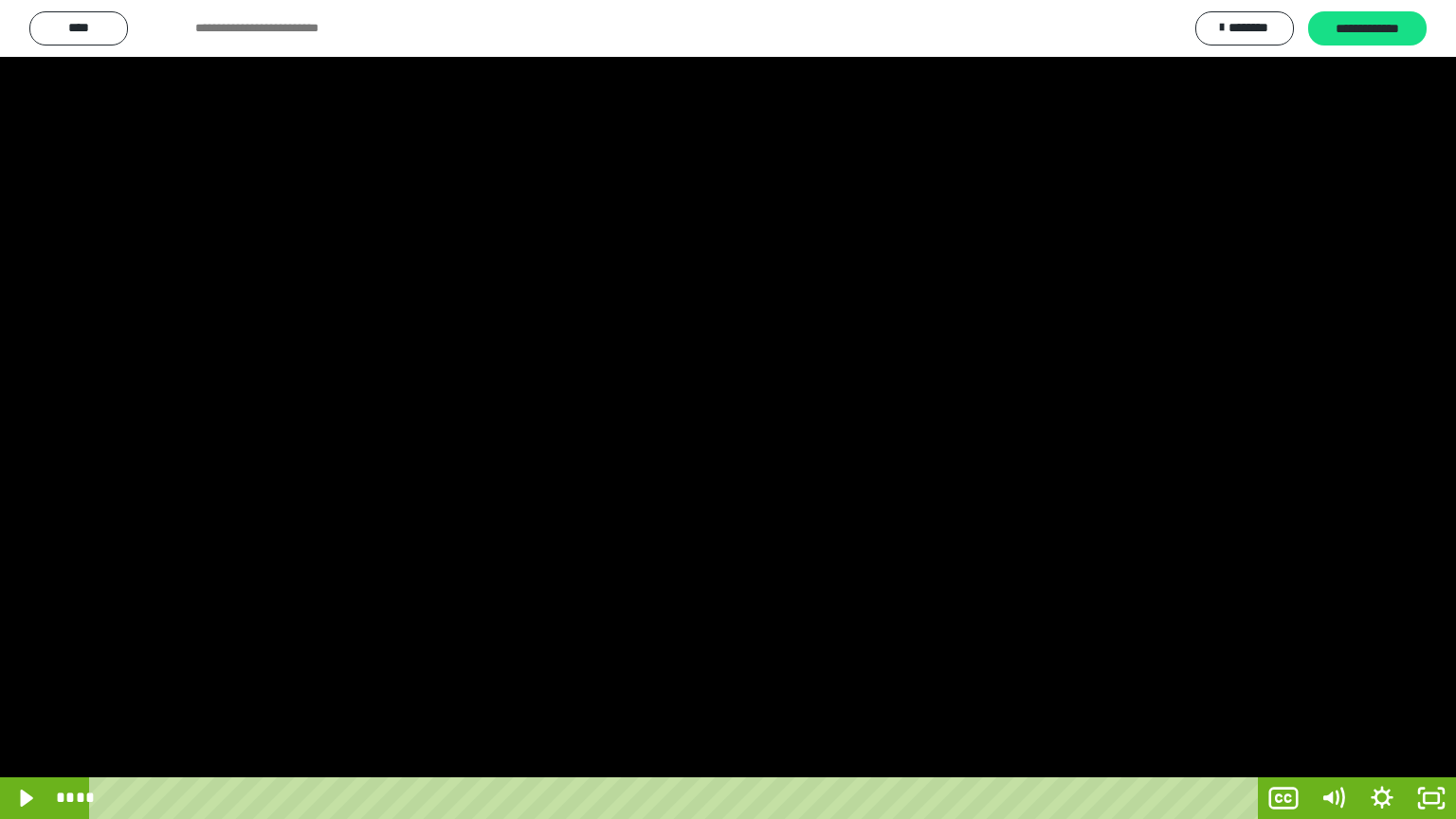 click at bounding box center [728, 410] 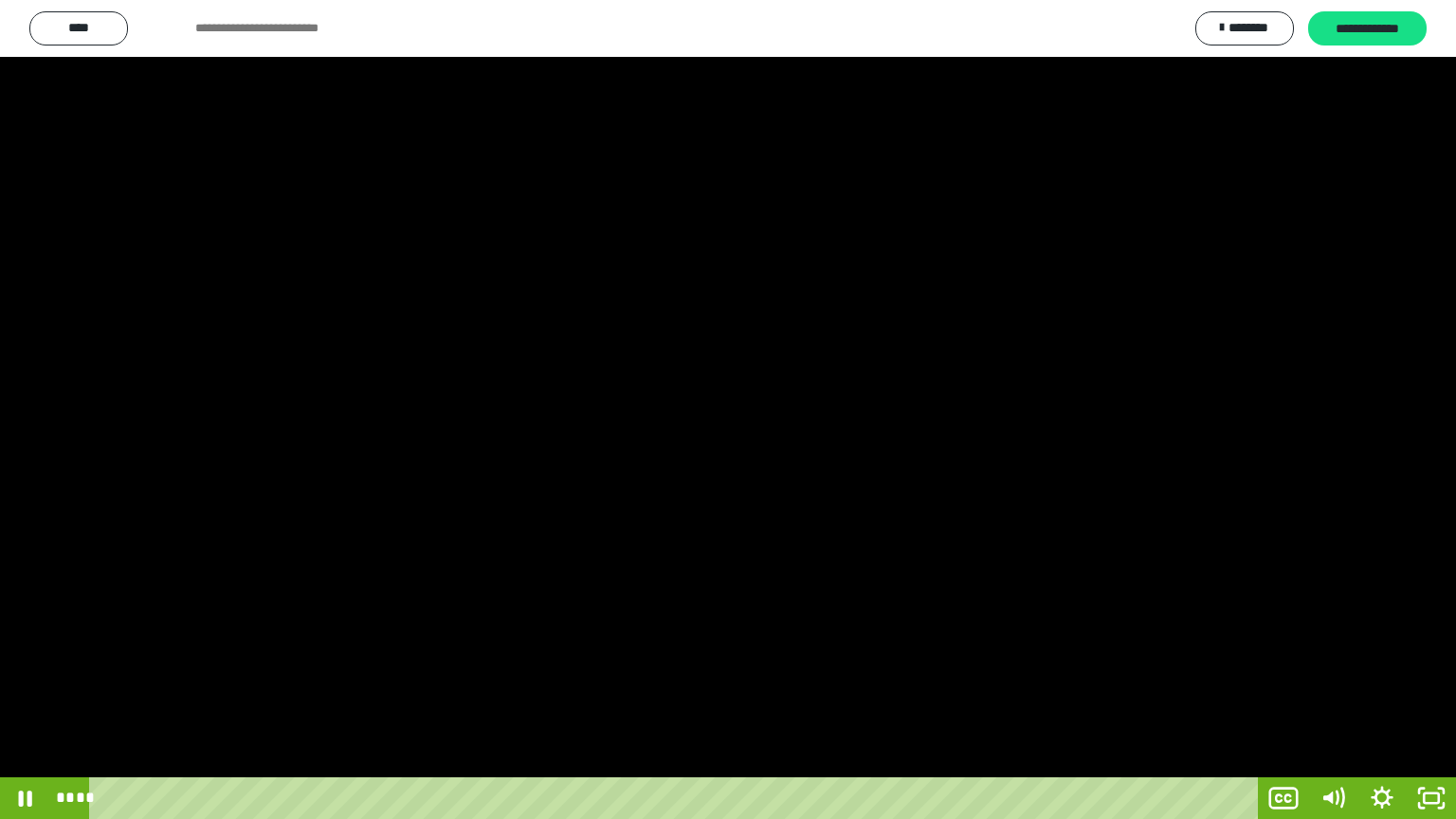 click at bounding box center (728, 410) 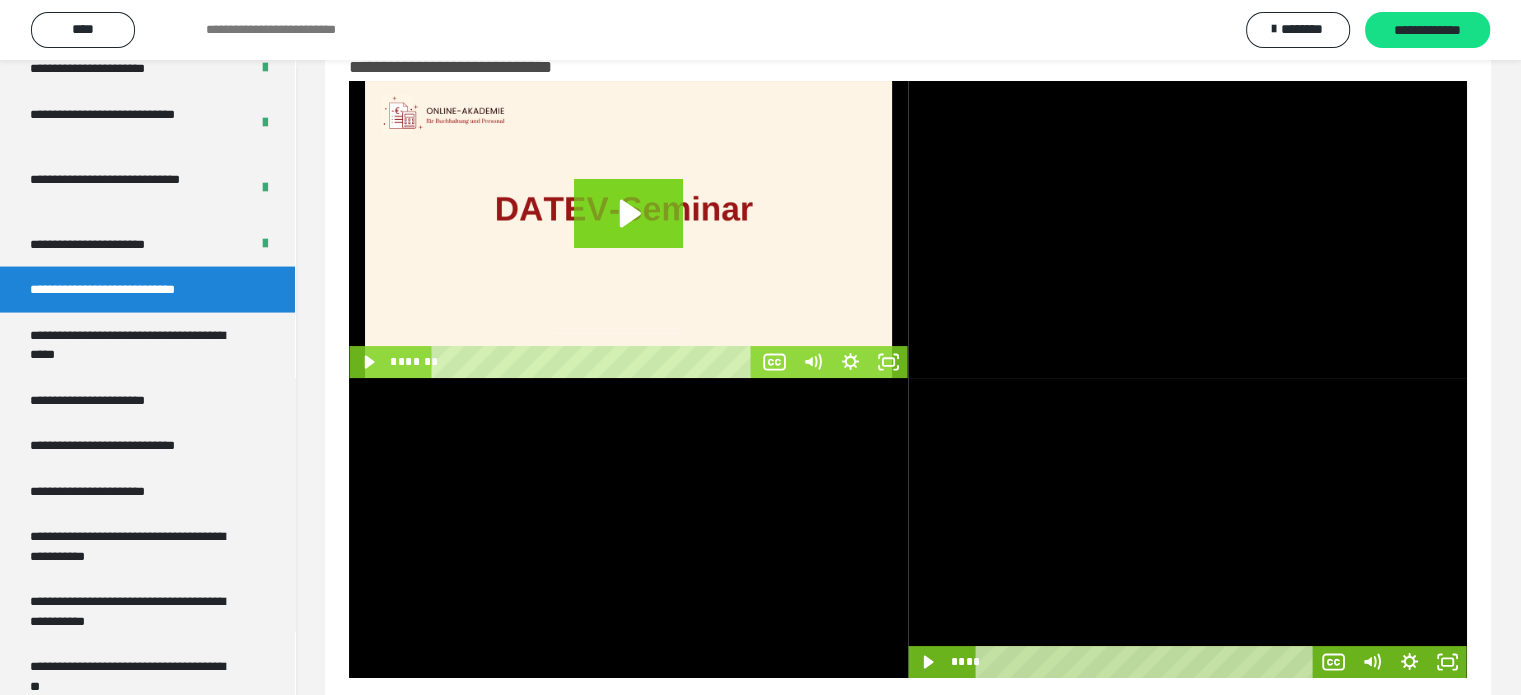 click at bounding box center [1187, 528] 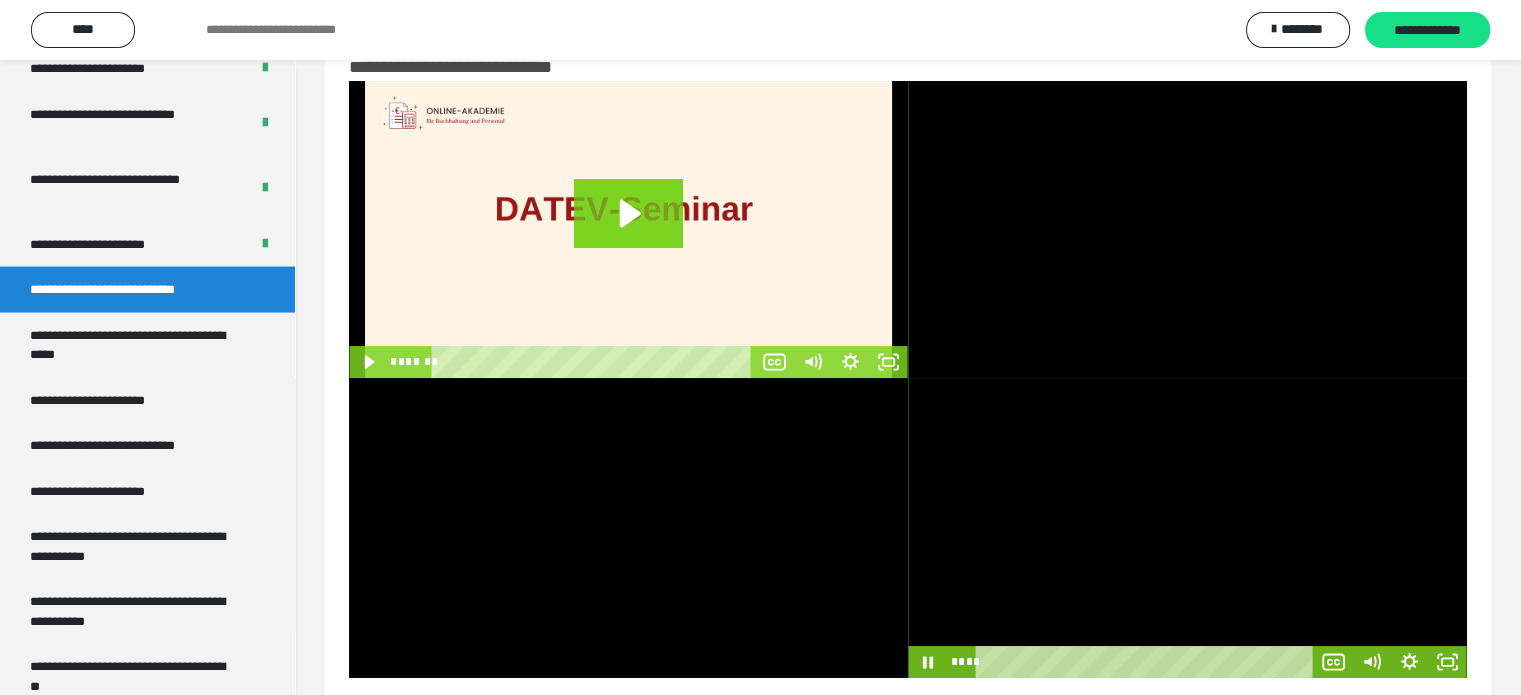 click at bounding box center (1187, 528) 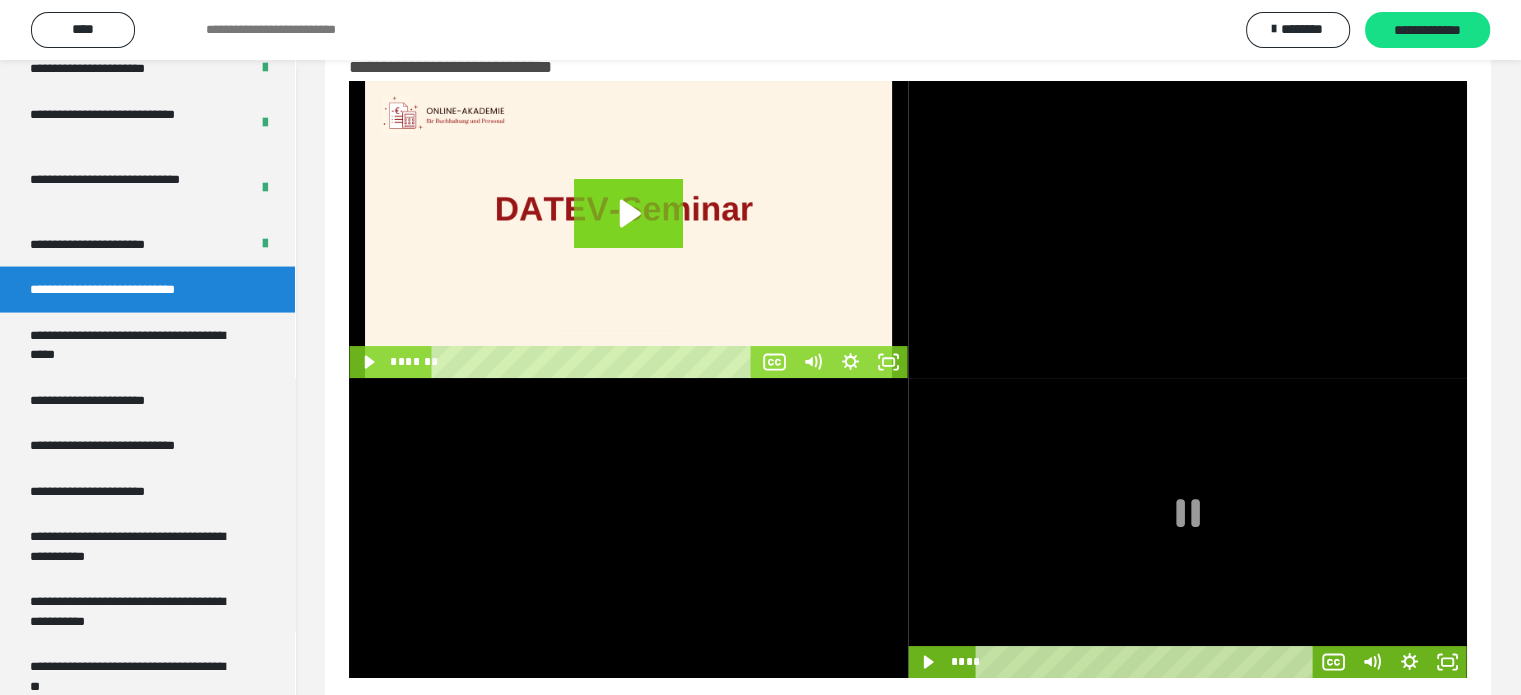 click at bounding box center (1187, 528) 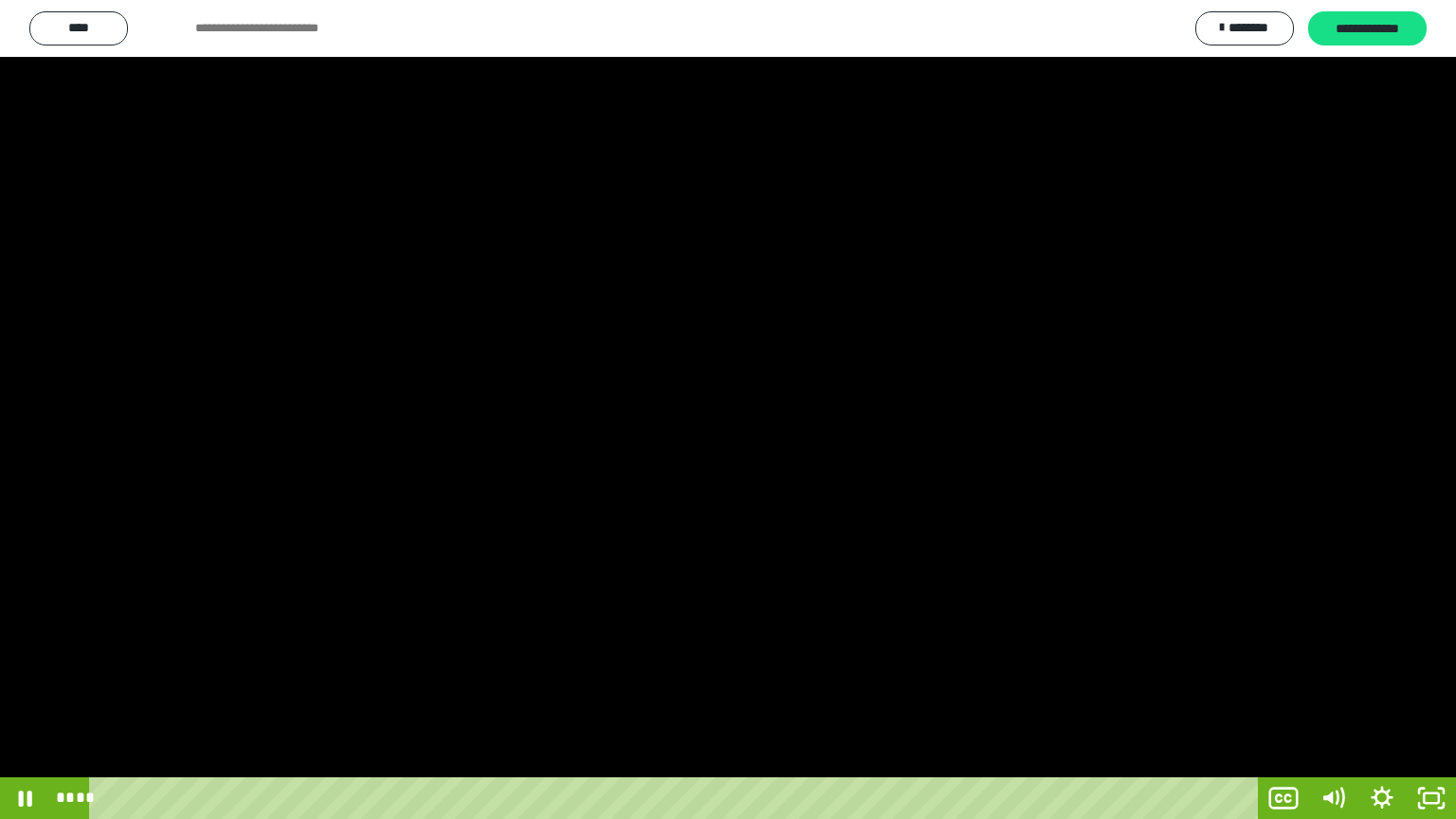 click at bounding box center [728, 410] 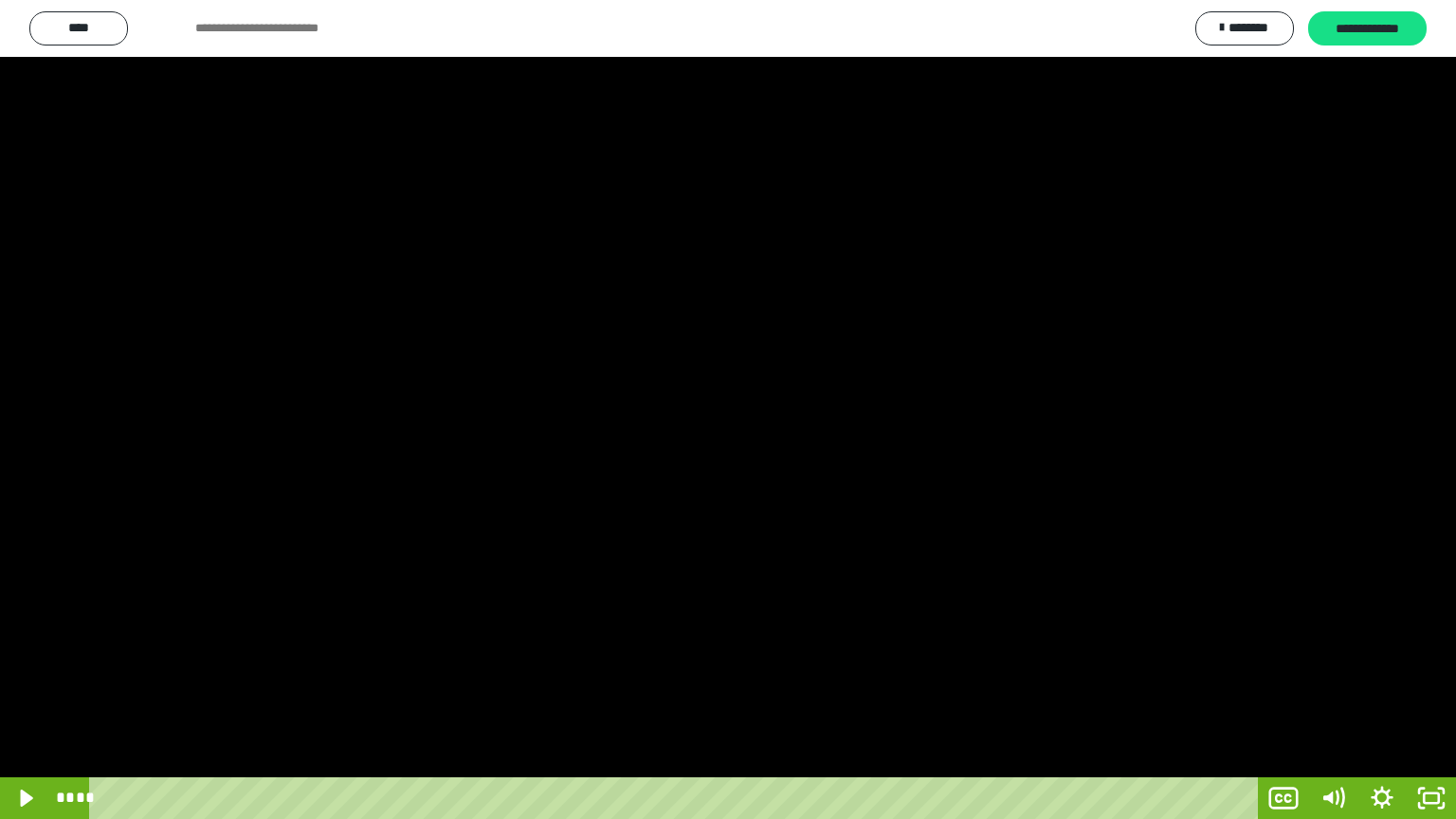 click at bounding box center (728, 410) 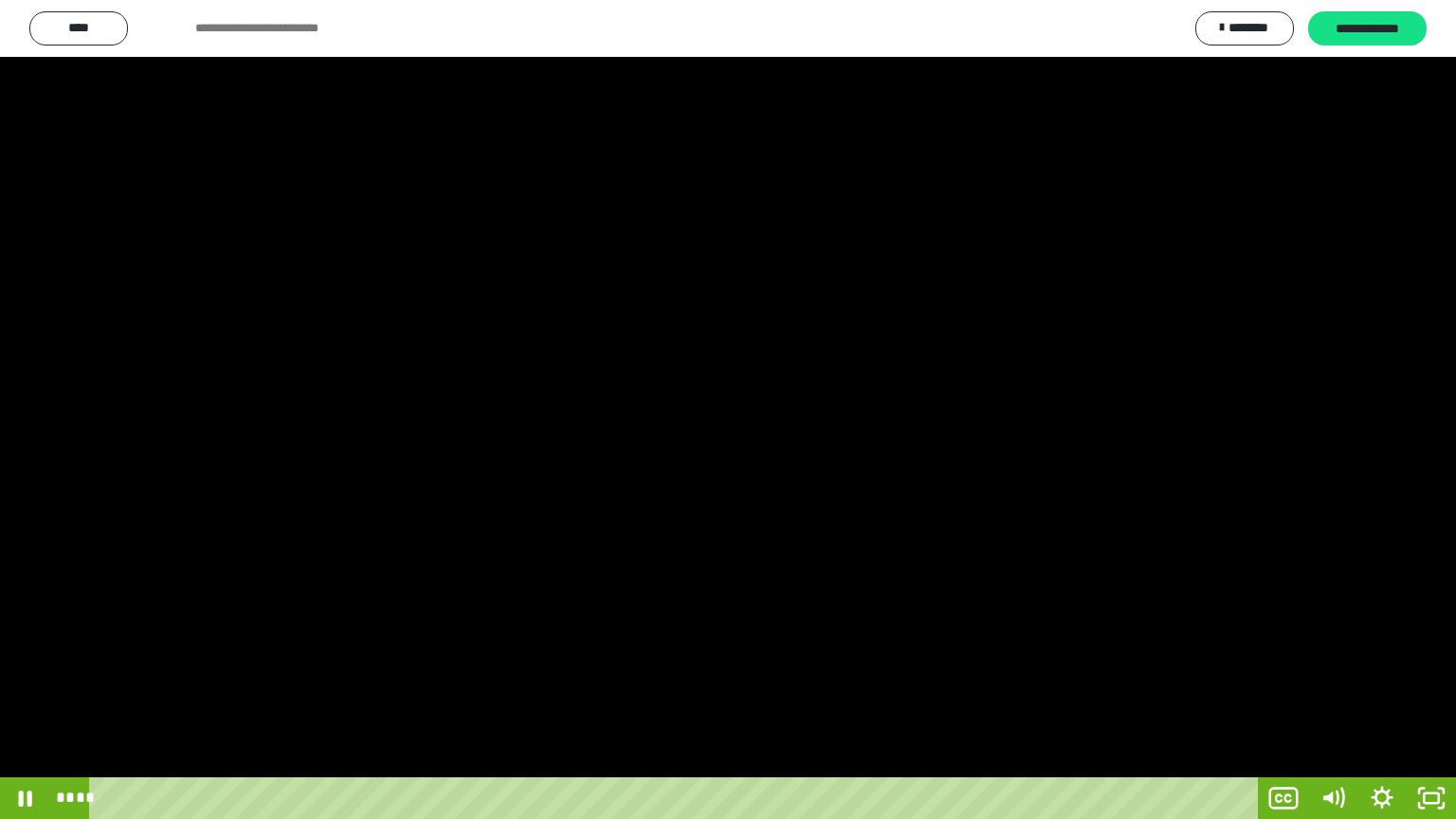 click at bounding box center (728, 410) 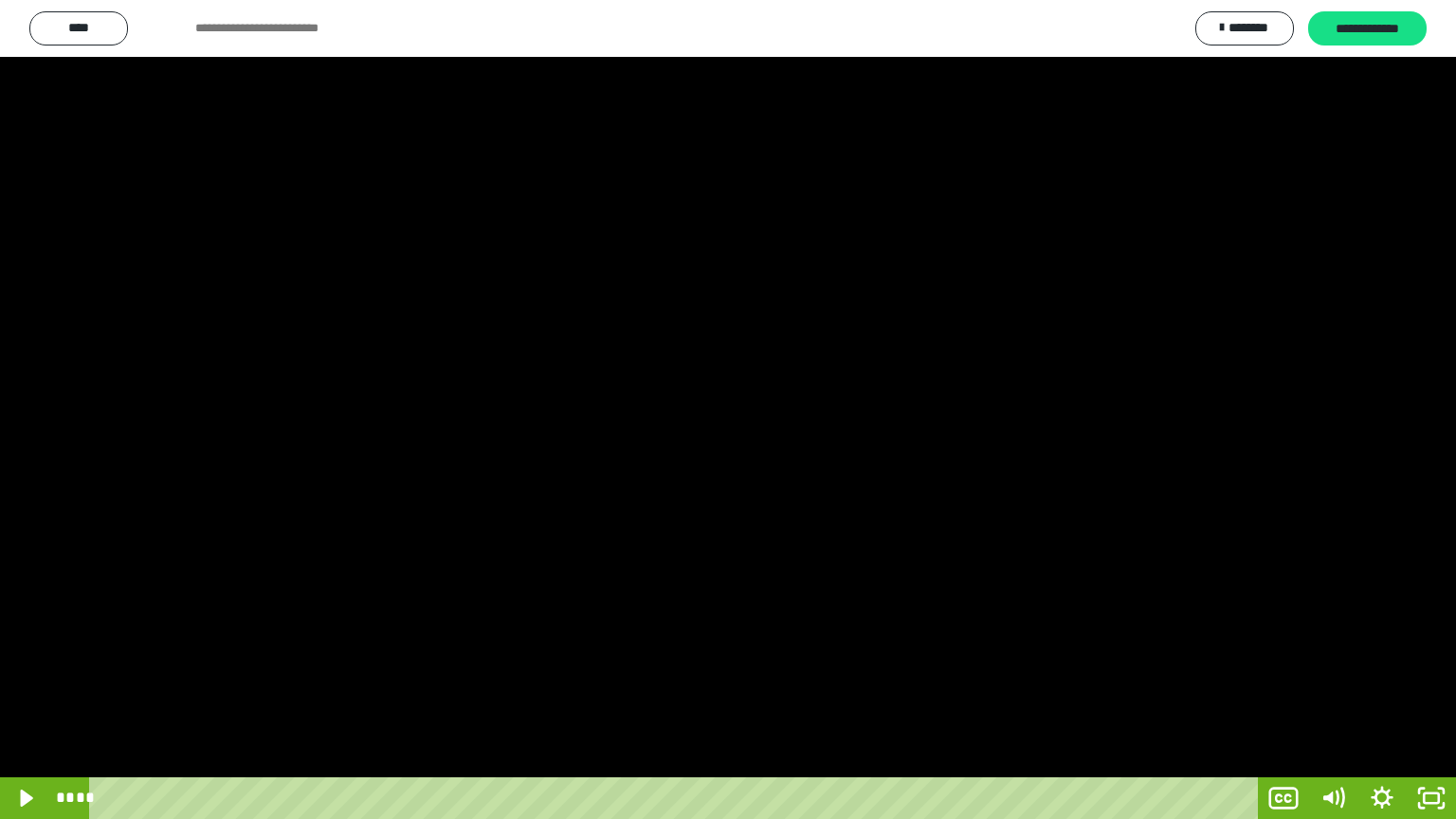 click at bounding box center [728, 410] 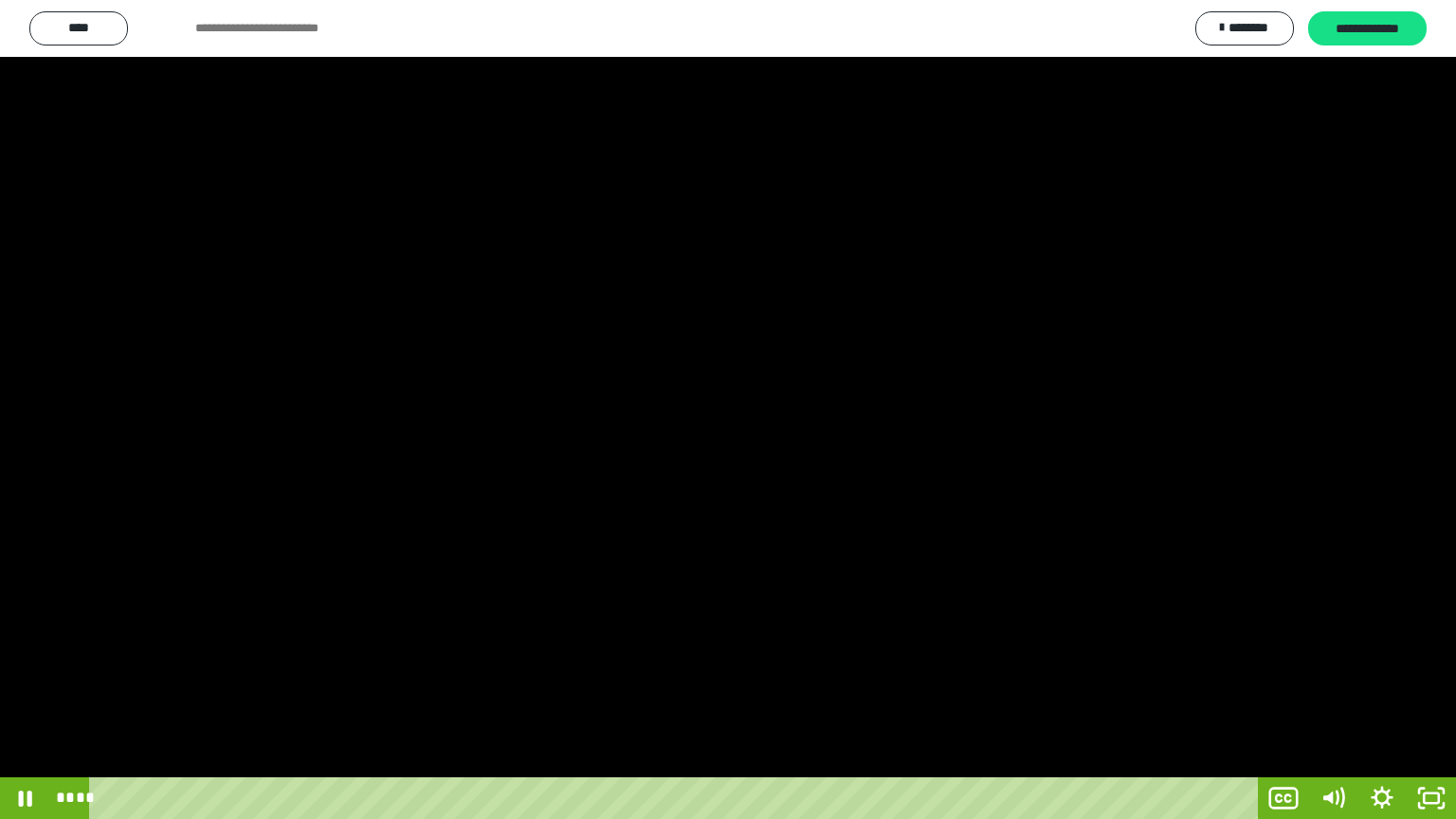 click at bounding box center [728, 410] 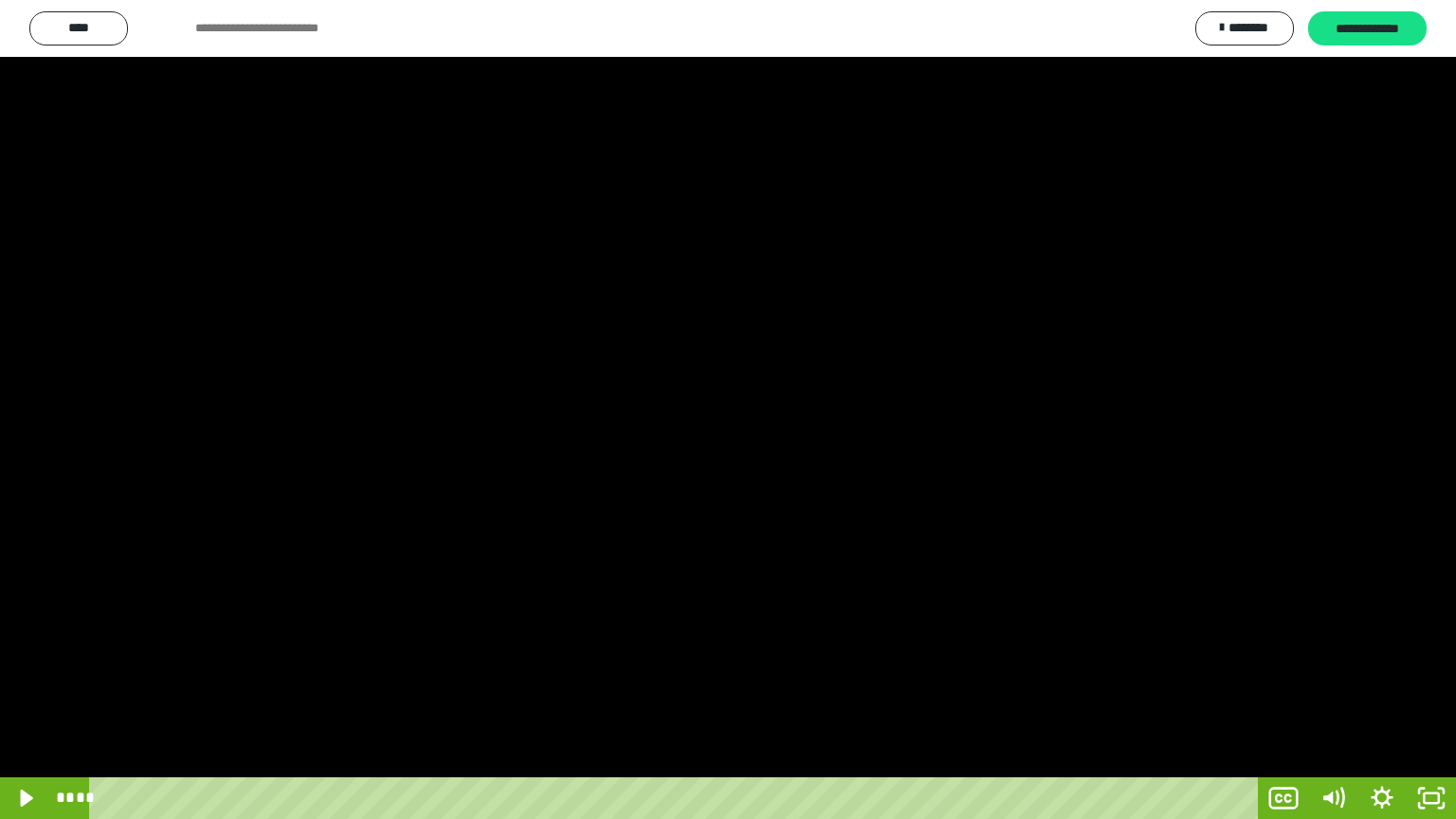 click at bounding box center [728, 410] 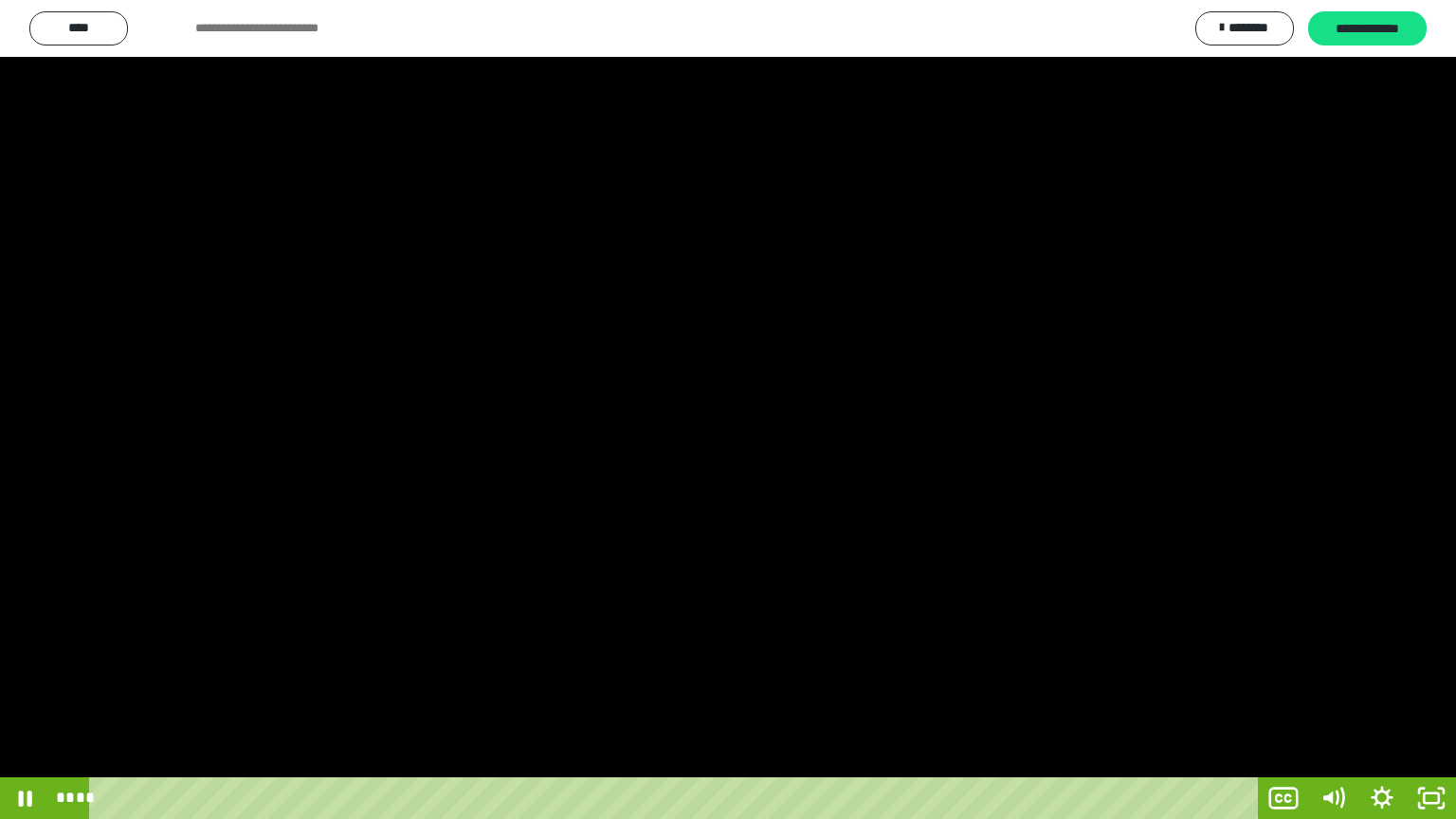 click at bounding box center [728, 410] 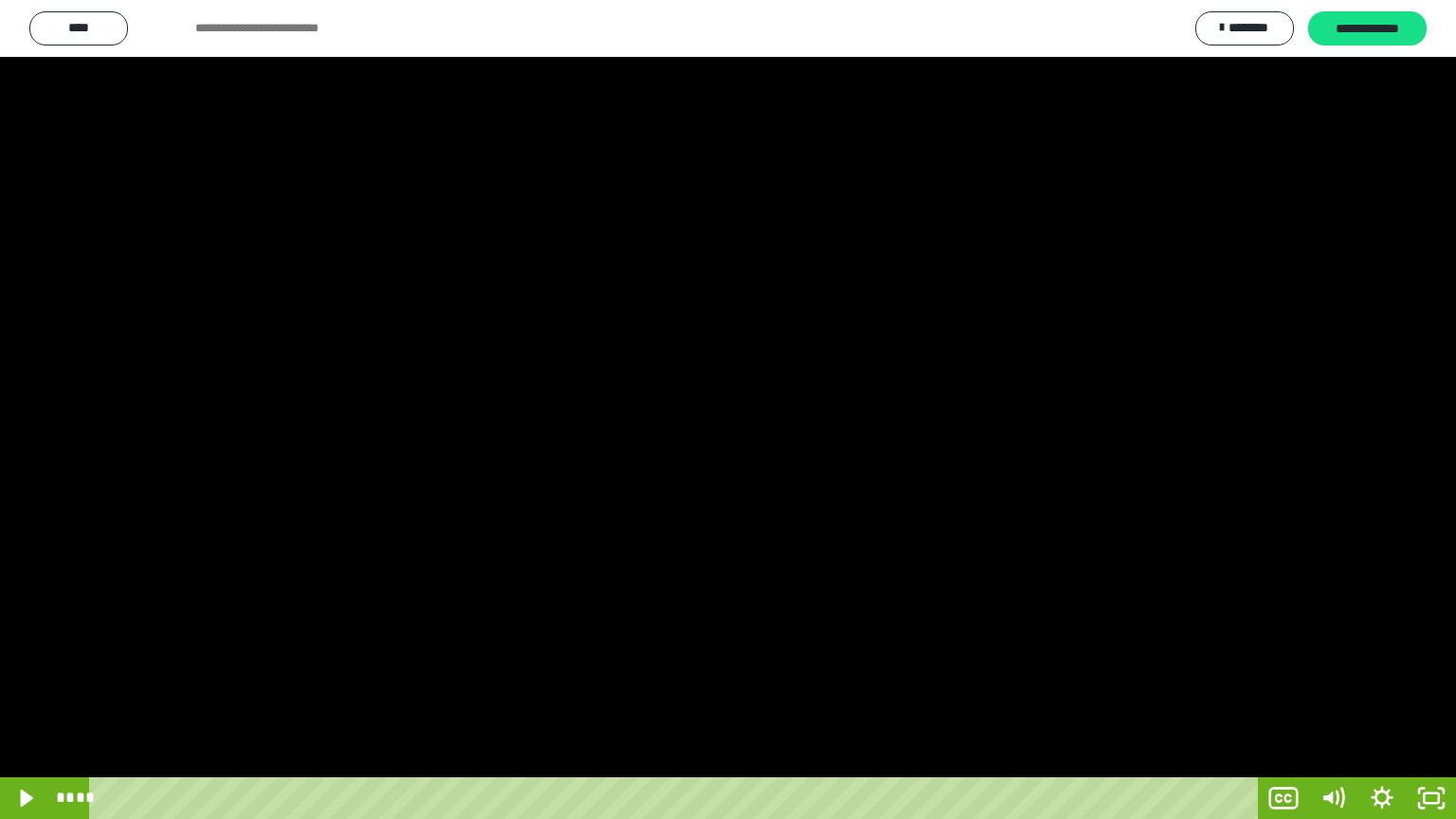 click at bounding box center (728, 410) 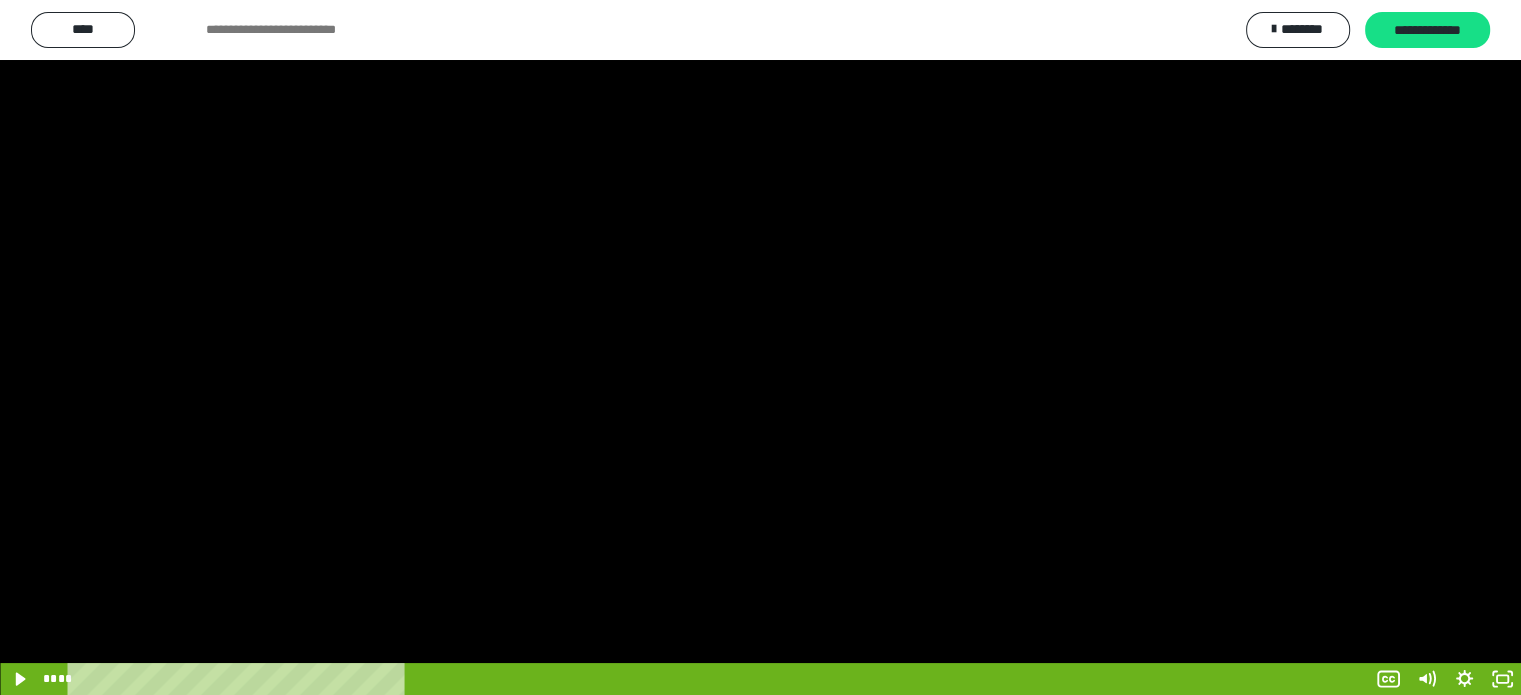 scroll, scrollTop: 96, scrollLeft: 0, axis: vertical 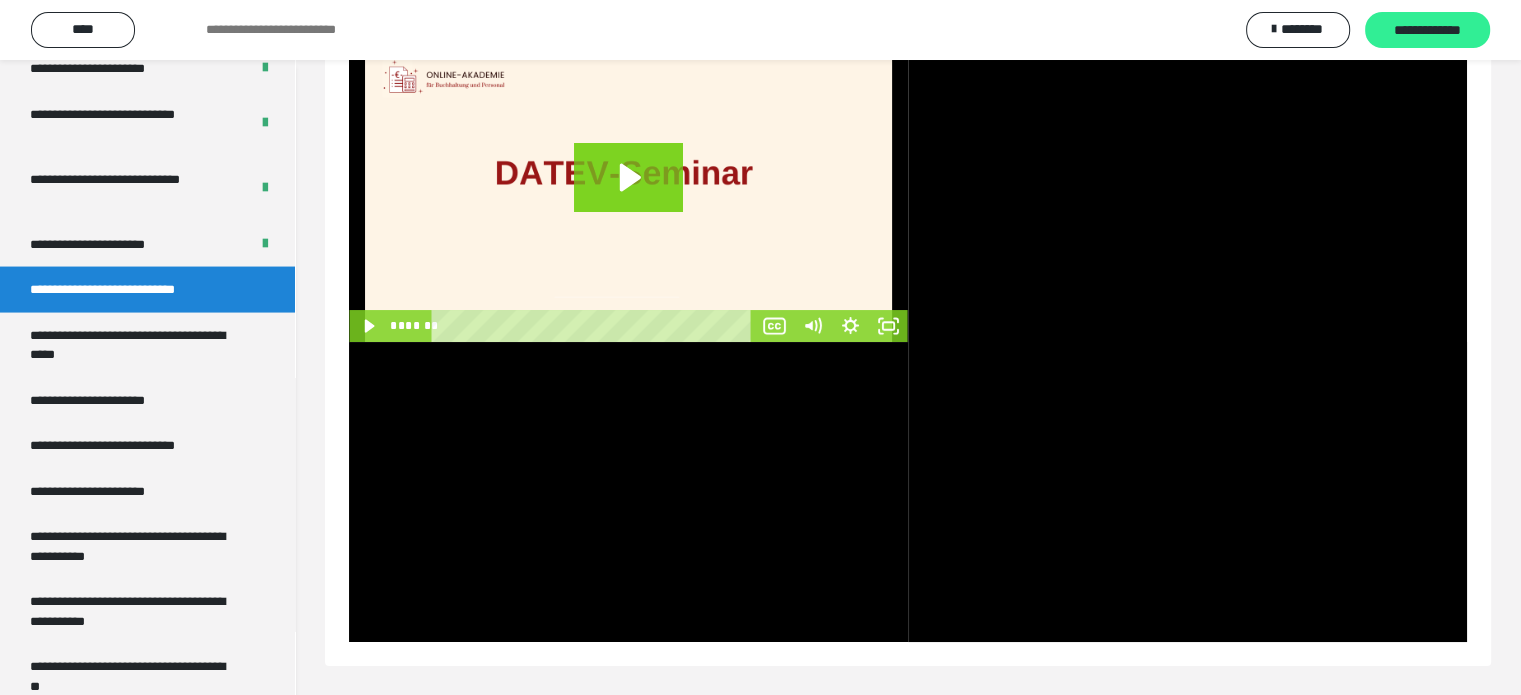 click on "**********" at bounding box center [1427, 31] 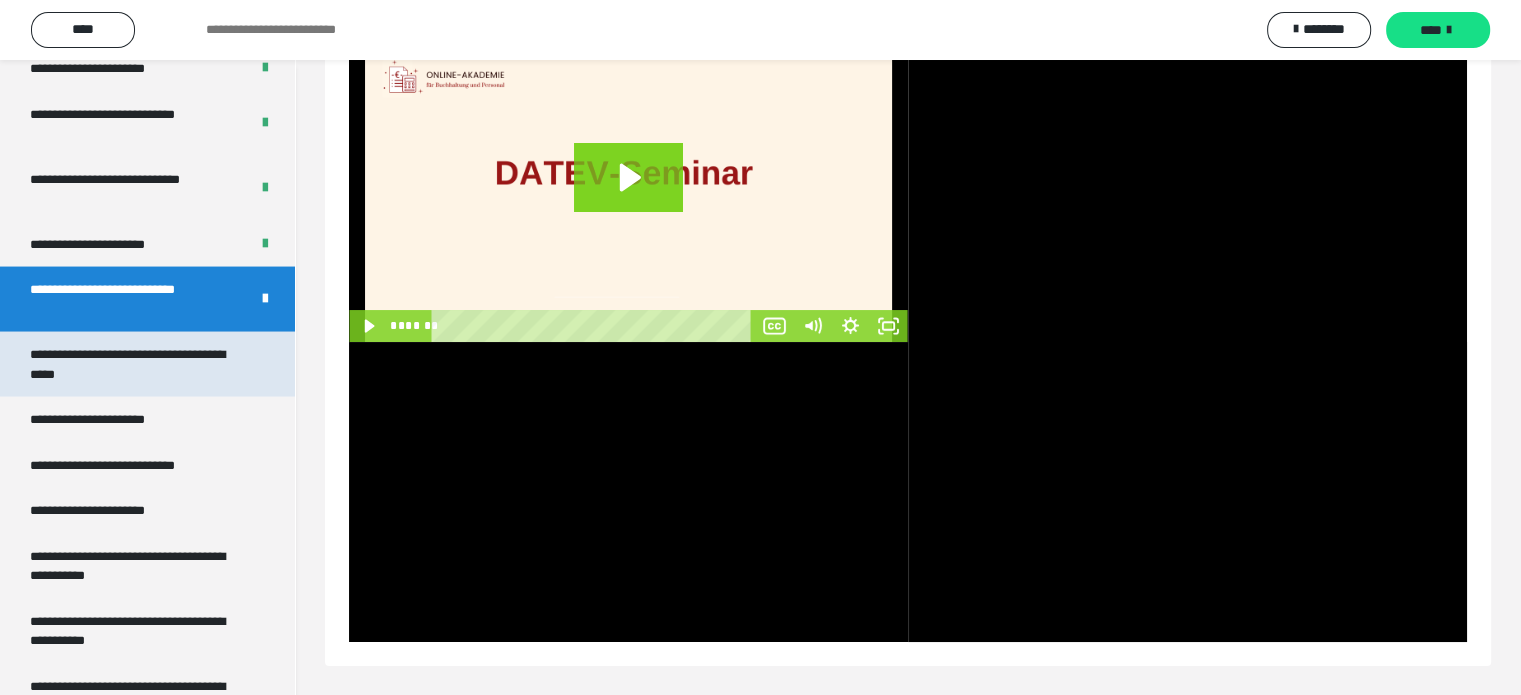 click on "**********" at bounding box center [132, 364] 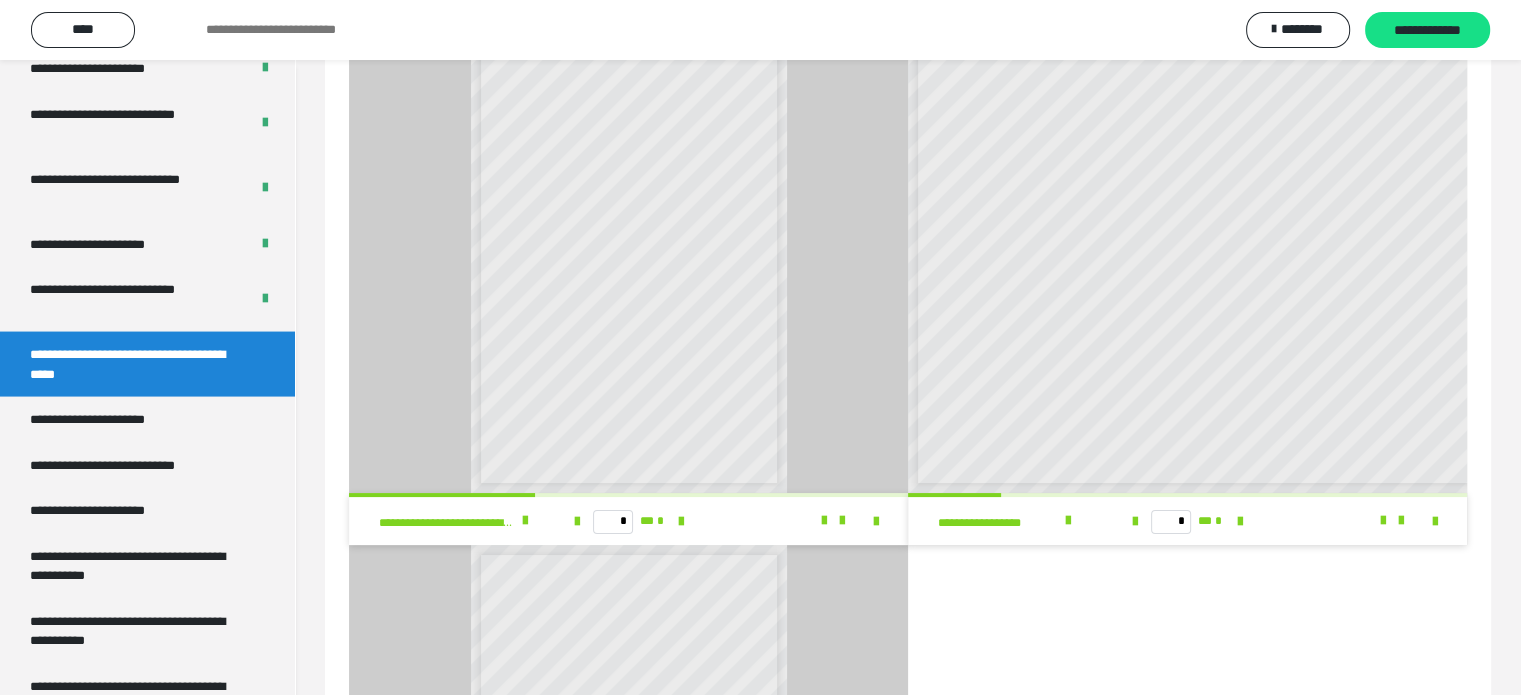 scroll, scrollTop: 8, scrollLeft: 0, axis: vertical 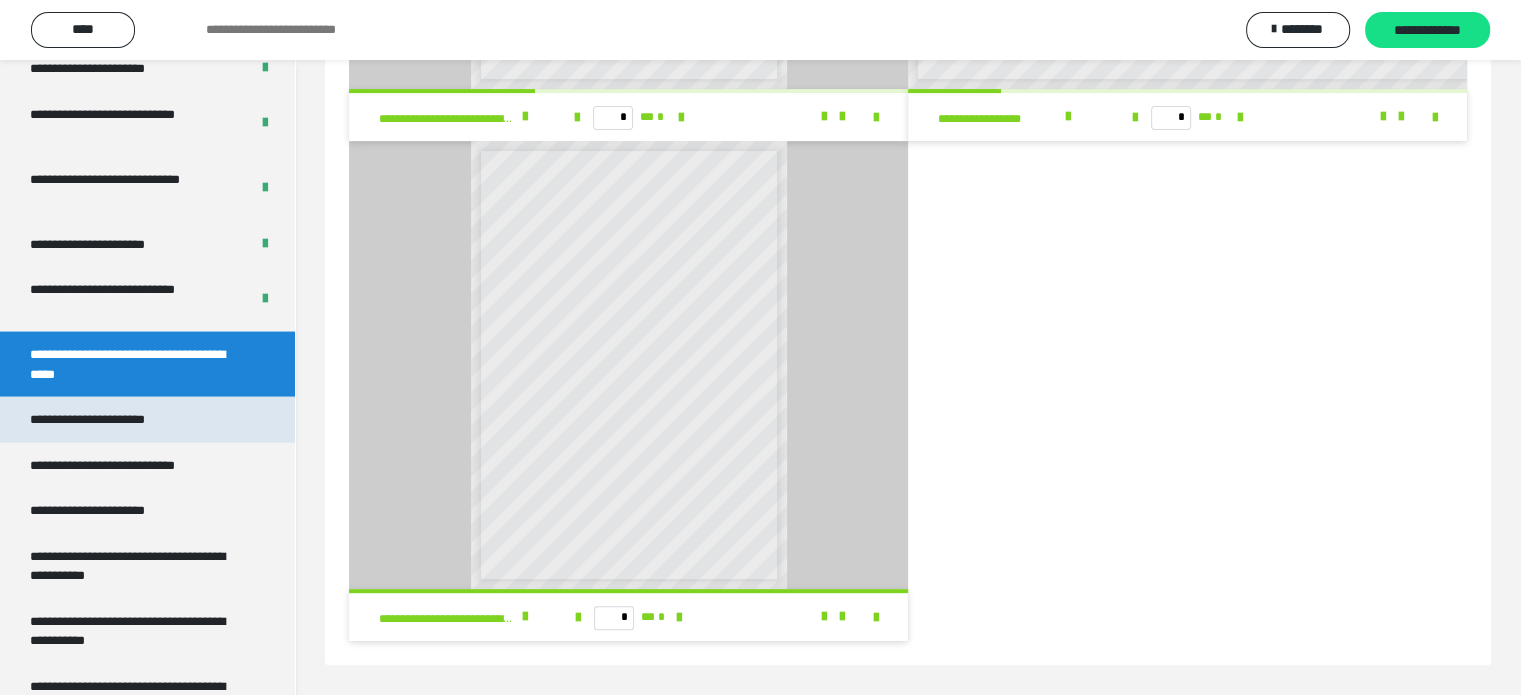 click on "**********" at bounding box center (110, 420) 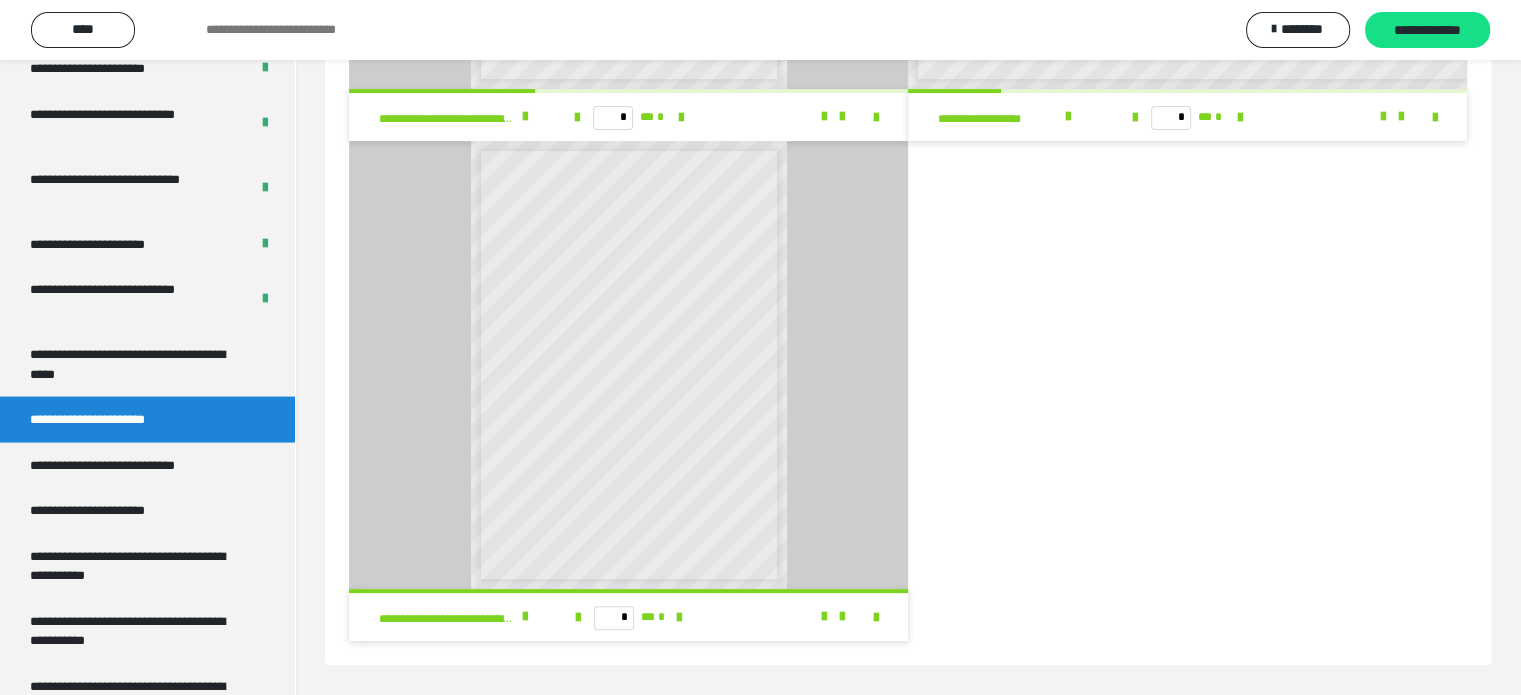 scroll, scrollTop: 60, scrollLeft: 0, axis: vertical 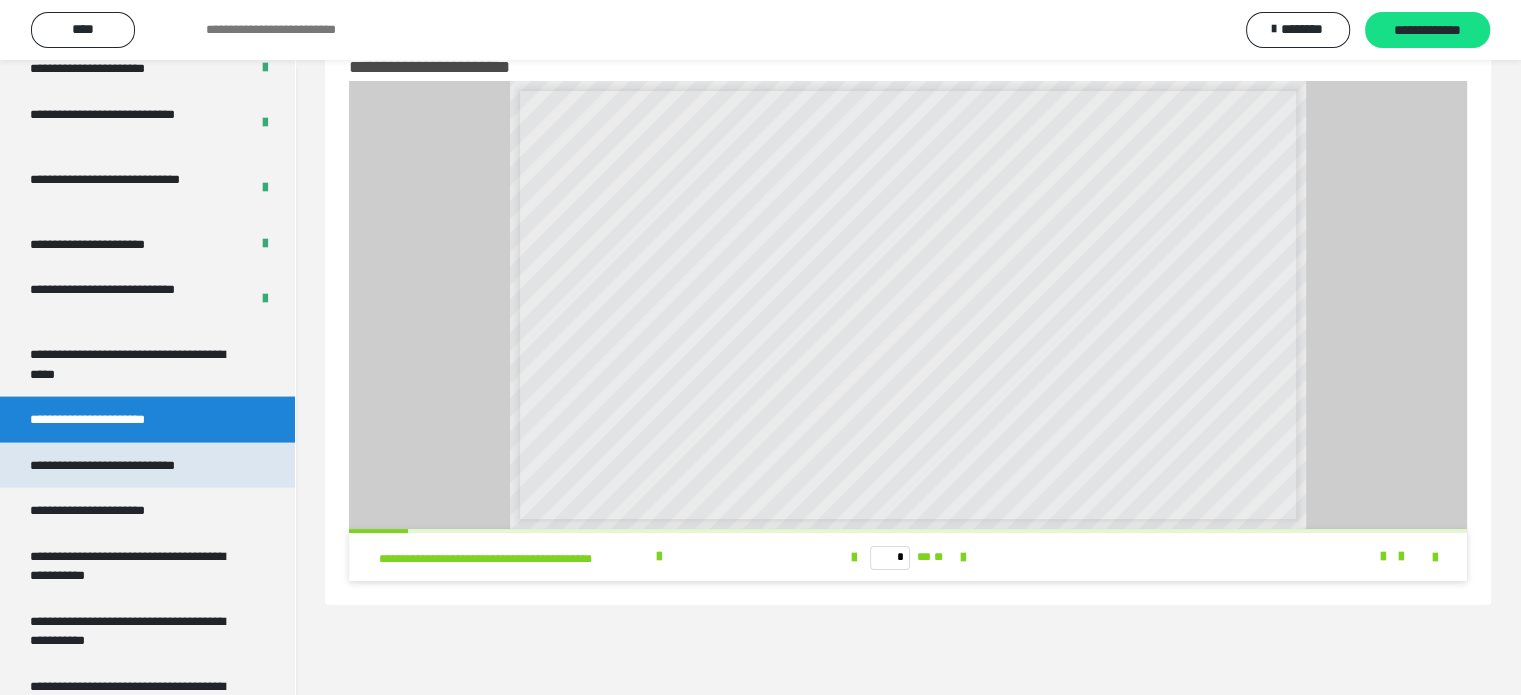 drag, startPoint x: 84, startPoint y: 462, endPoint x: 100, endPoint y: 460, distance: 16.124516 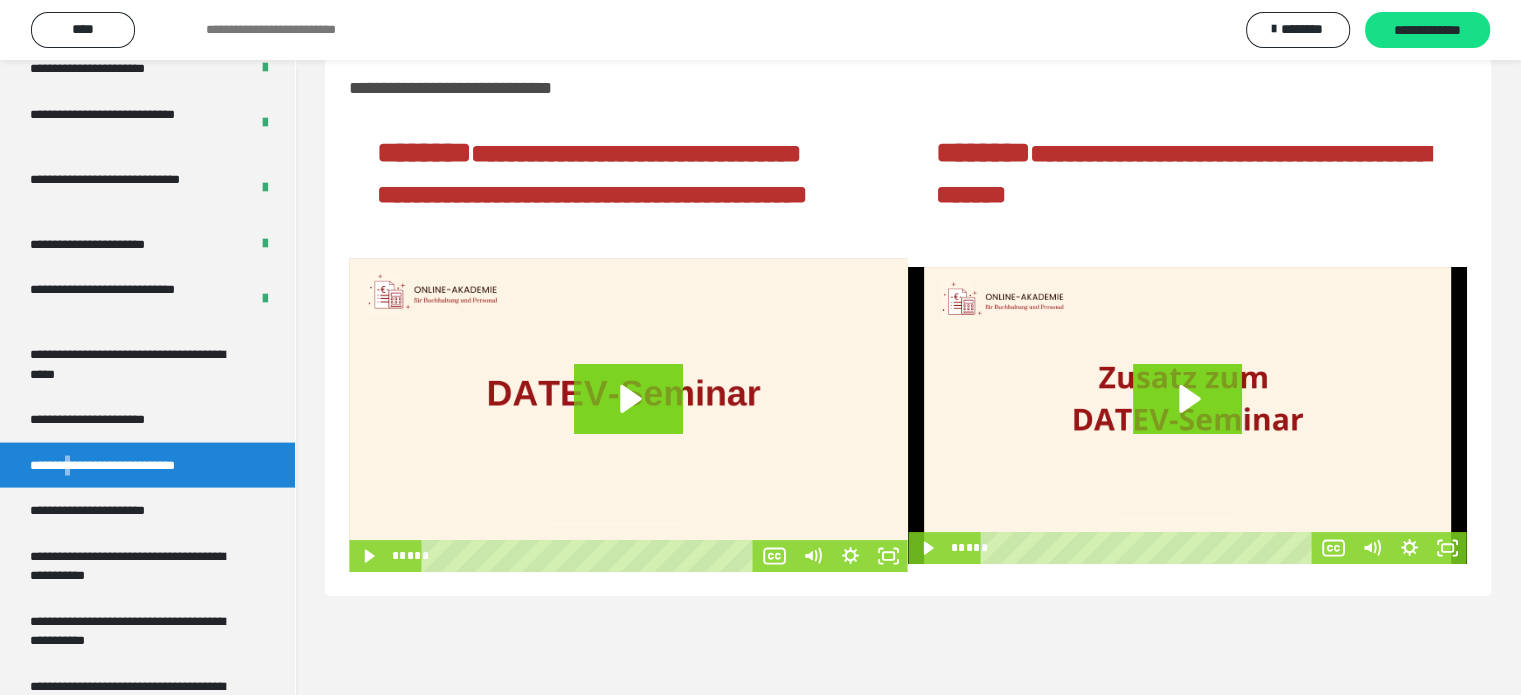 scroll, scrollTop: 60, scrollLeft: 0, axis: vertical 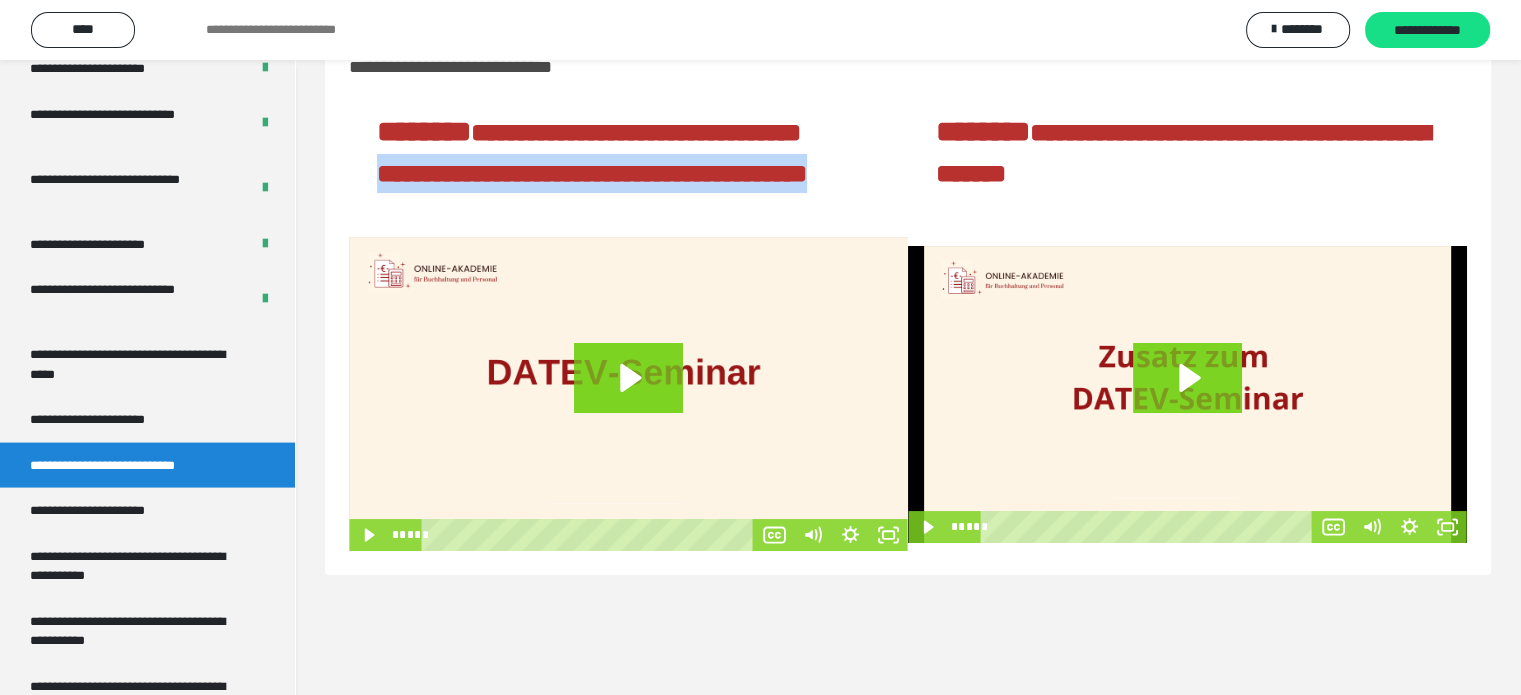 drag, startPoint x: 375, startPoint y: 196, endPoint x: 484, endPoint y: 272, distance: 132.87964 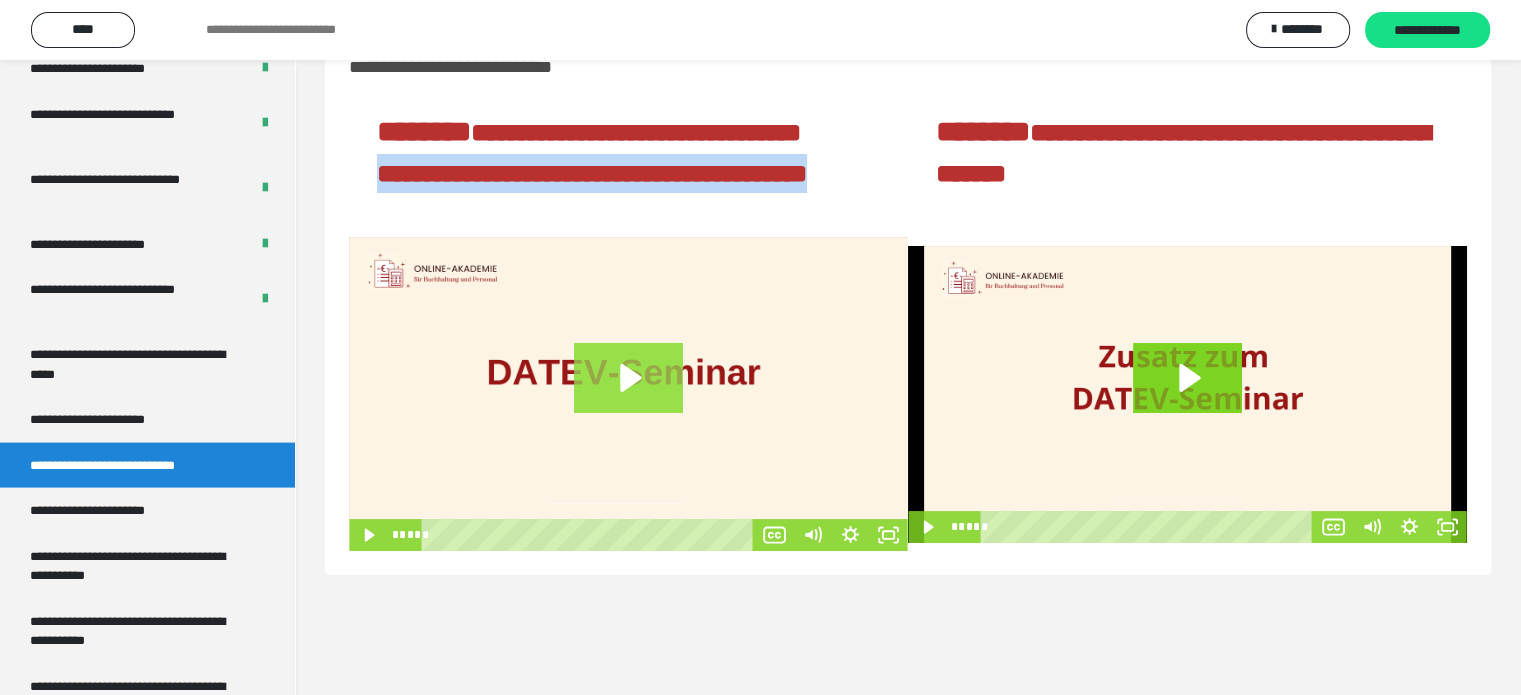 click 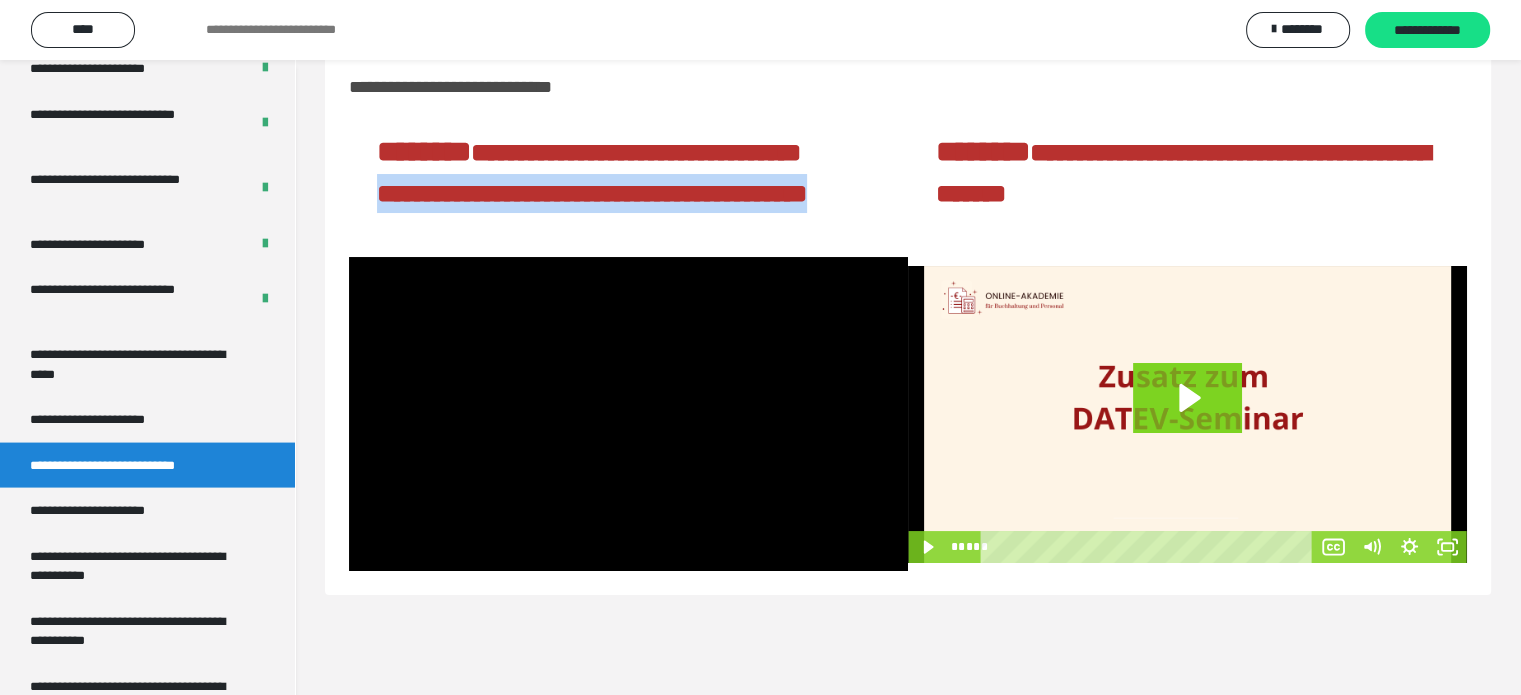 scroll, scrollTop: 60, scrollLeft: 0, axis: vertical 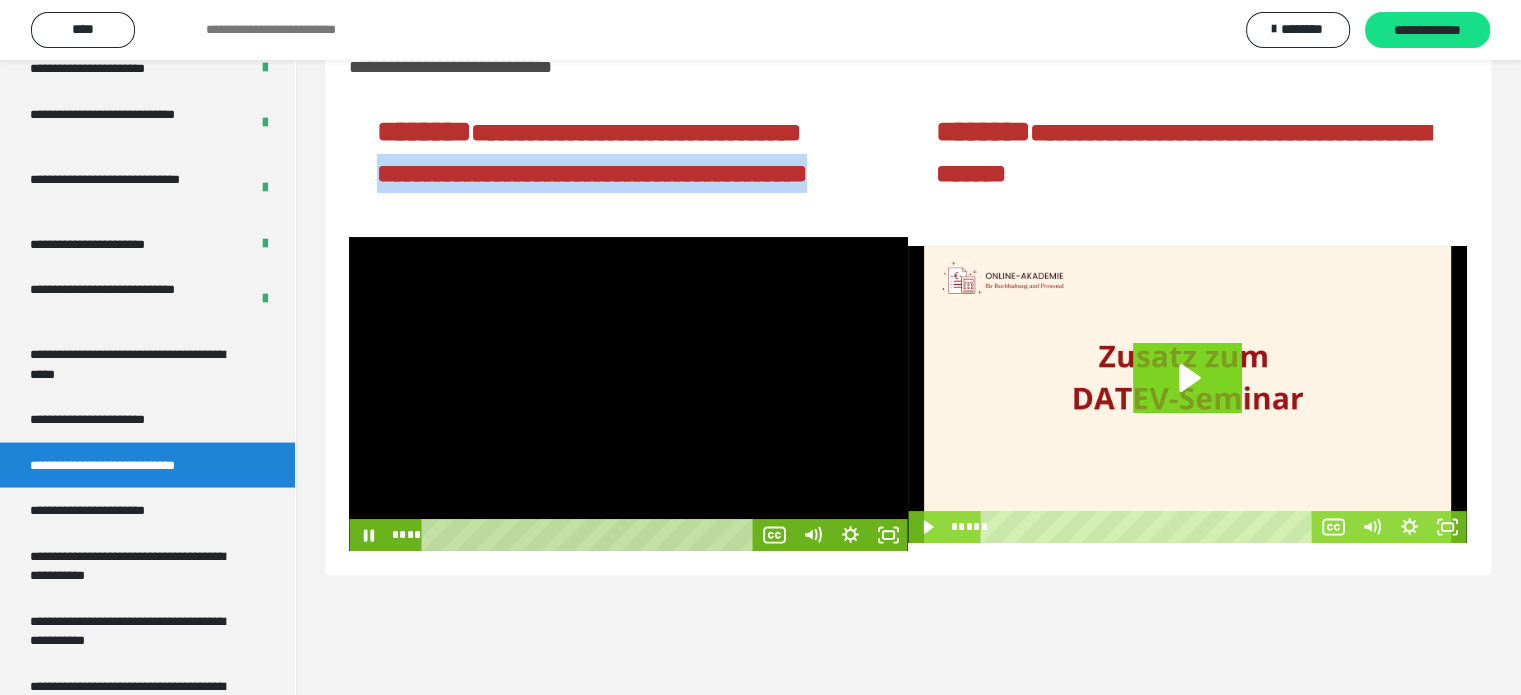 click at bounding box center [628, 394] 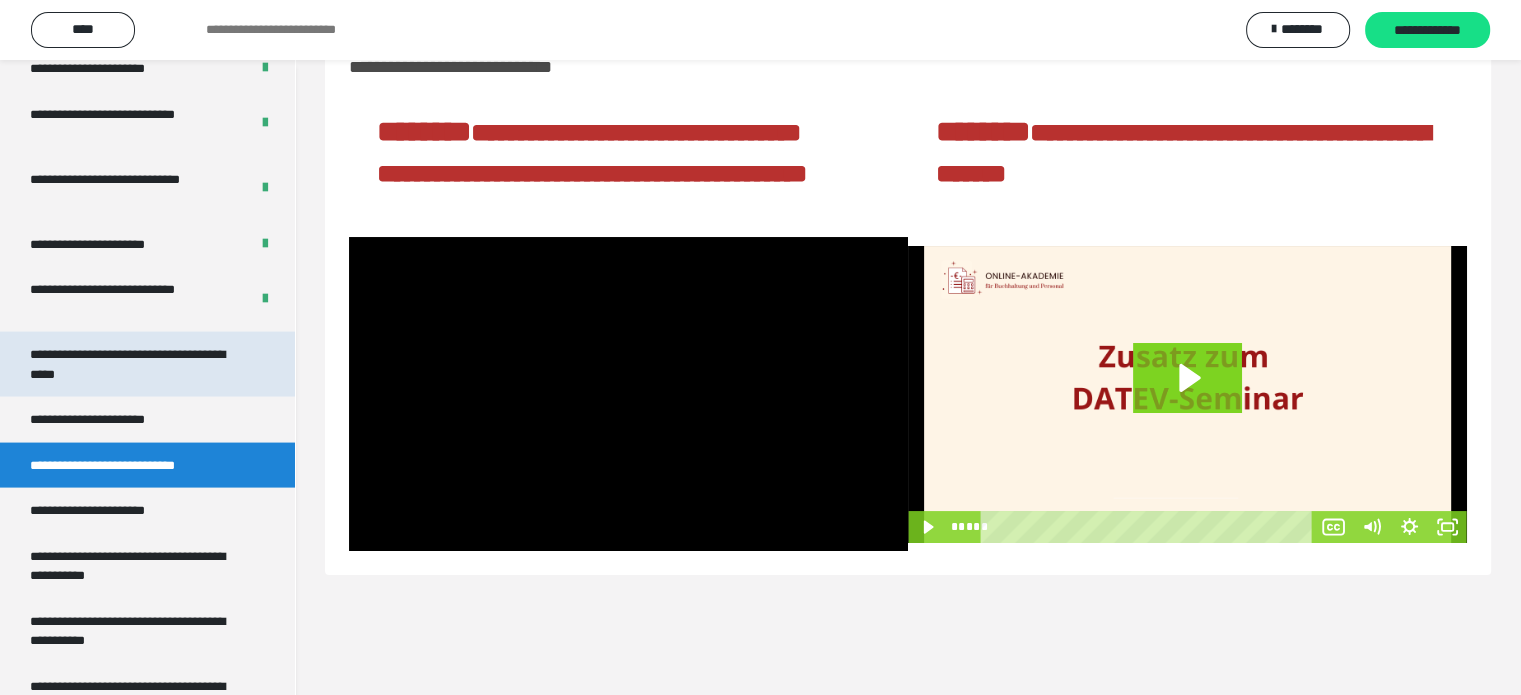 click on "**********" at bounding box center [132, 364] 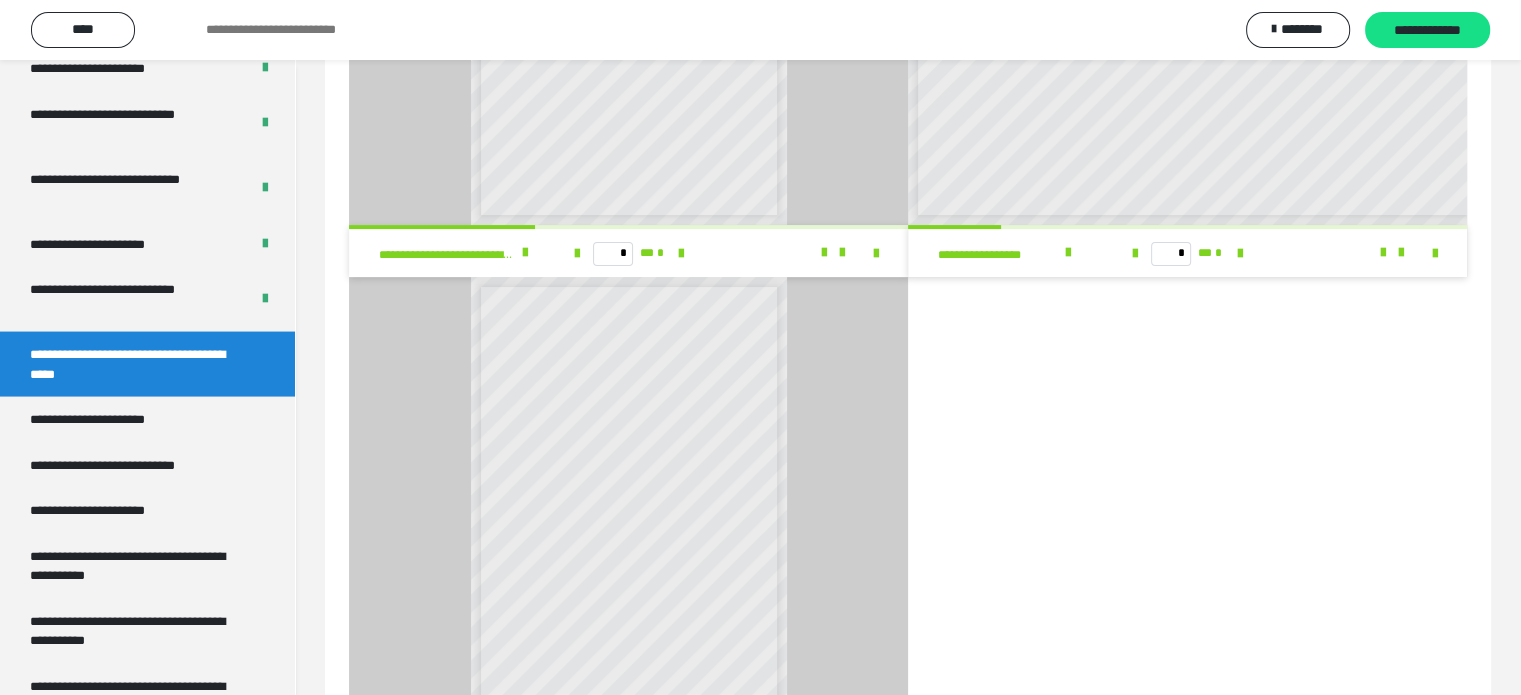 scroll, scrollTop: 500, scrollLeft: 0, axis: vertical 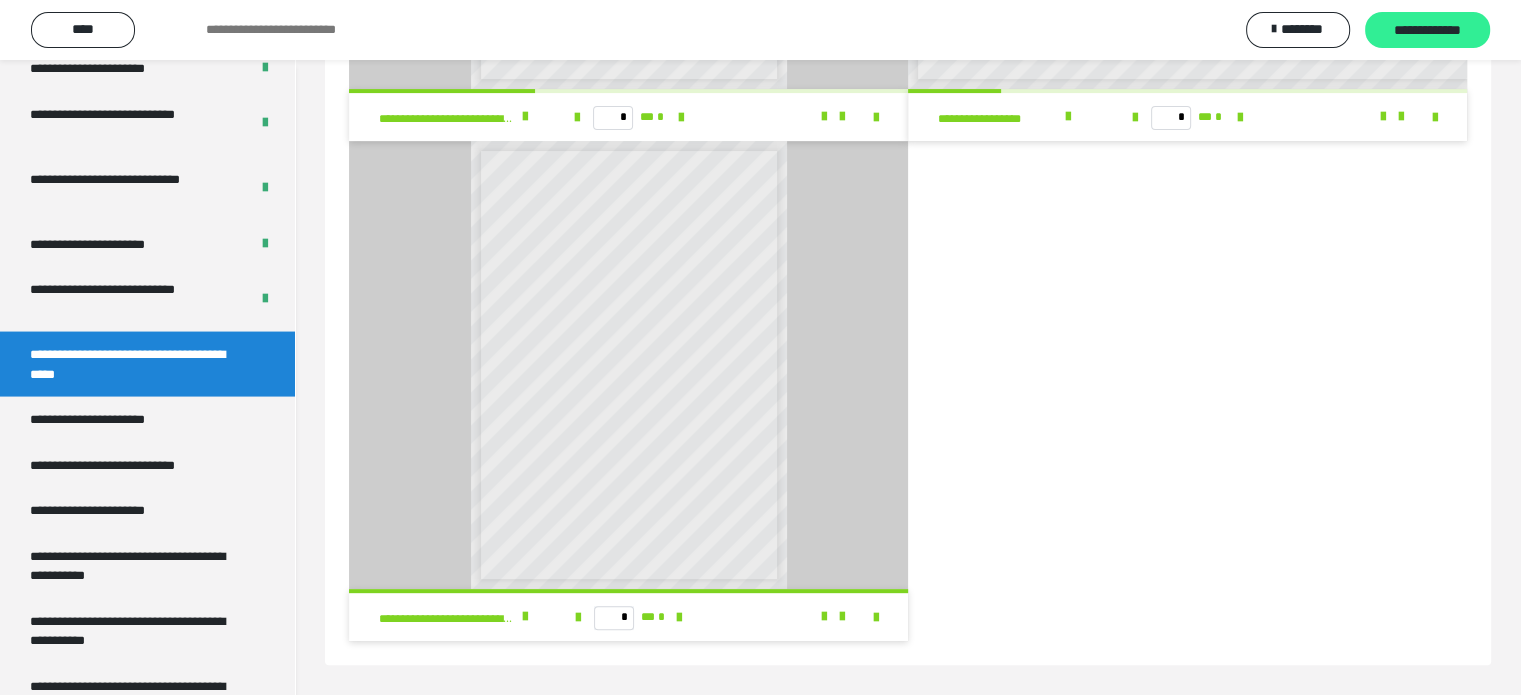 drag, startPoint x: 1400, startPoint y: 27, endPoint x: 1380, endPoint y: 34, distance: 21.189621 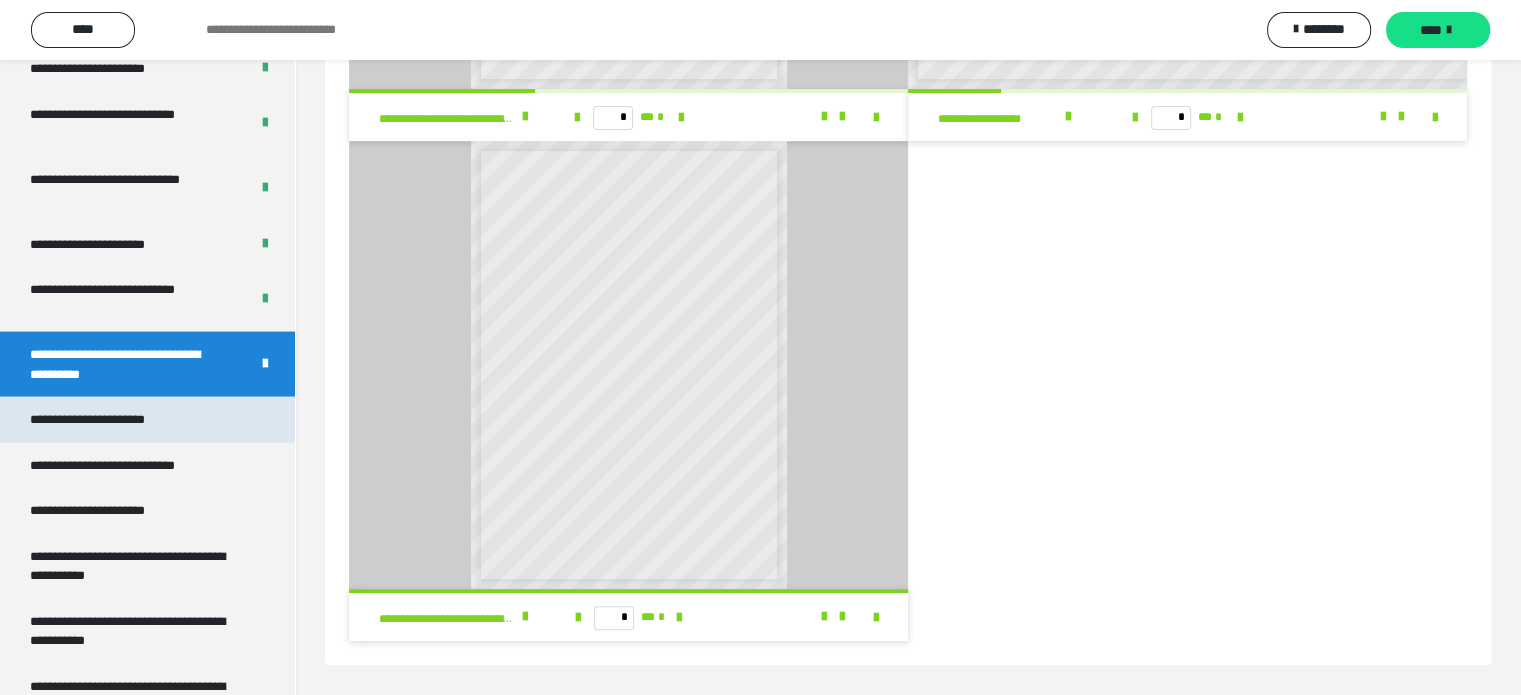 click on "**********" at bounding box center (110, 420) 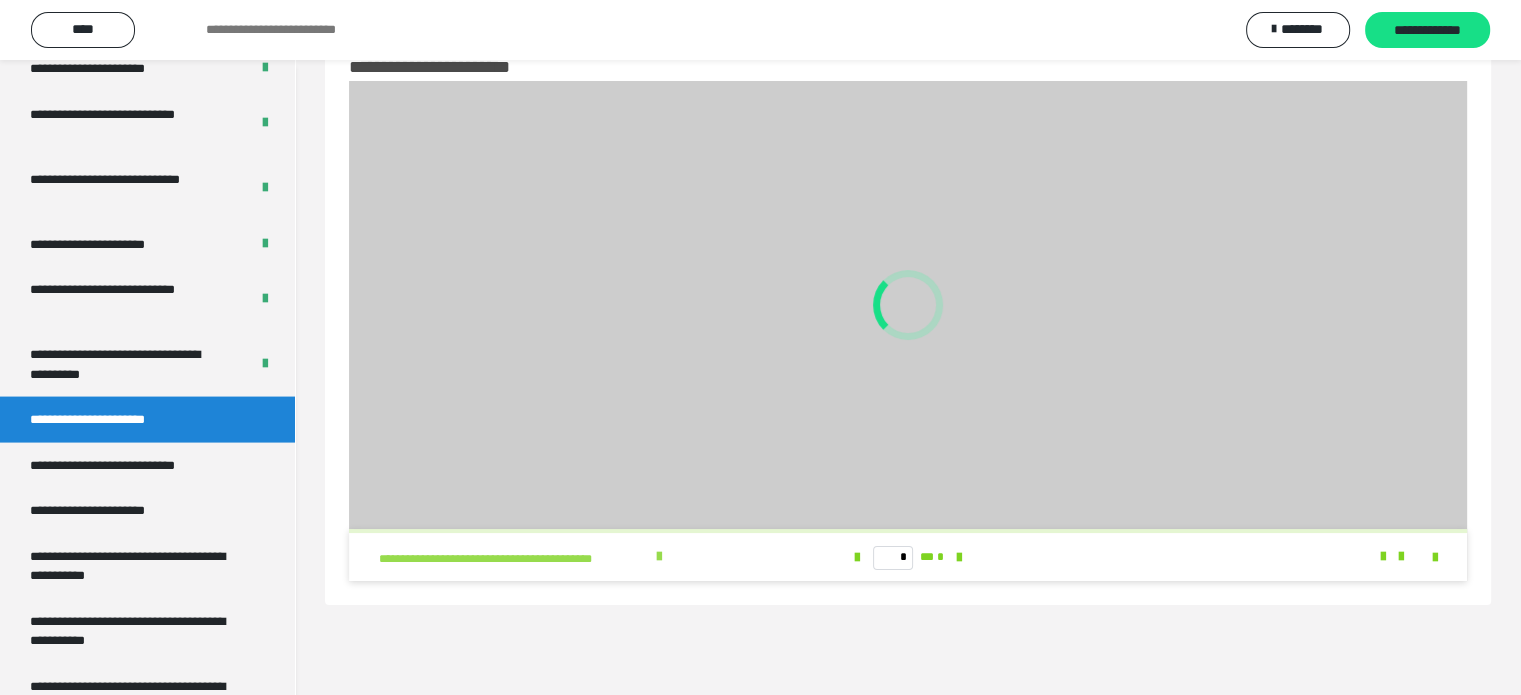 scroll, scrollTop: 60, scrollLeft: 0, axis: vertical 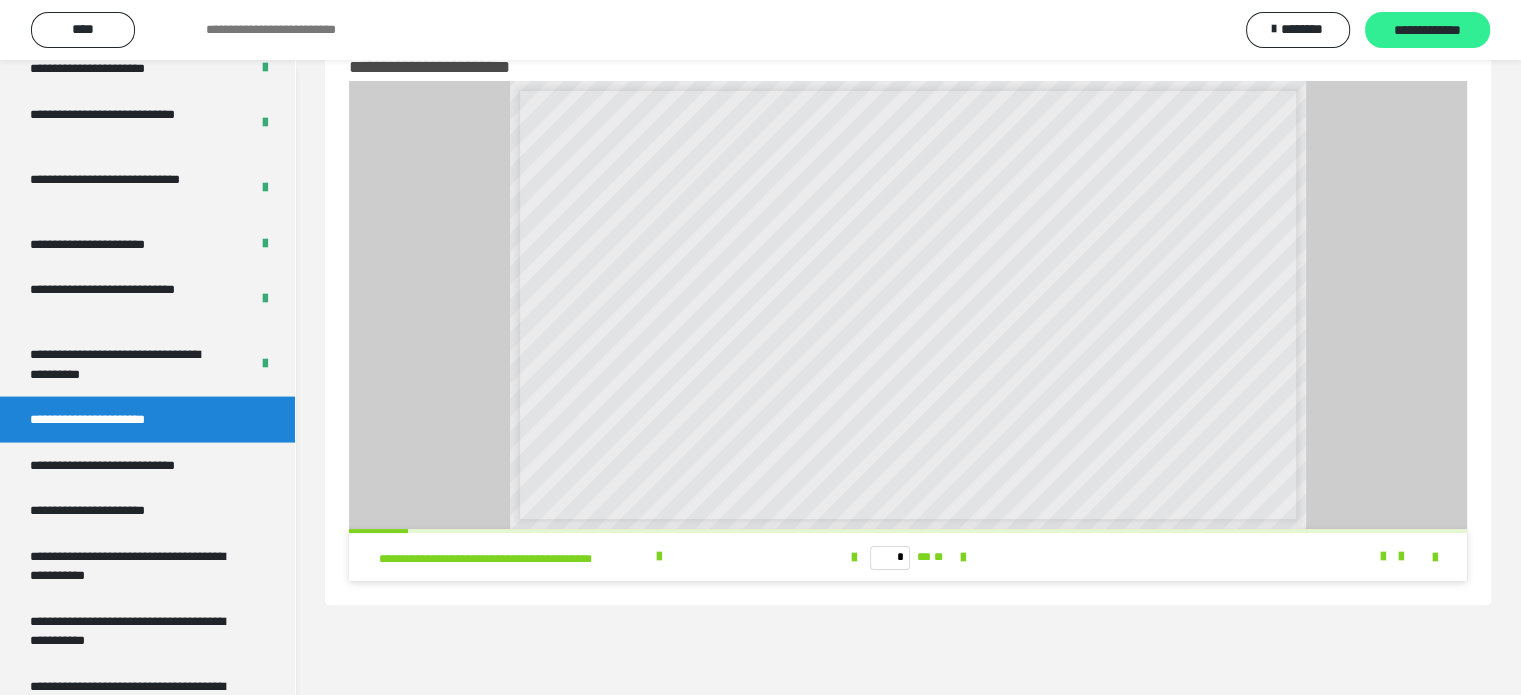 click on "**********" at bounding box center [1427, 30] 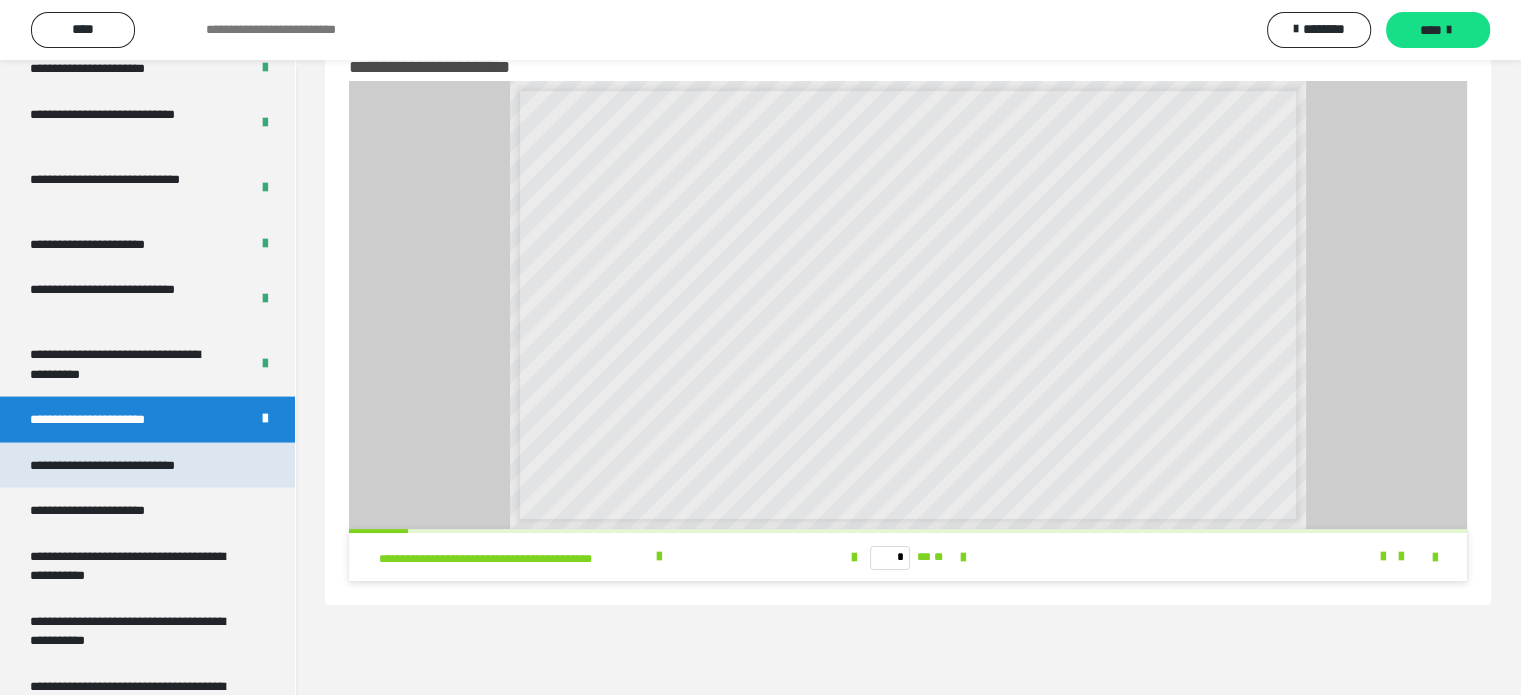 click on "**********" at bounding box center [131, 466] 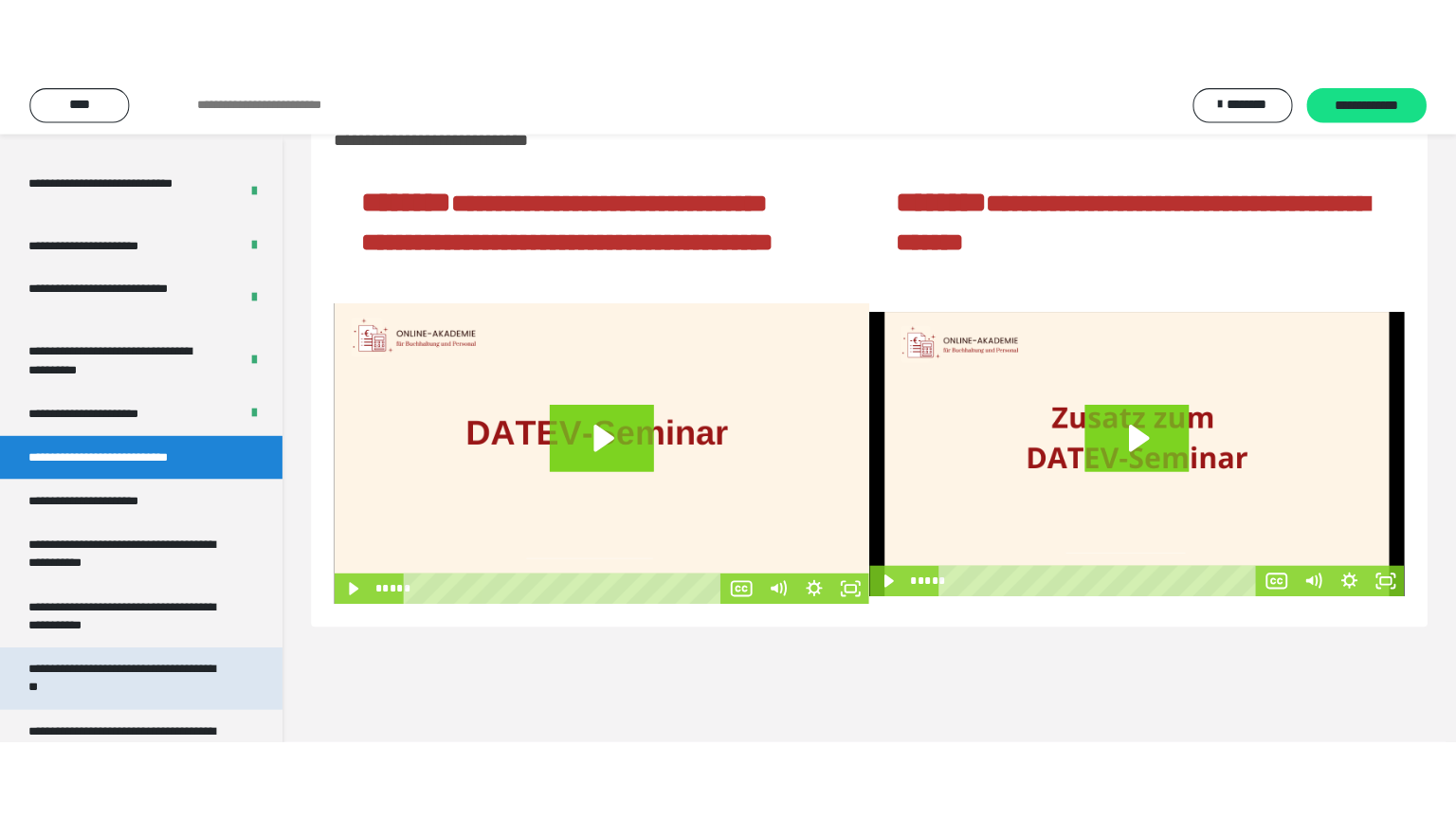 scroll, scrollTop: 4017, scrollLeft: 0, axis: vertical 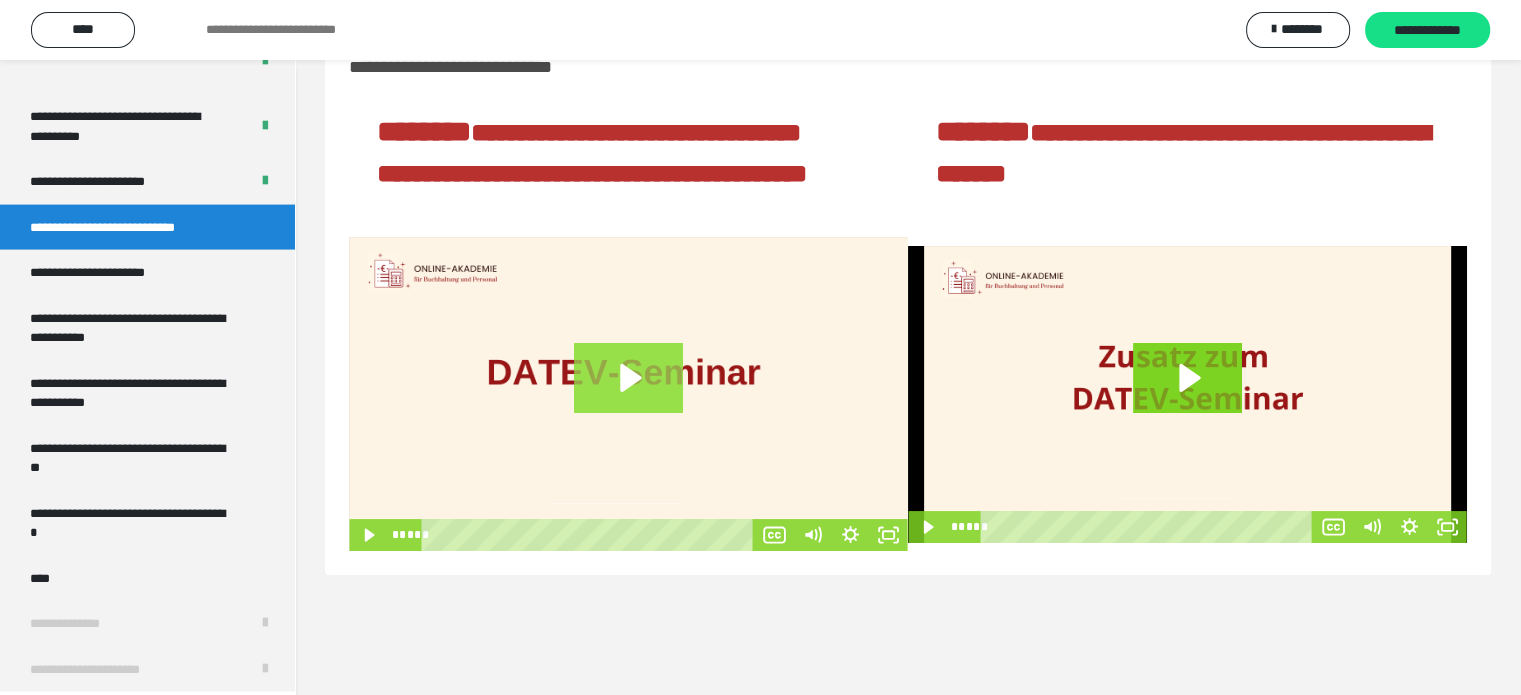 click 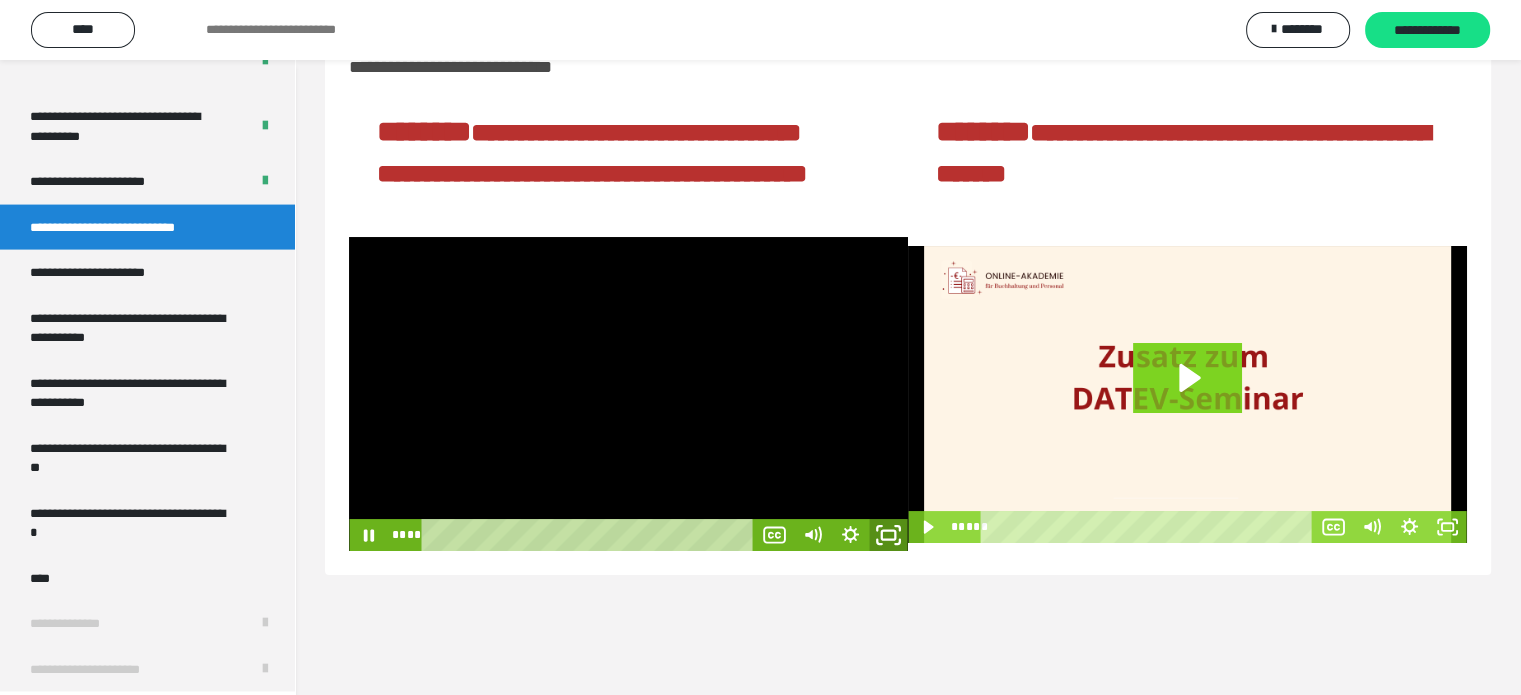 click 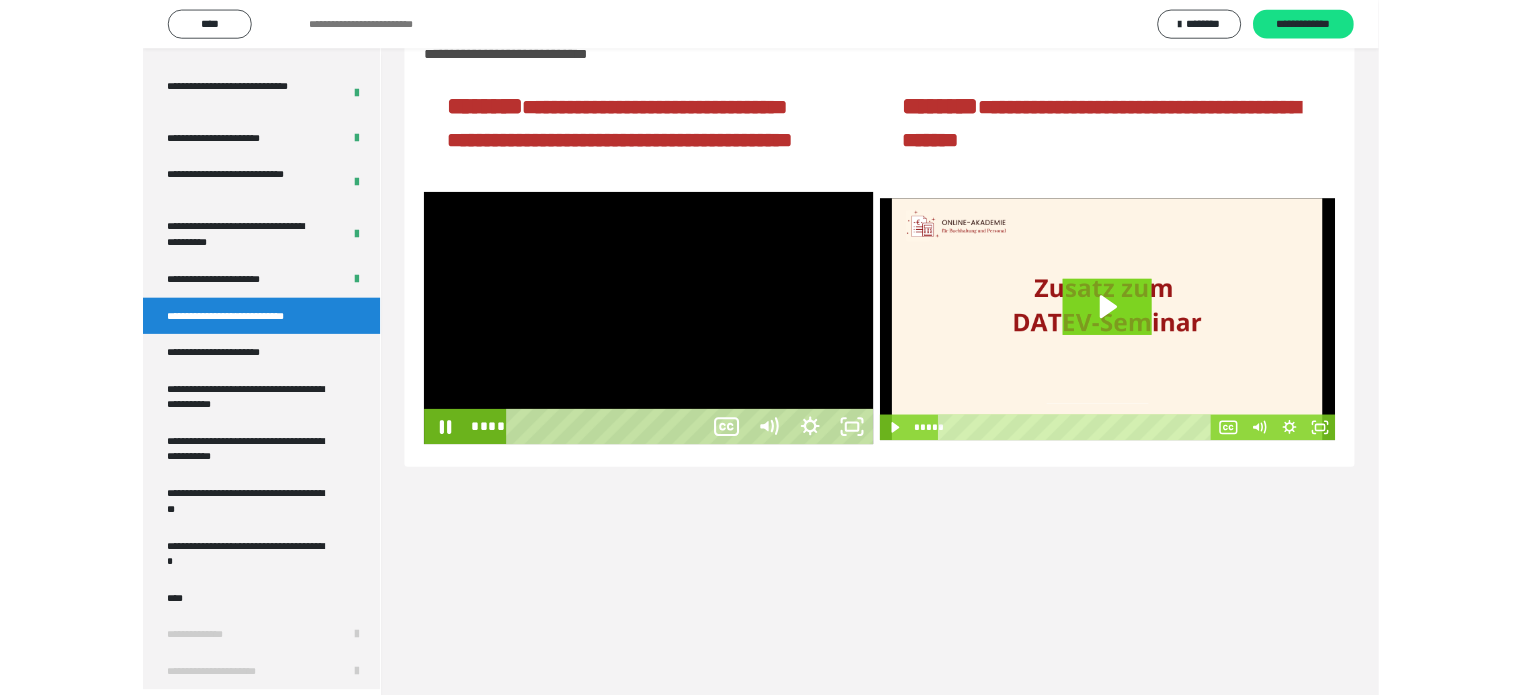 scroll, scrollTop: 4069, scrollLeft: 0, axis: vertical 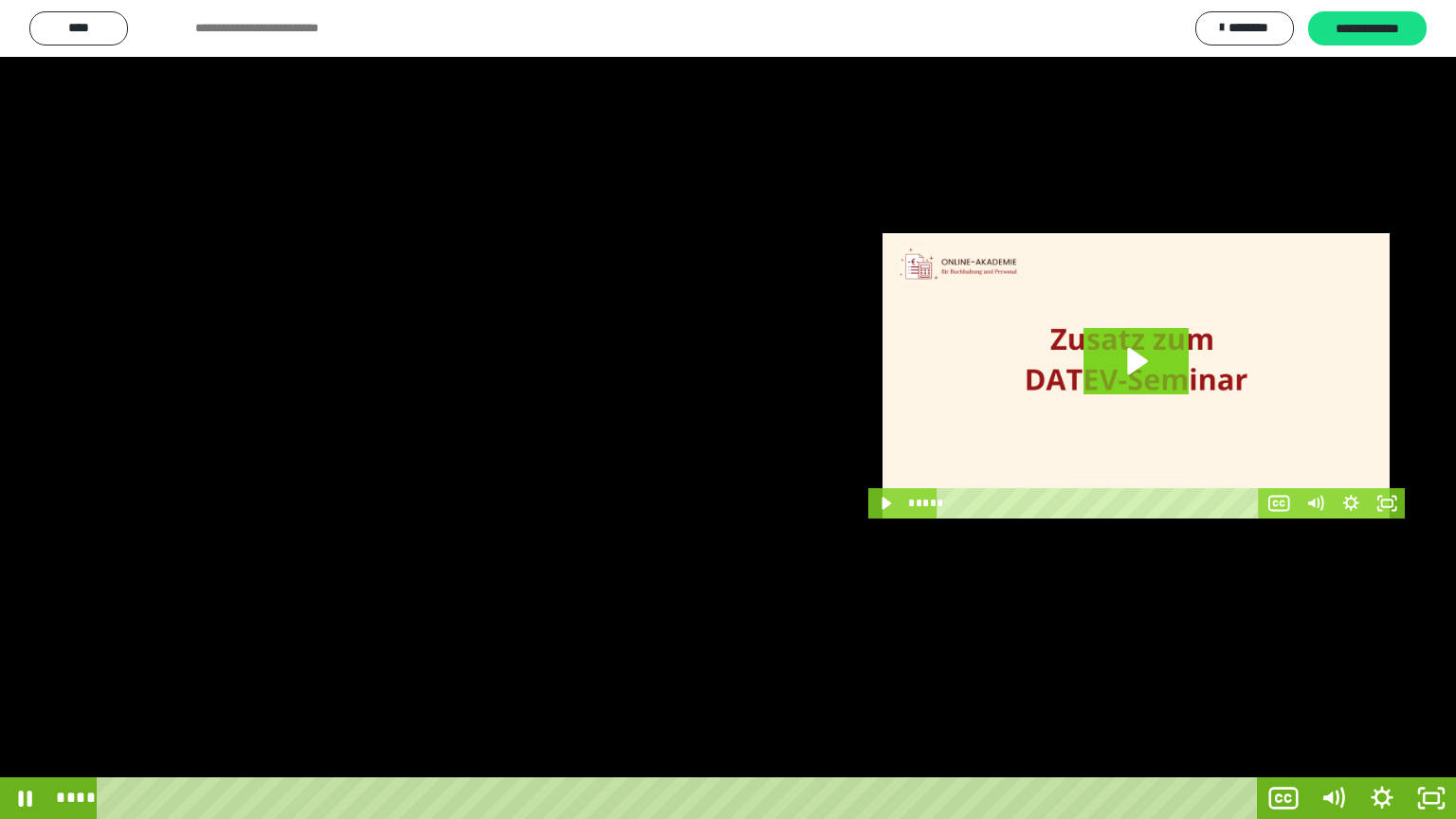 click at bounding box center (728, 410) 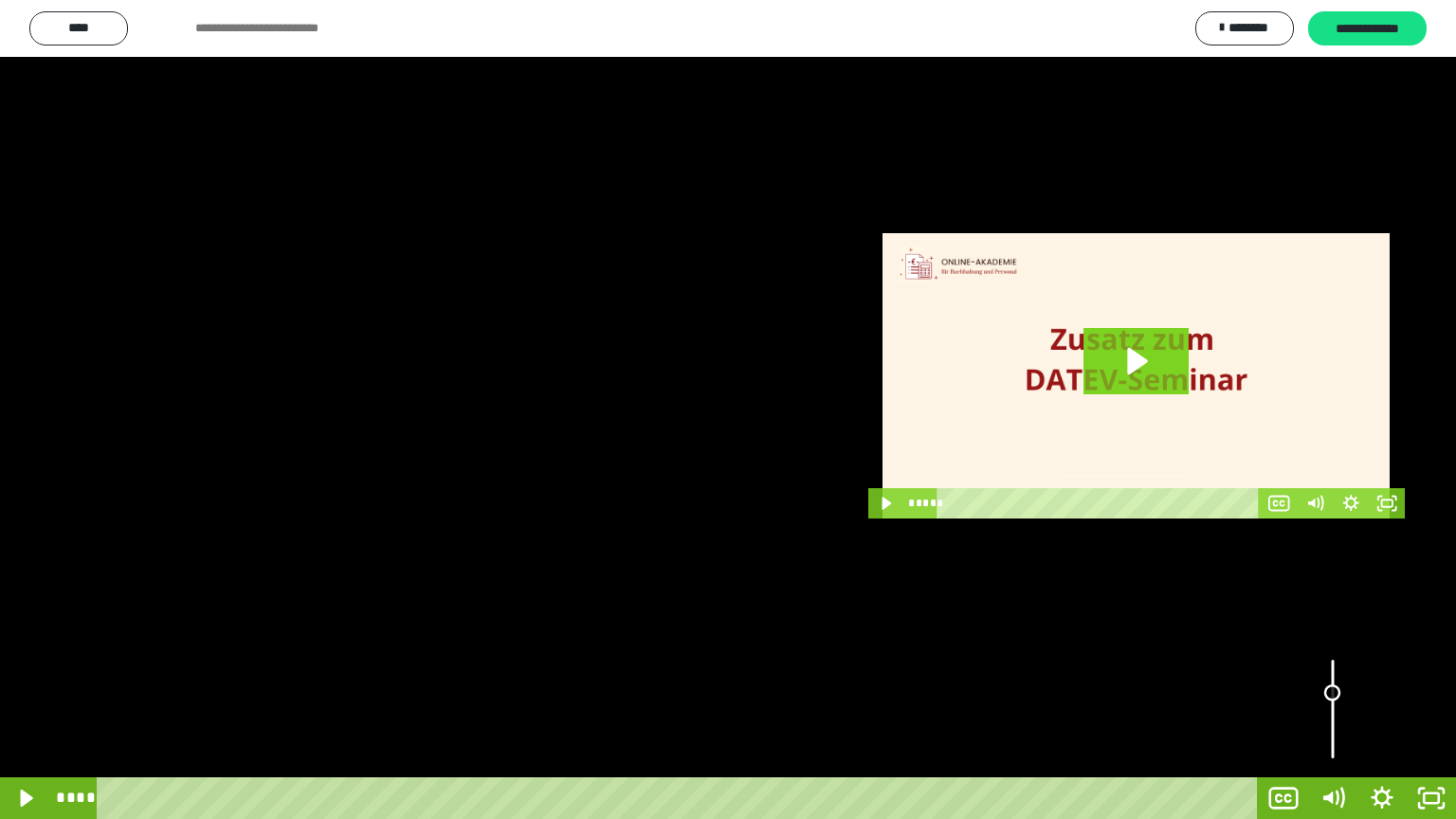 drag, startPoint x: 1338, startPoint y: 685, endPoint x: 1333, endPoint y: 651, distance: 34.365681 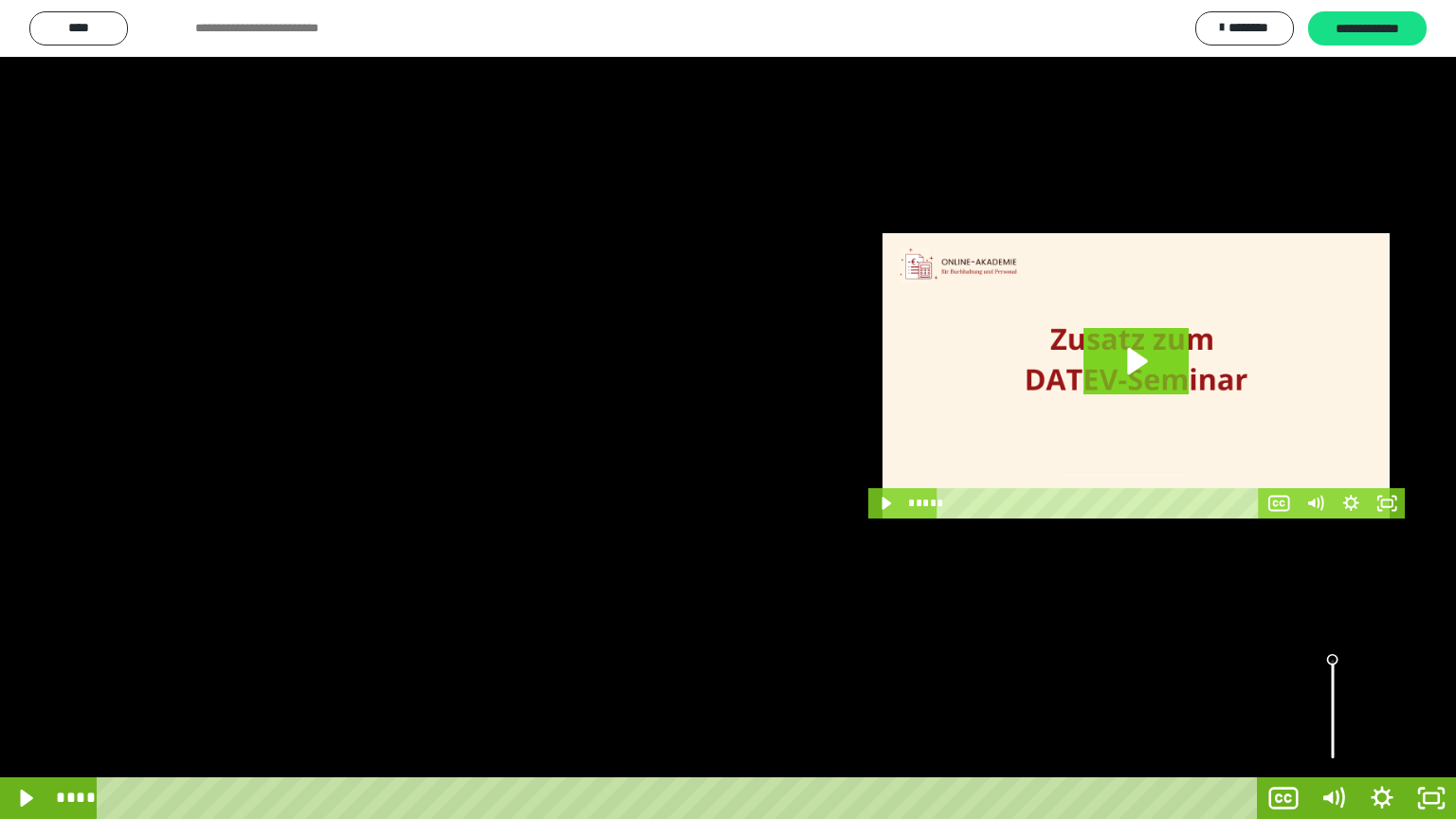 click at bounding box center (728, 410) 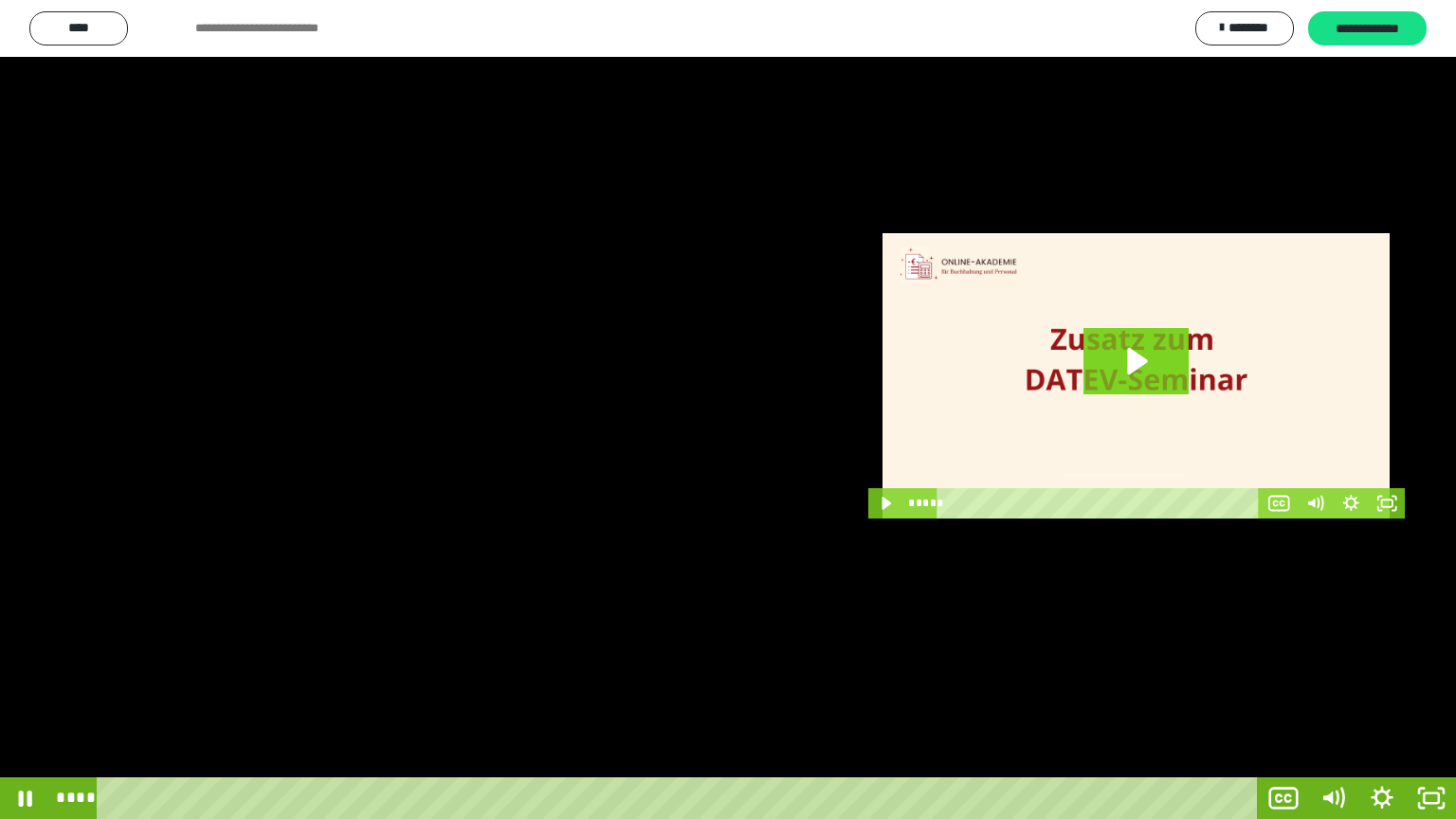 click at bounding box center (728, 410) 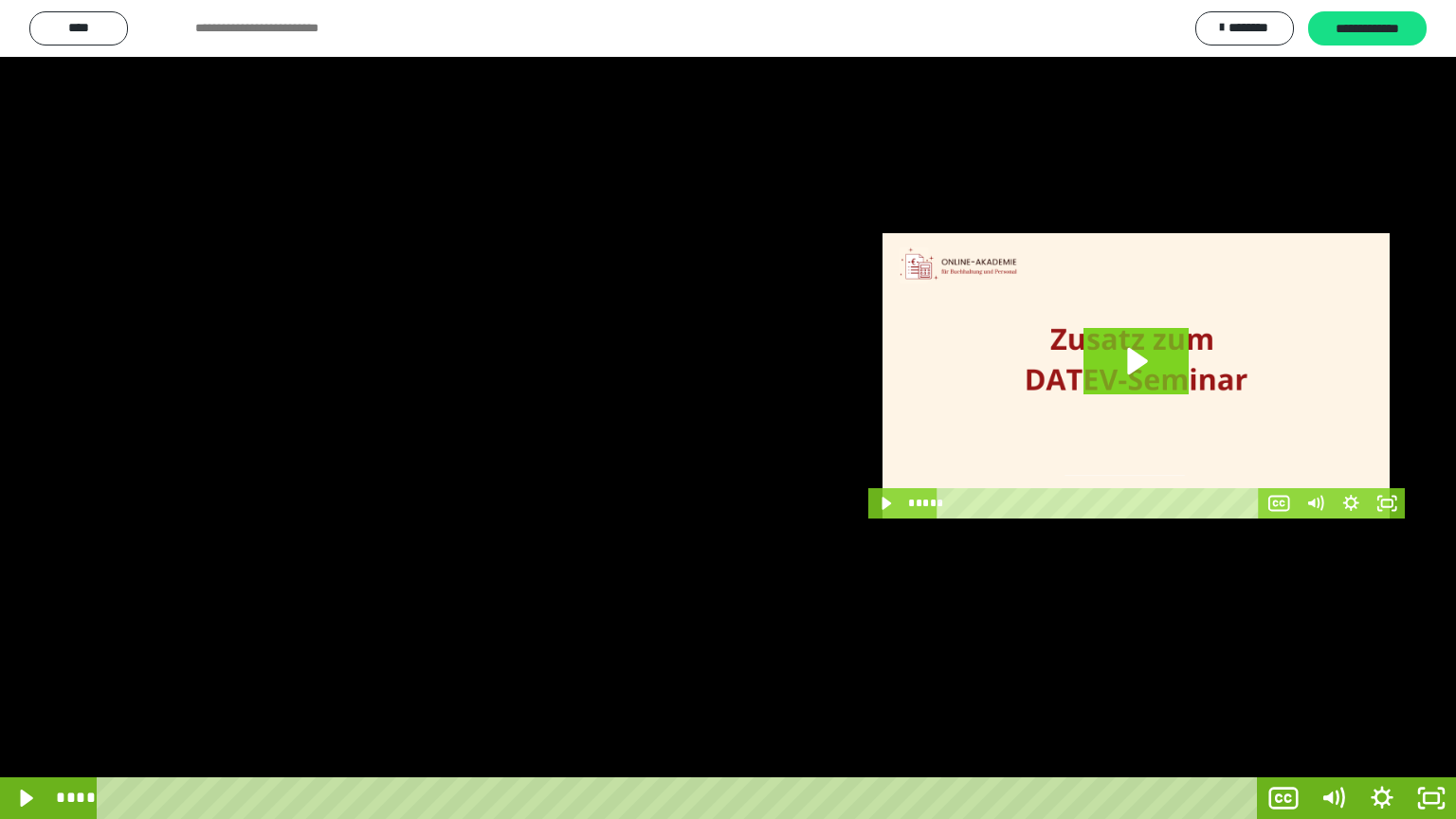 click at bounding box center [728, 410] 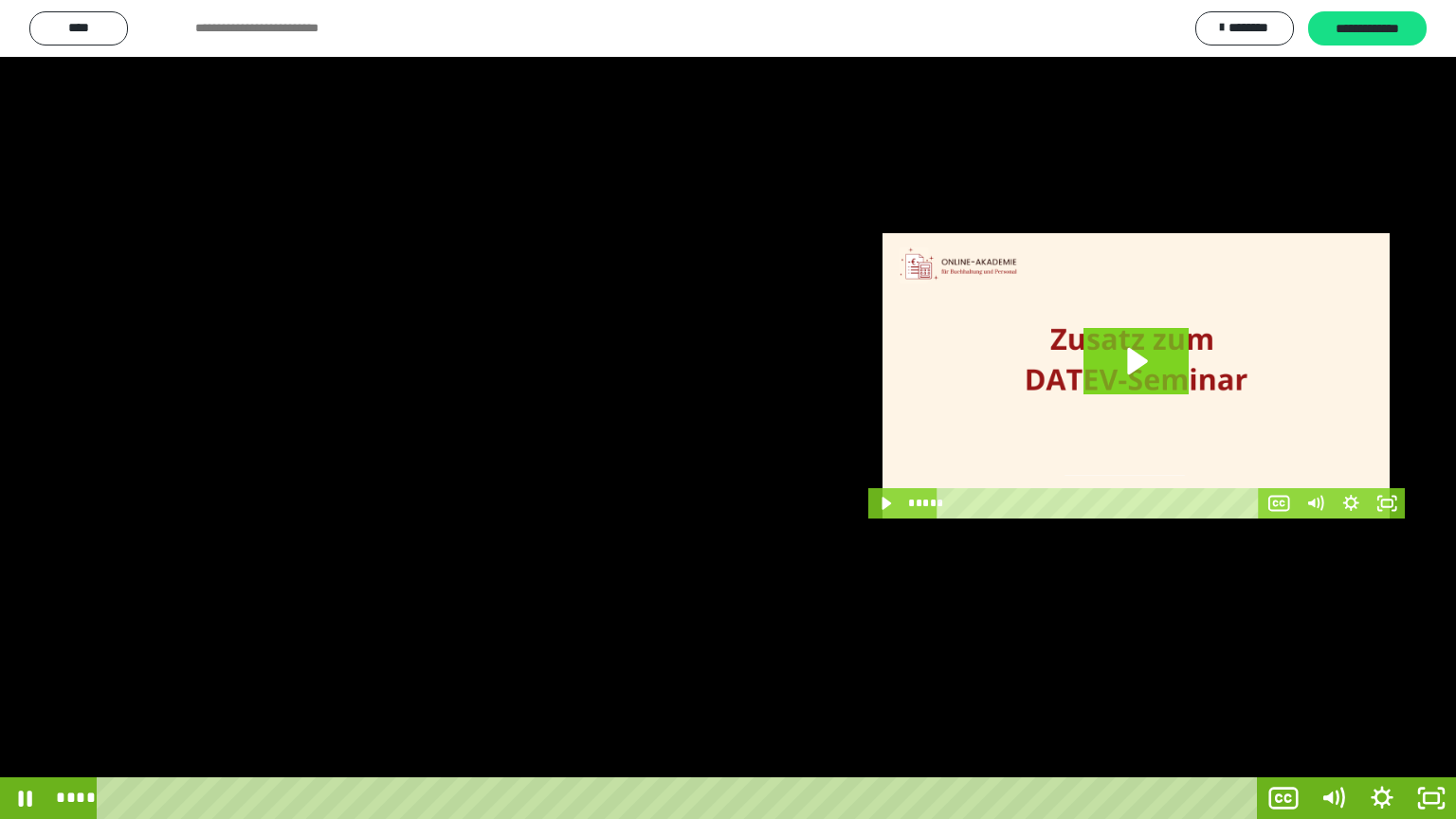 click at bounding box center (728, 410) 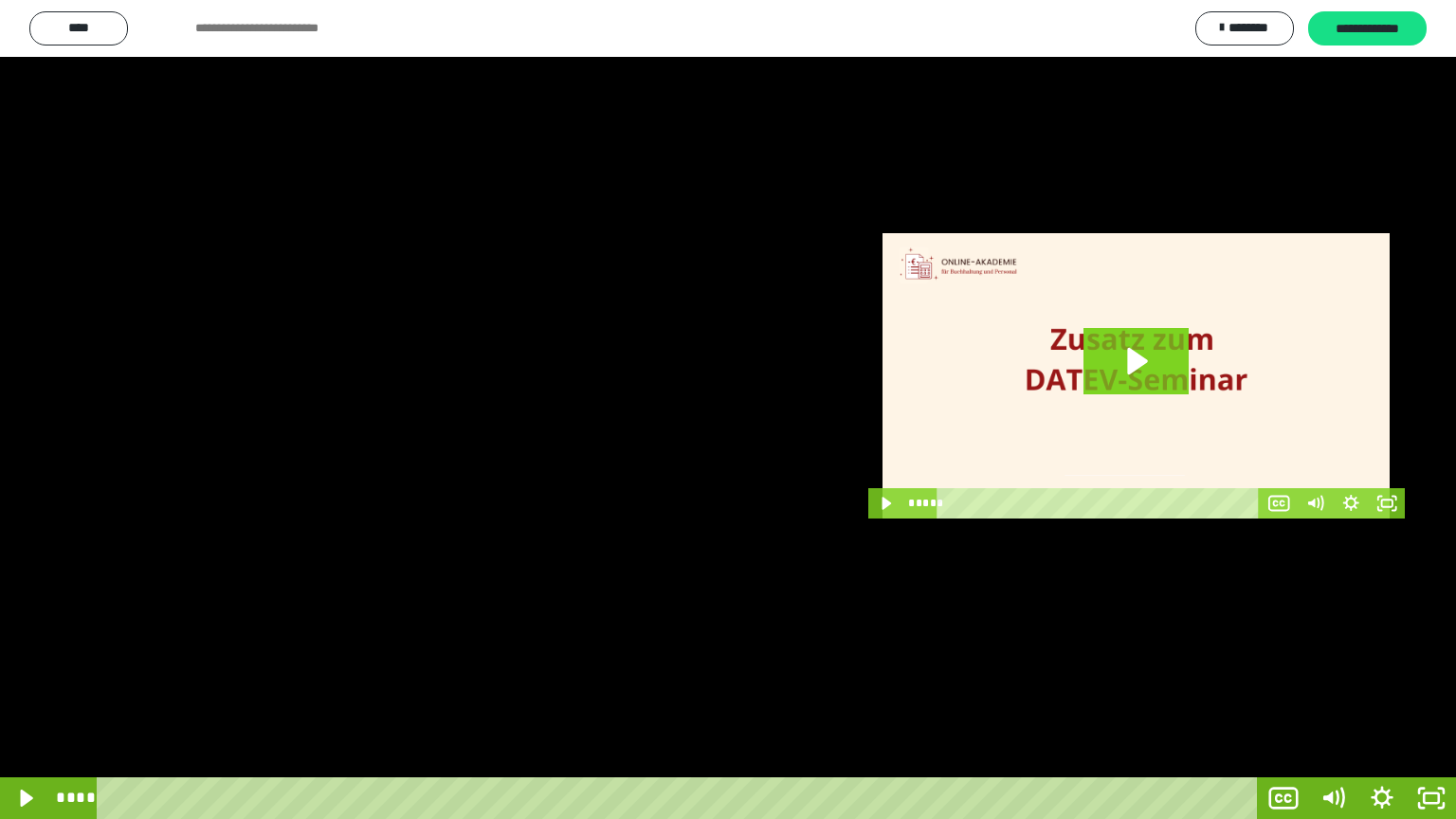 click at bounding box center (728, 410) 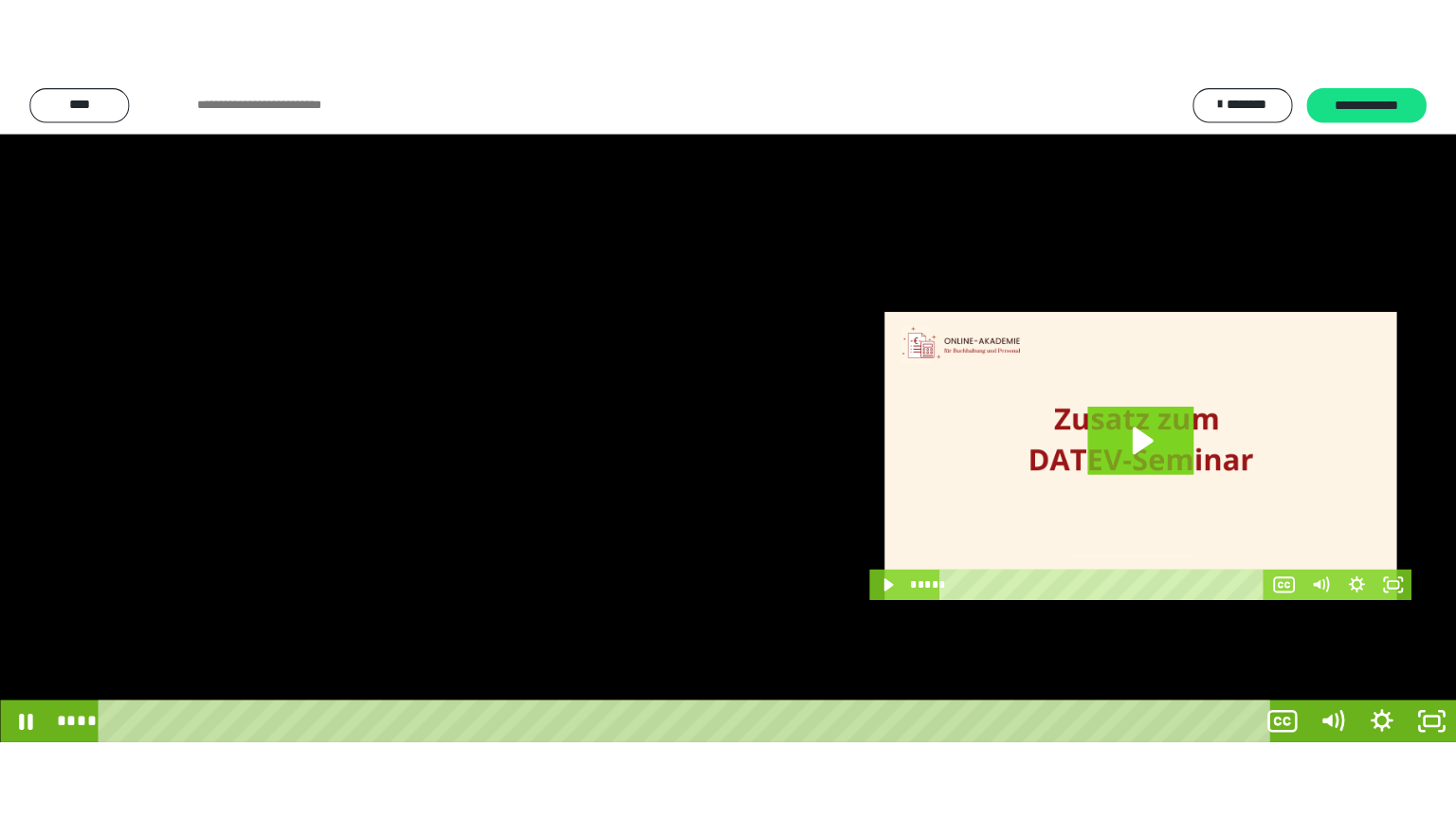 scroll, scrollTop: 4017, scrollLeft: 0, axis: vertical 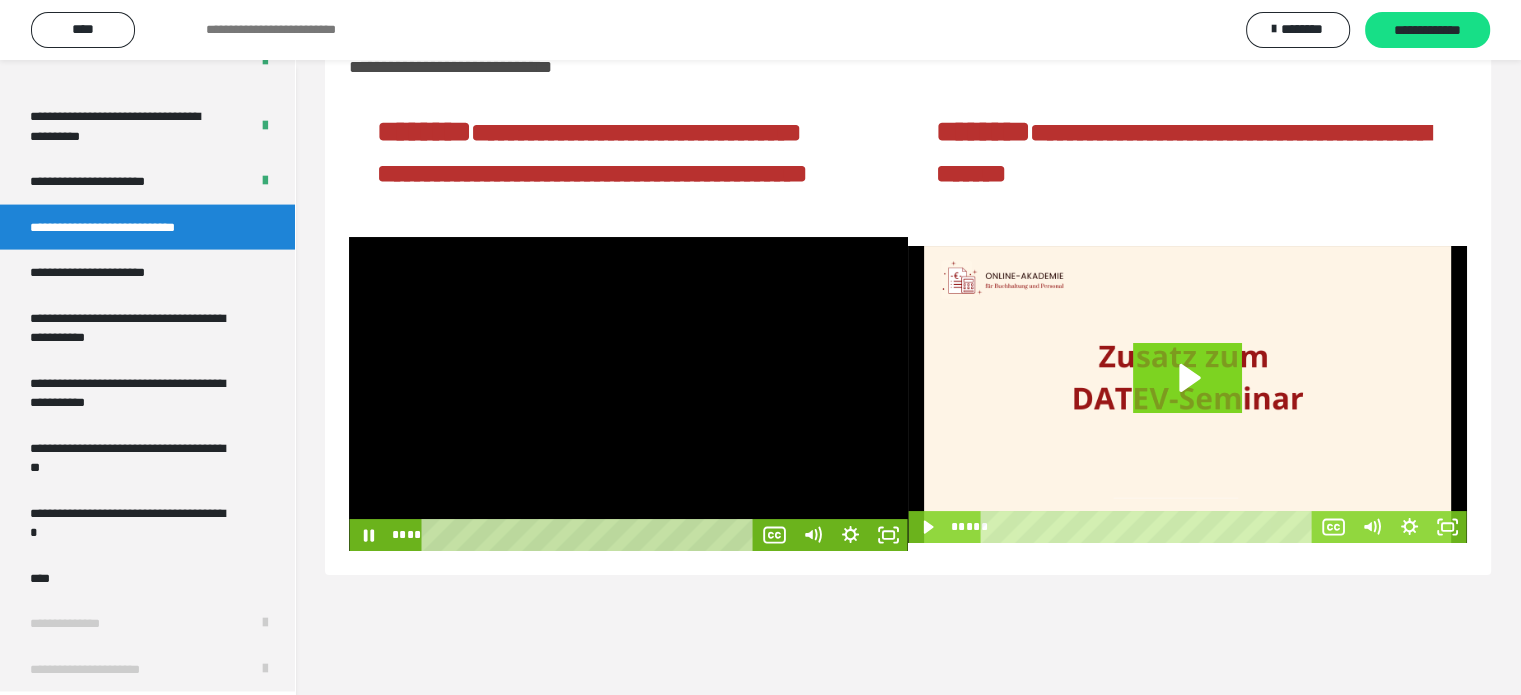 click at bounding box center (628, 394) 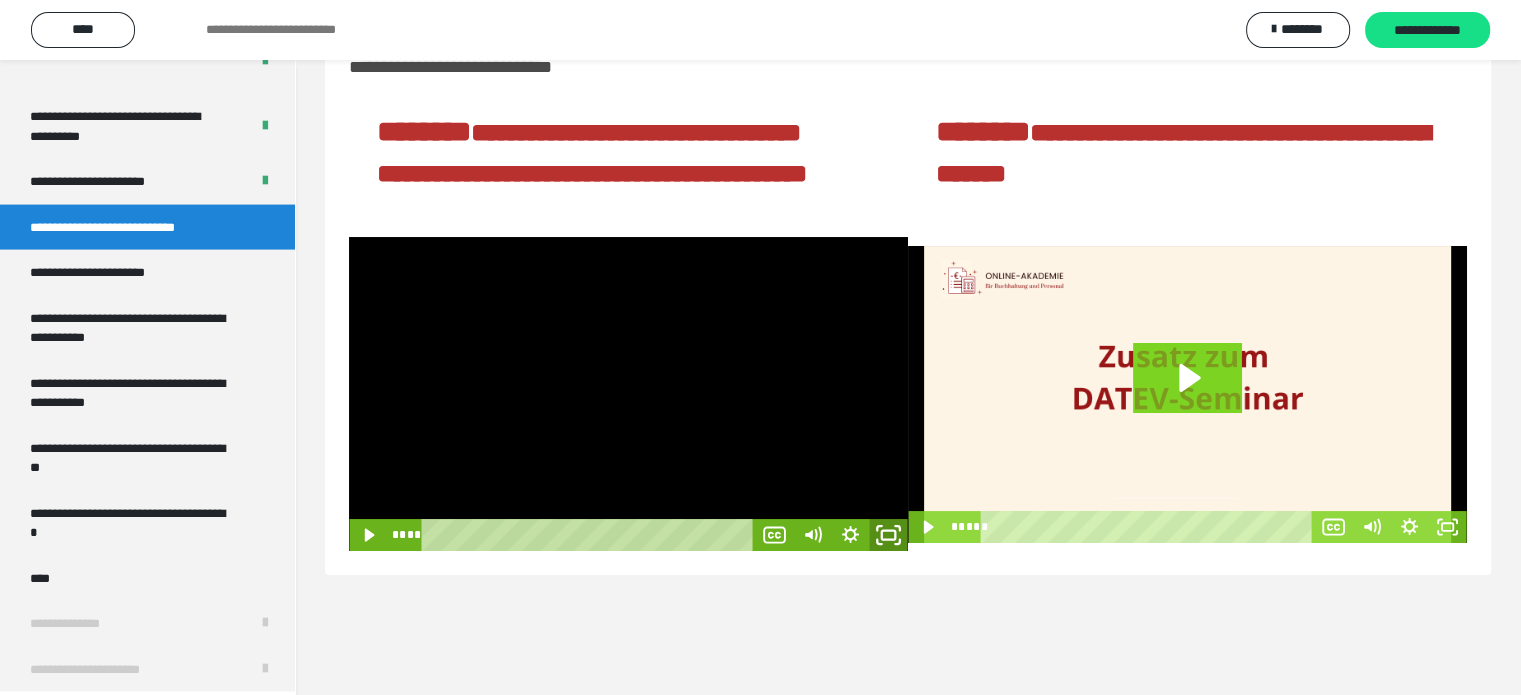 click 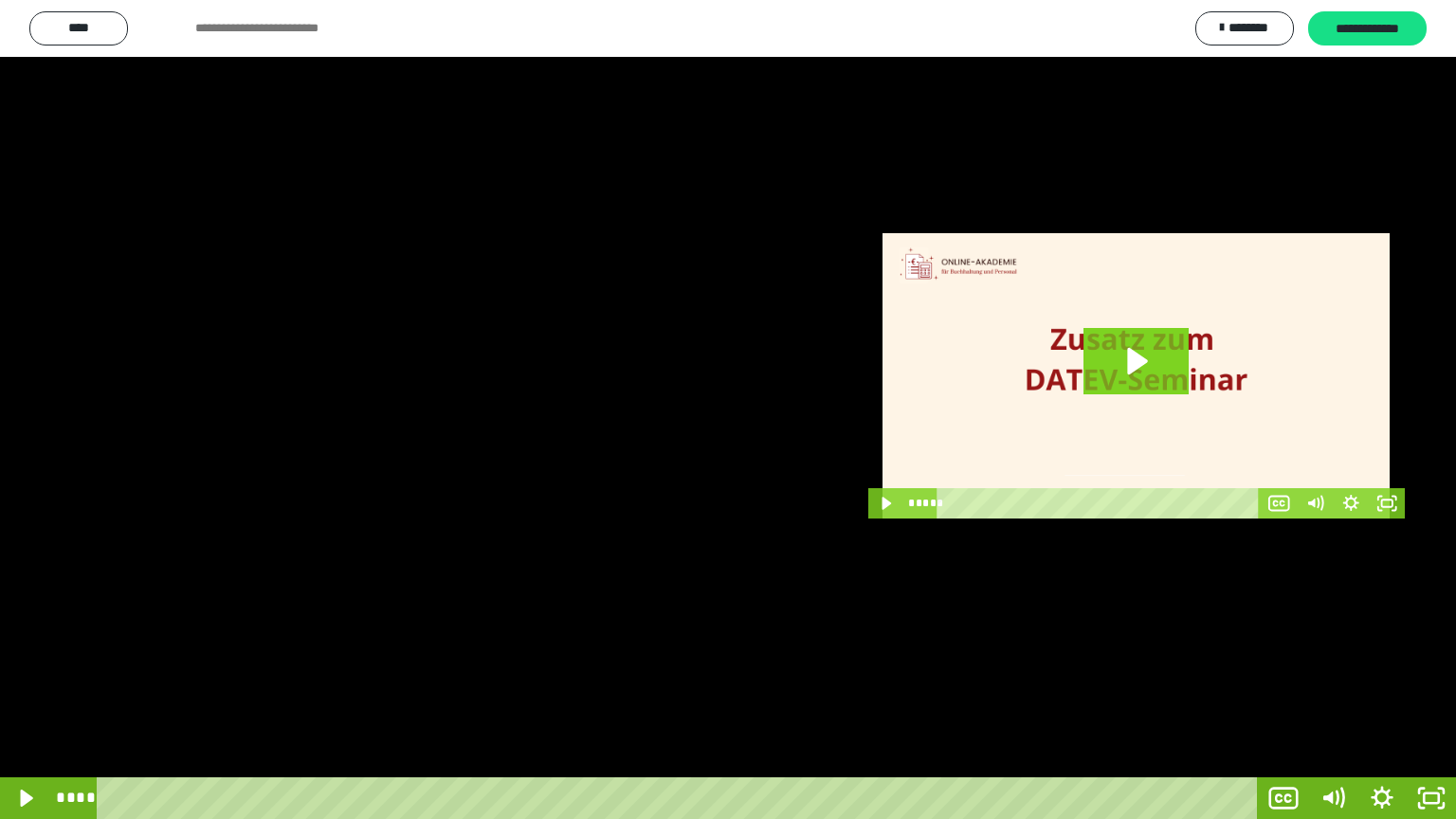 click at bounding box center [728, 410] 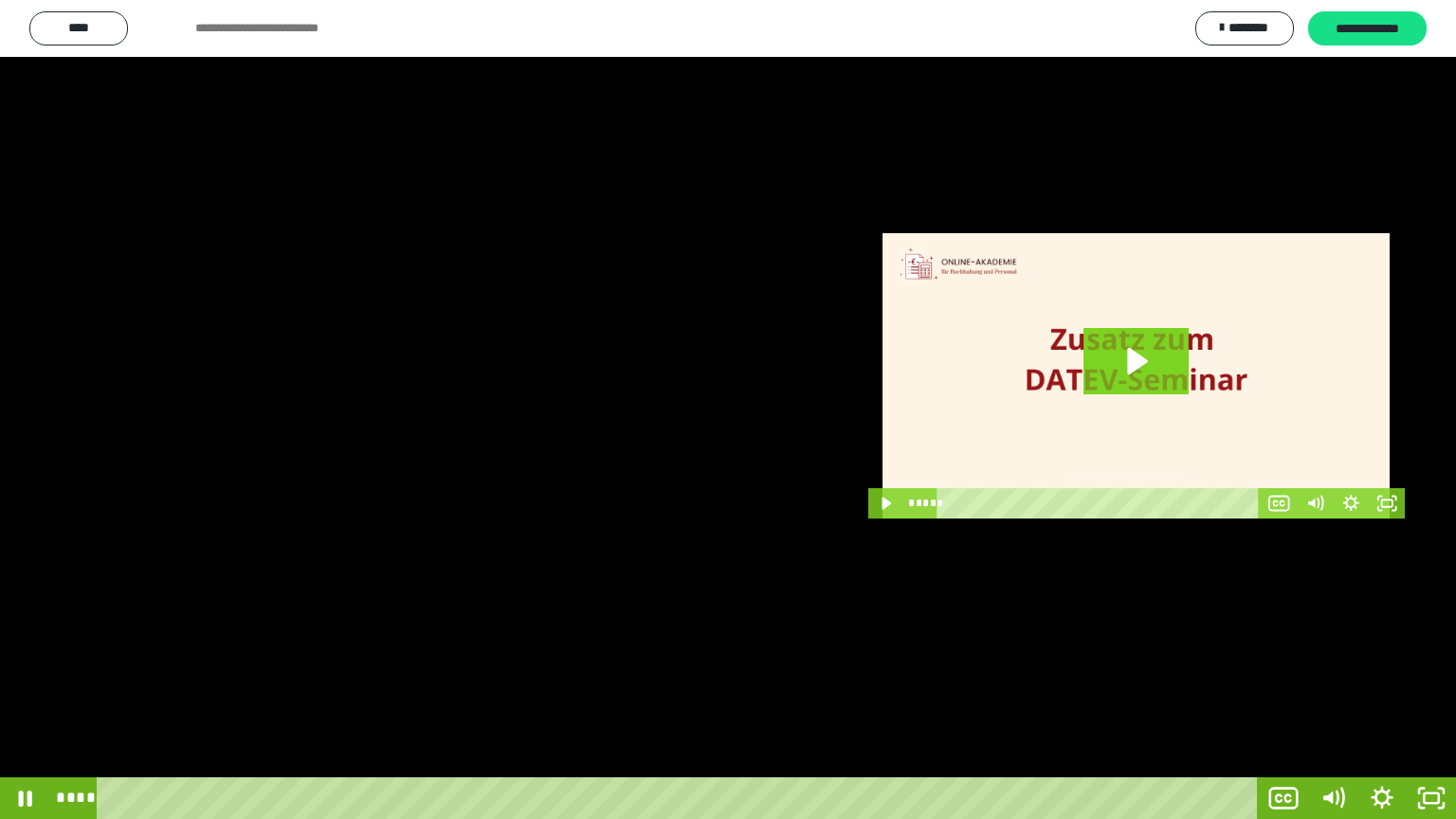 click at bounding box center [728, 410] 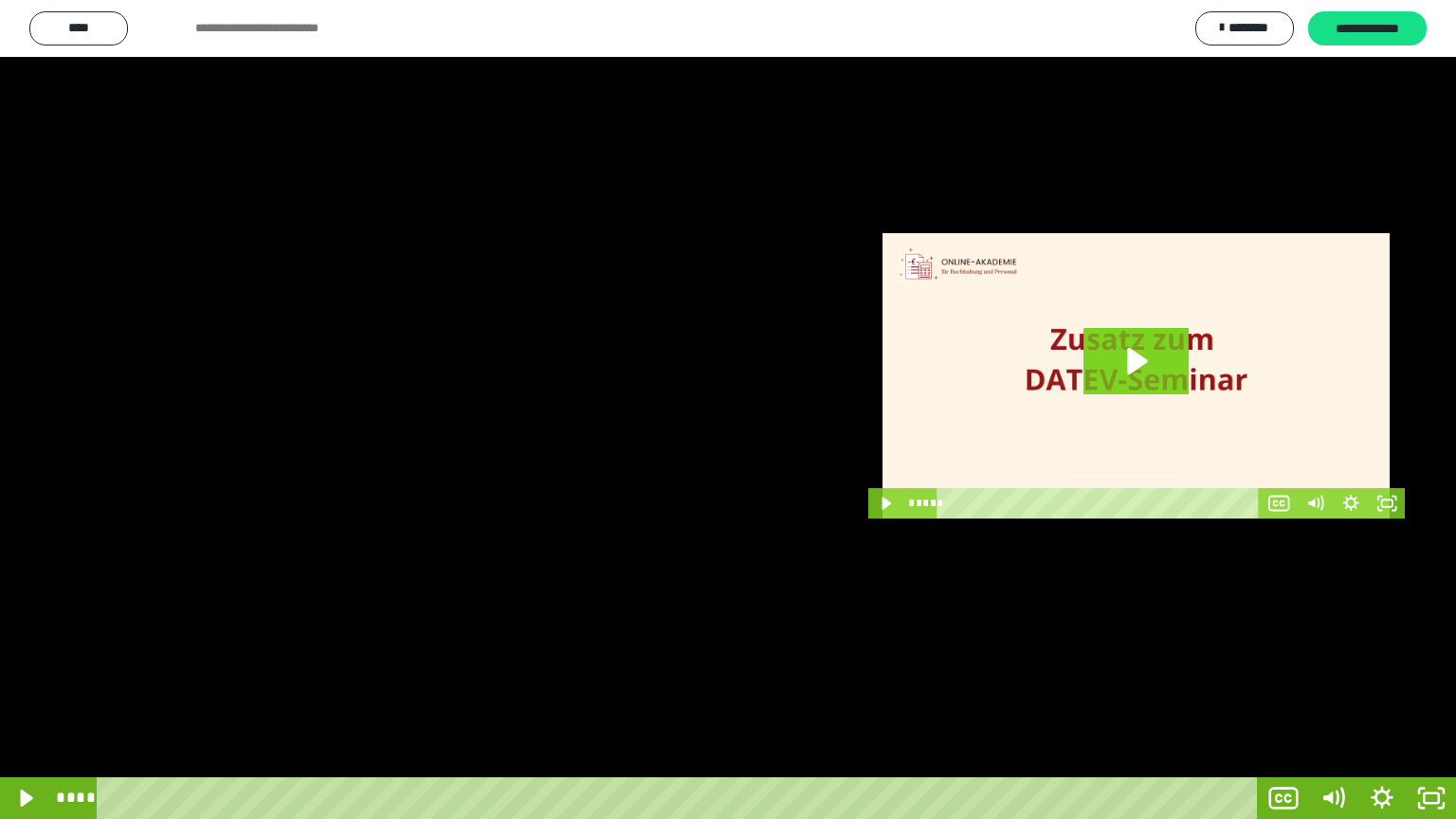 click at bounding box center (728, 410) 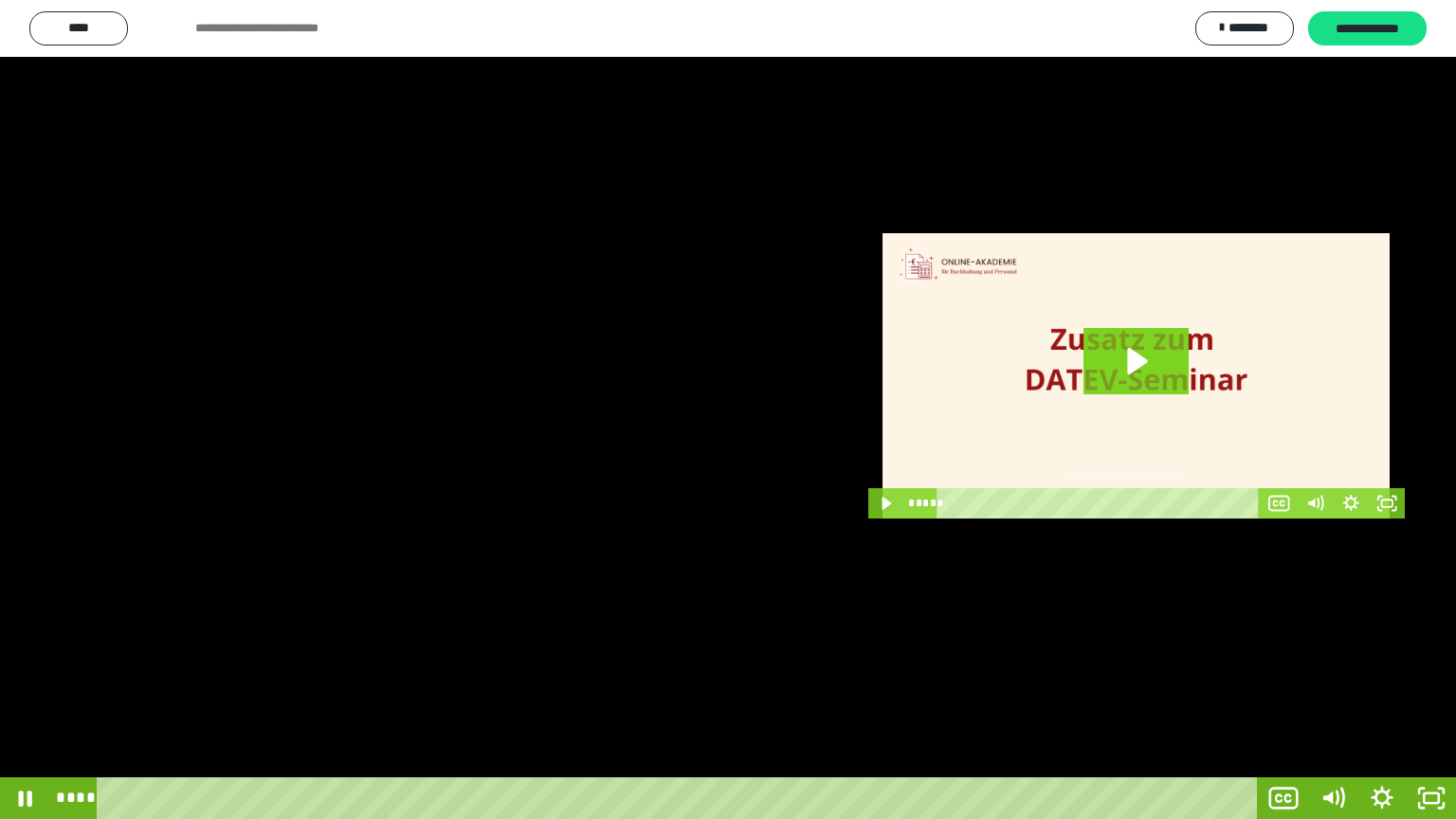 click at bounding box center (728, 410) 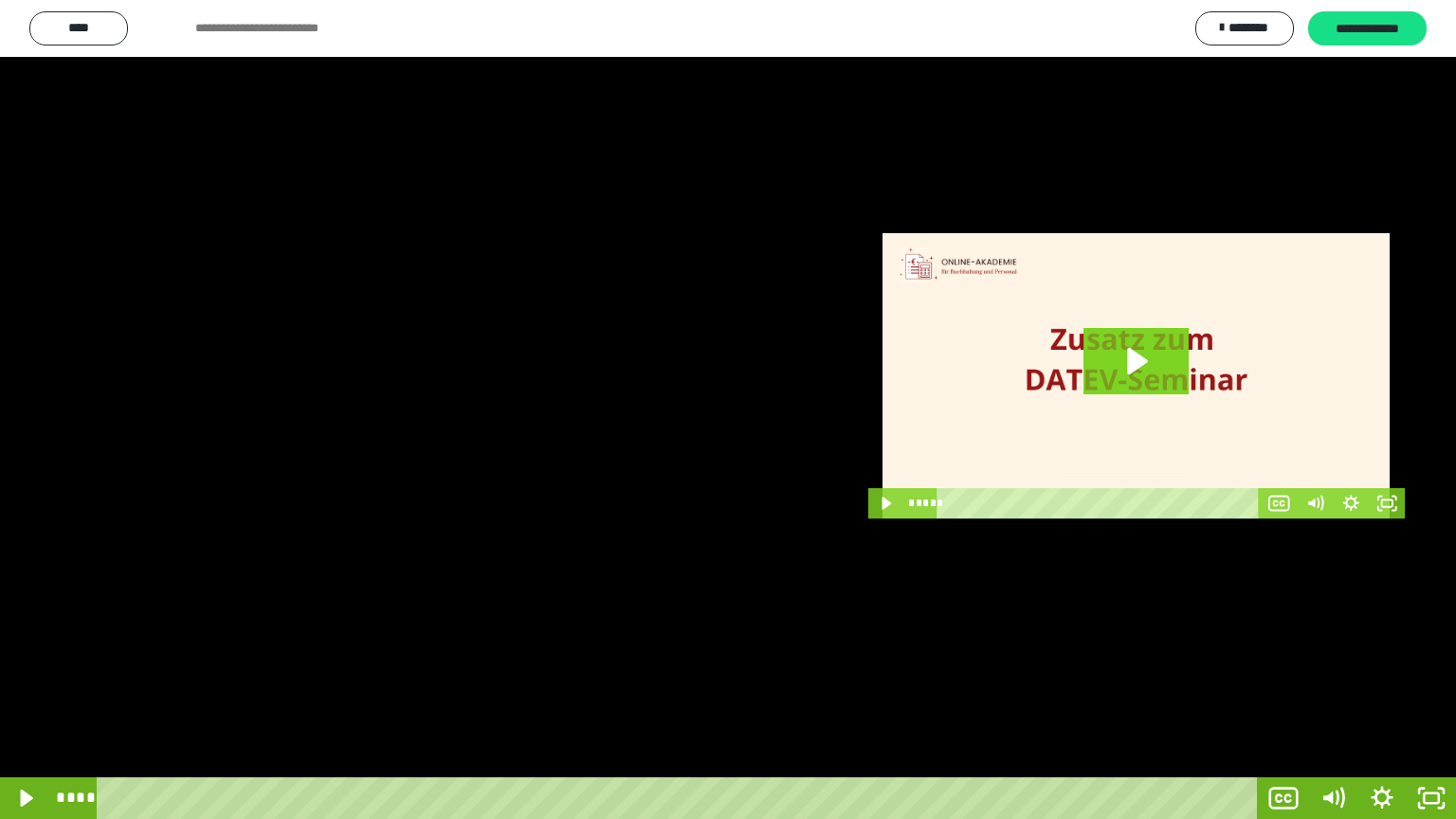 click at bounding box center [728, 410] 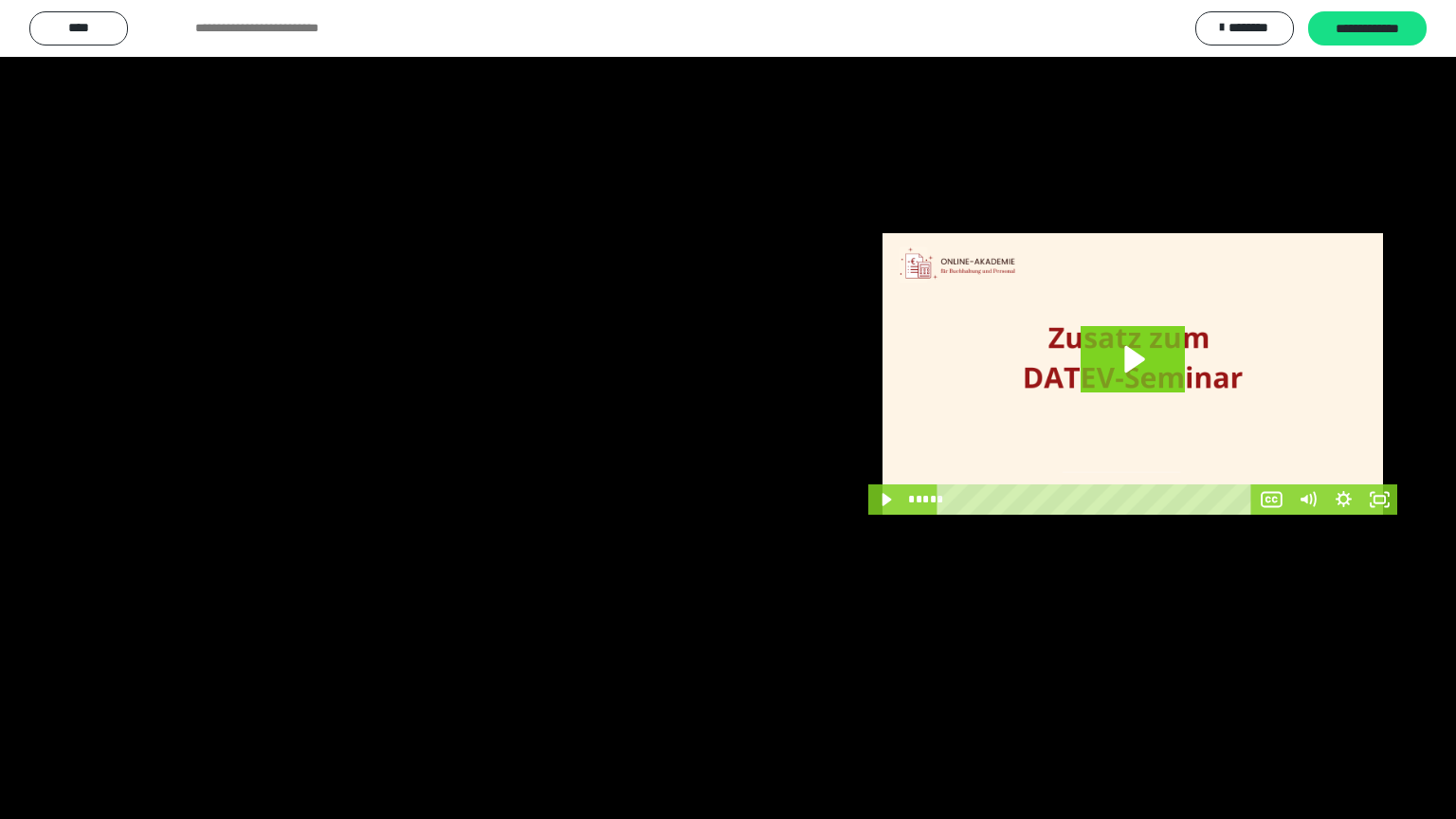 scroll, scrollTop: 4017, scrollLeft: 0, axis: vertical 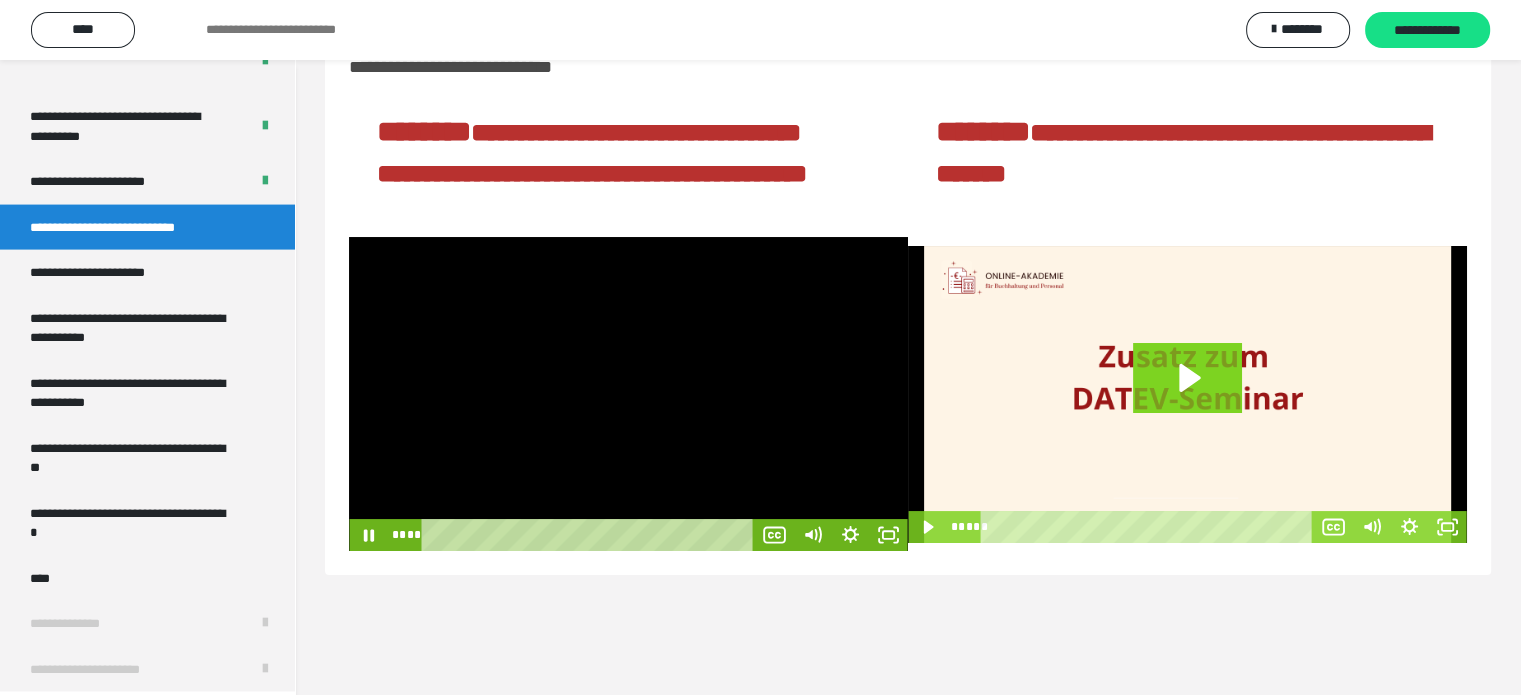 click at bounding box center [628, 394] 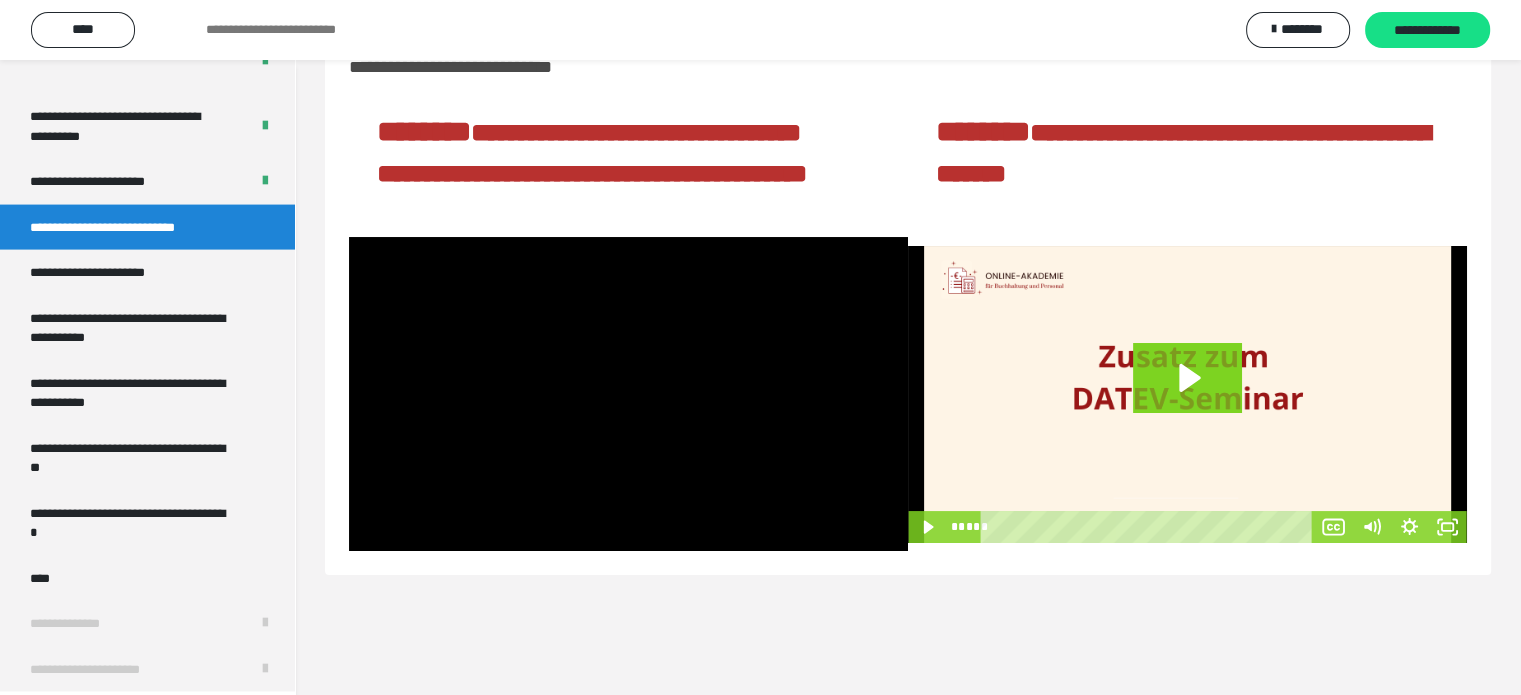 click at bounding box center (628, 394) 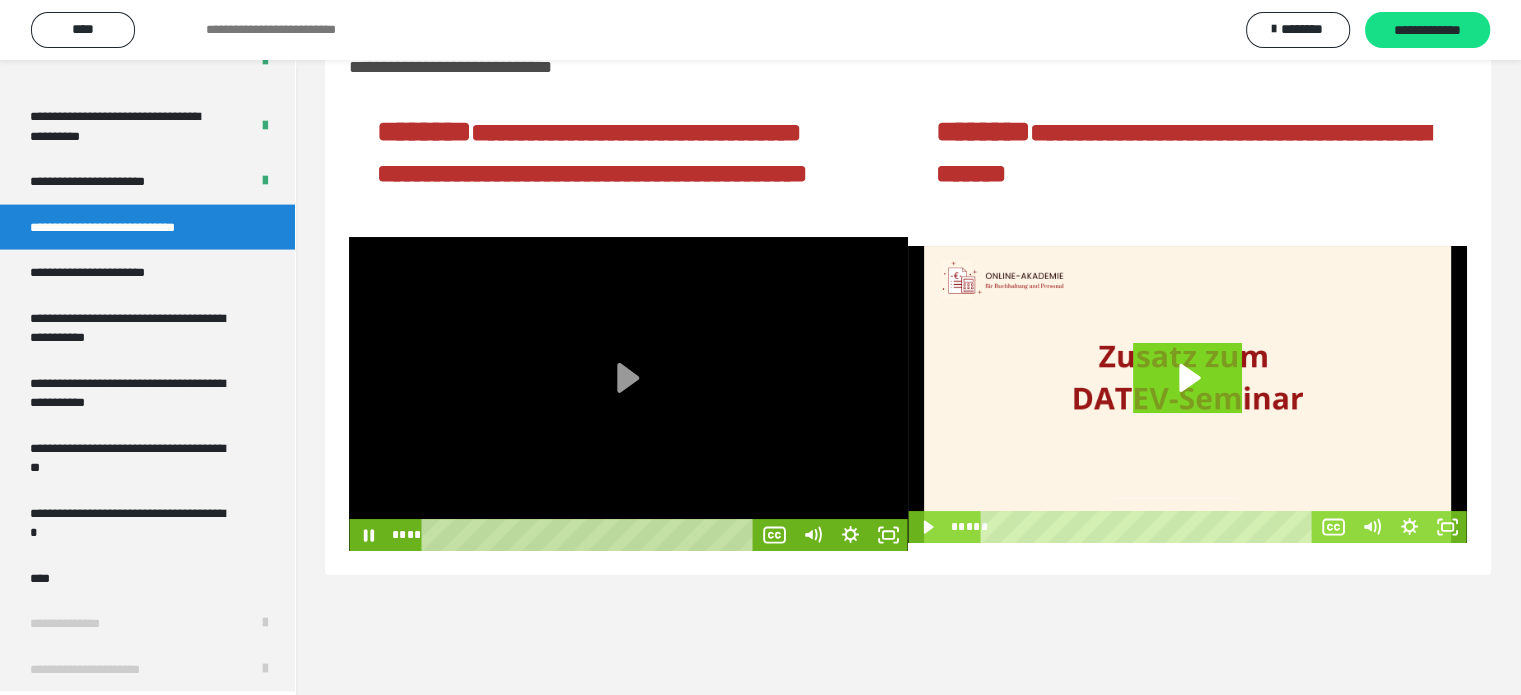 click at bounding box center [628, 394] 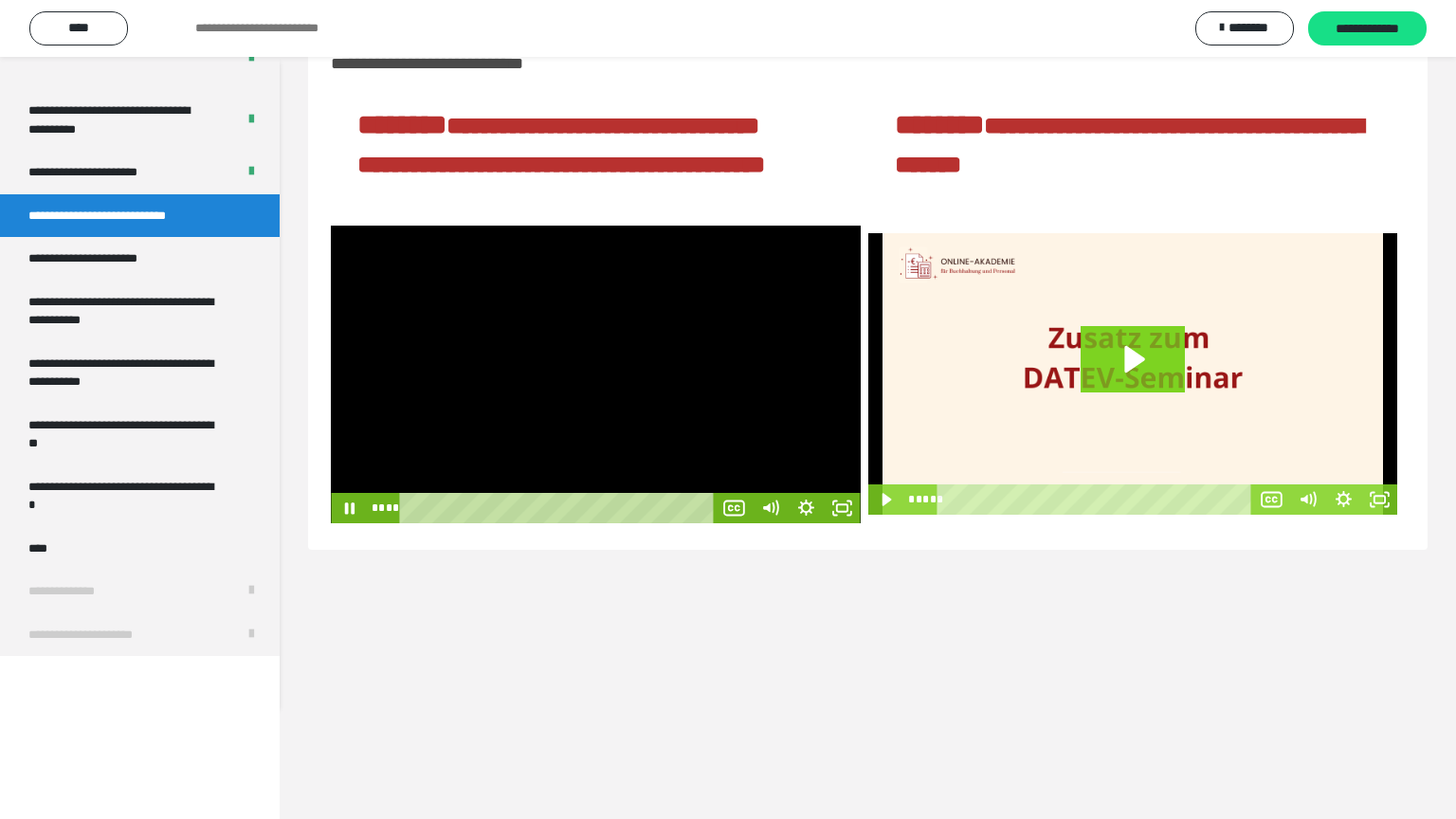 scroll, scrollTop: 3857, scrollLeft: 0, axis: vertical 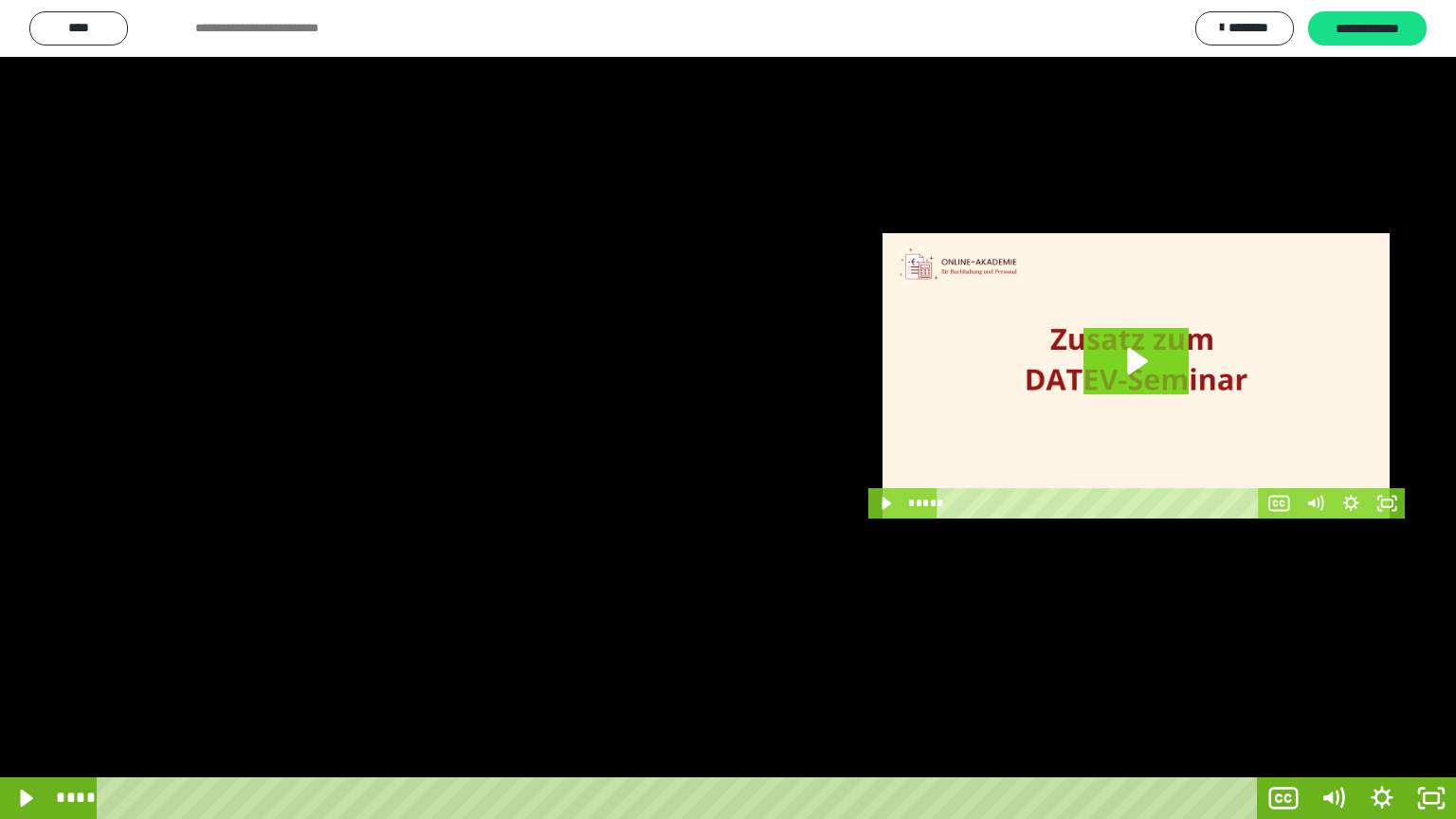 click at bounding box center (728, 410) 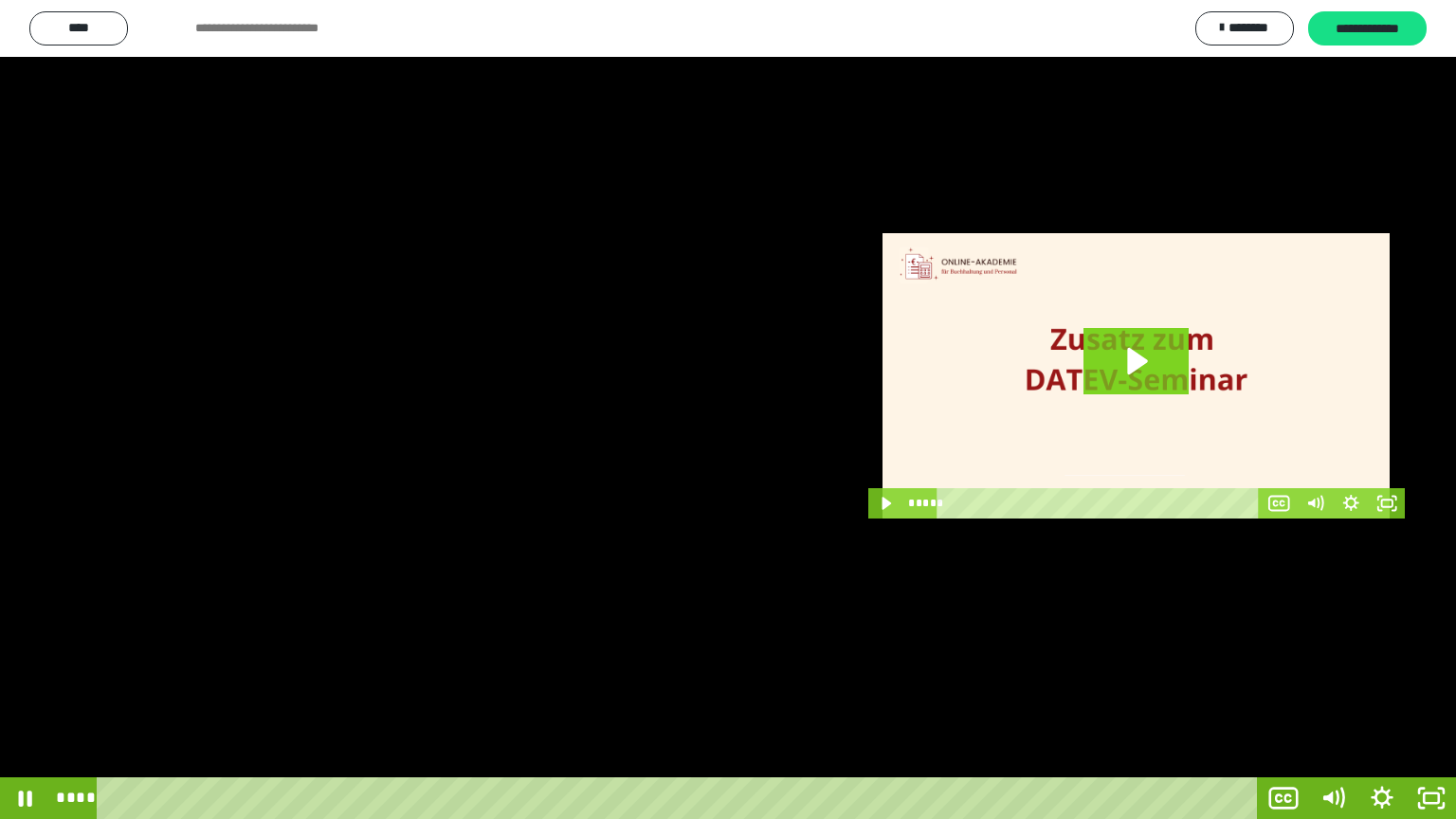 click at bounding box center (728, 410) 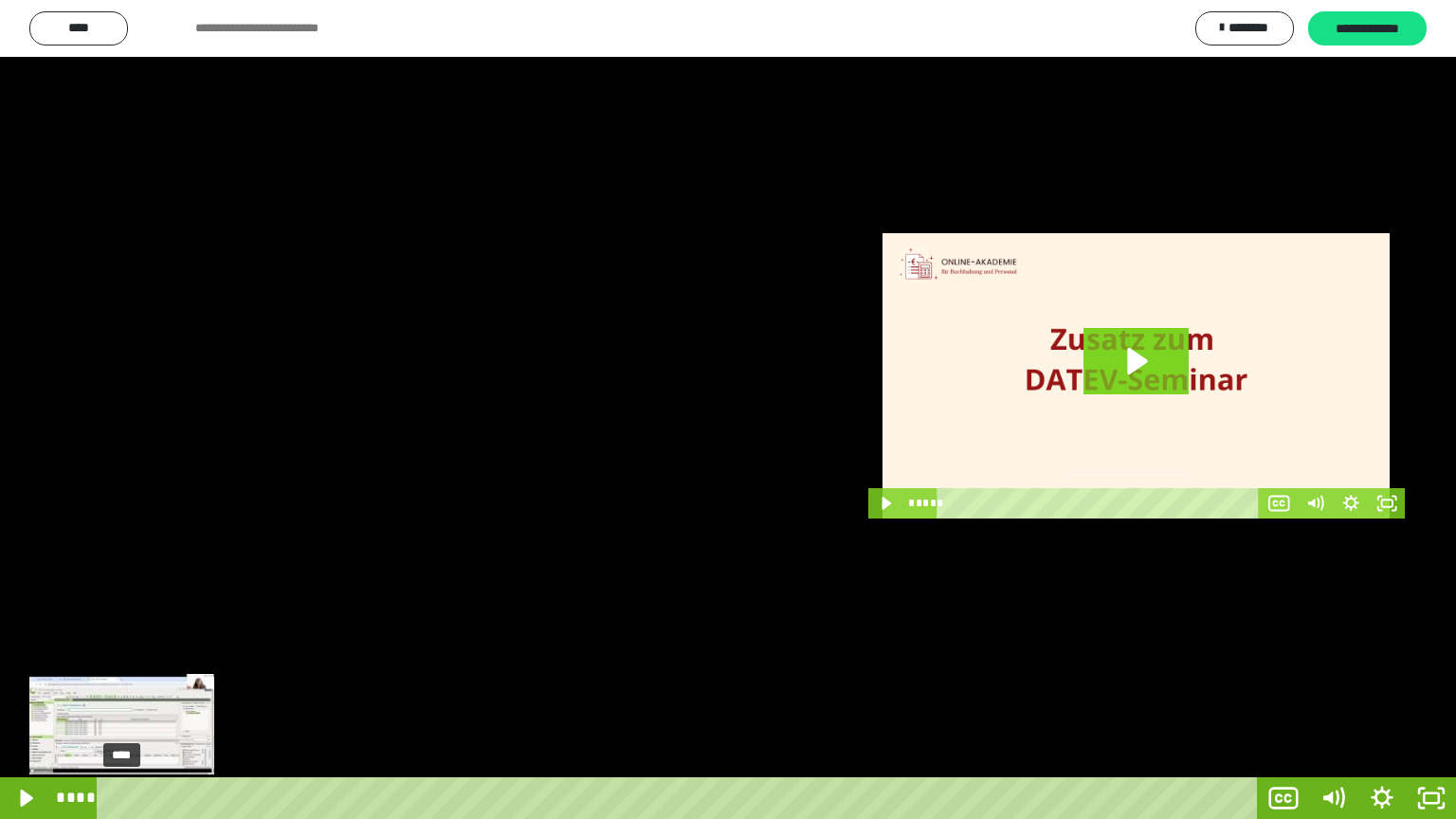 click on "****" at bounding box center (681, 798) 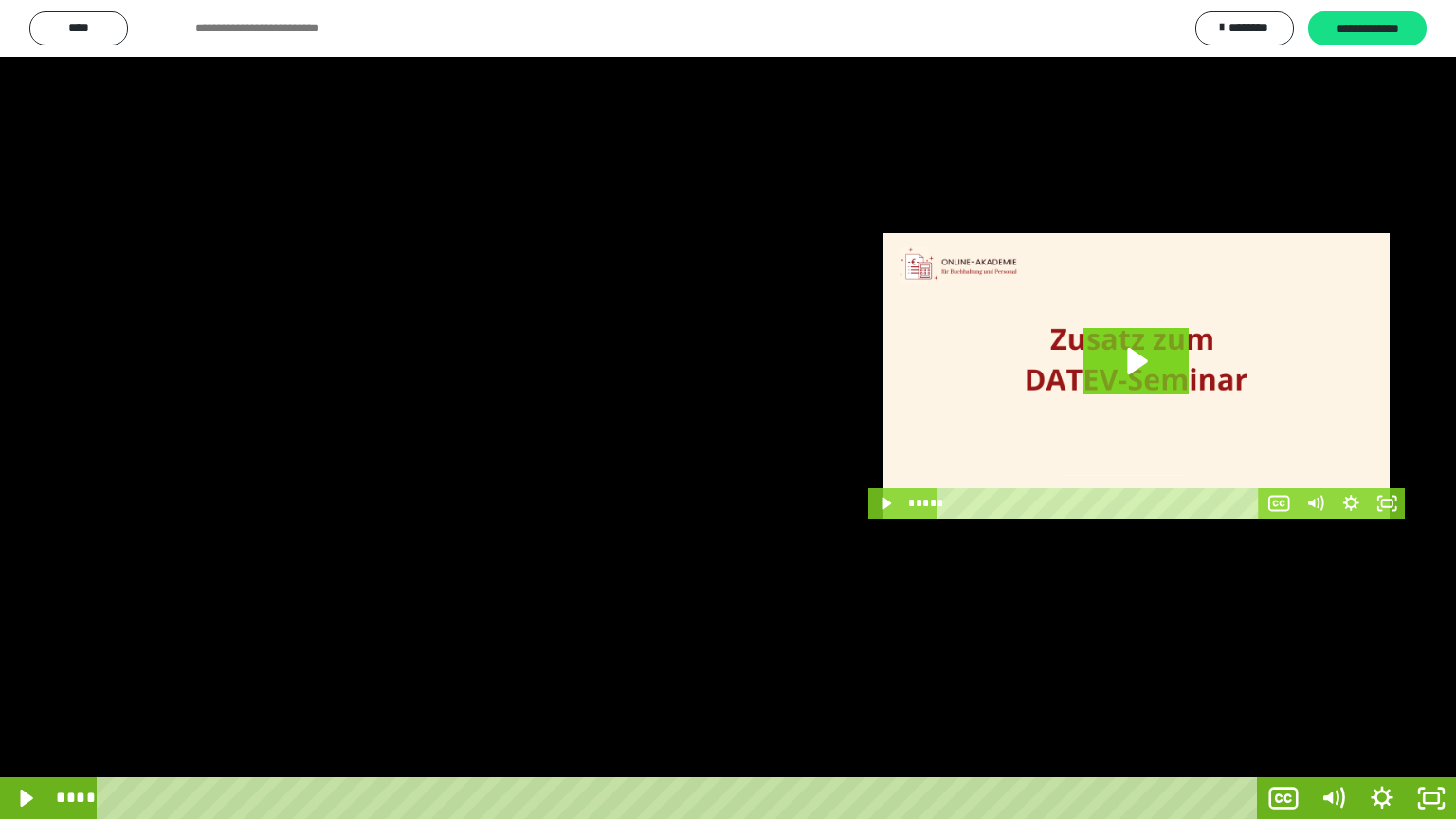 click at bounding box center (728, 410) 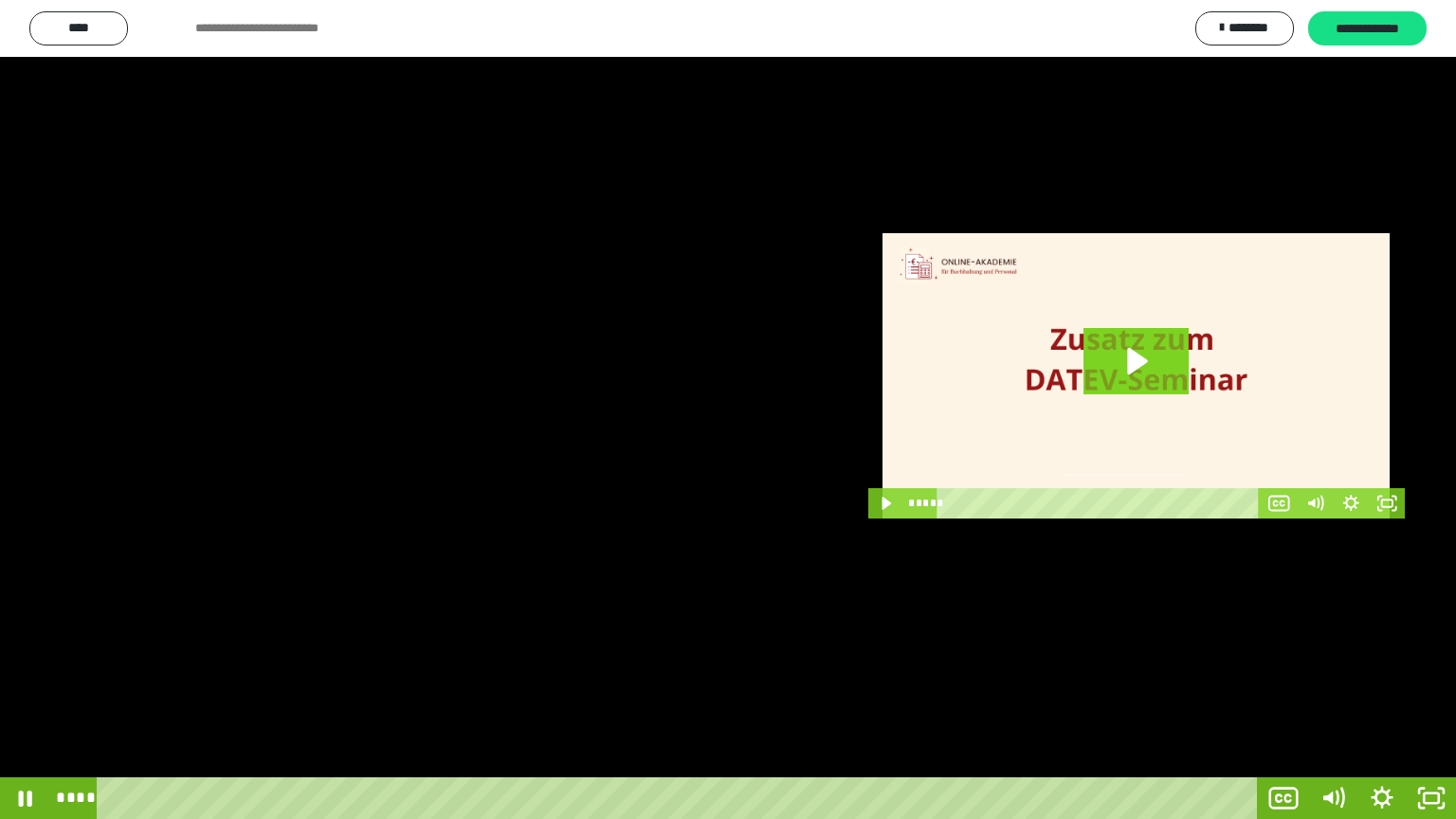 click at bounding box center (728, 410) 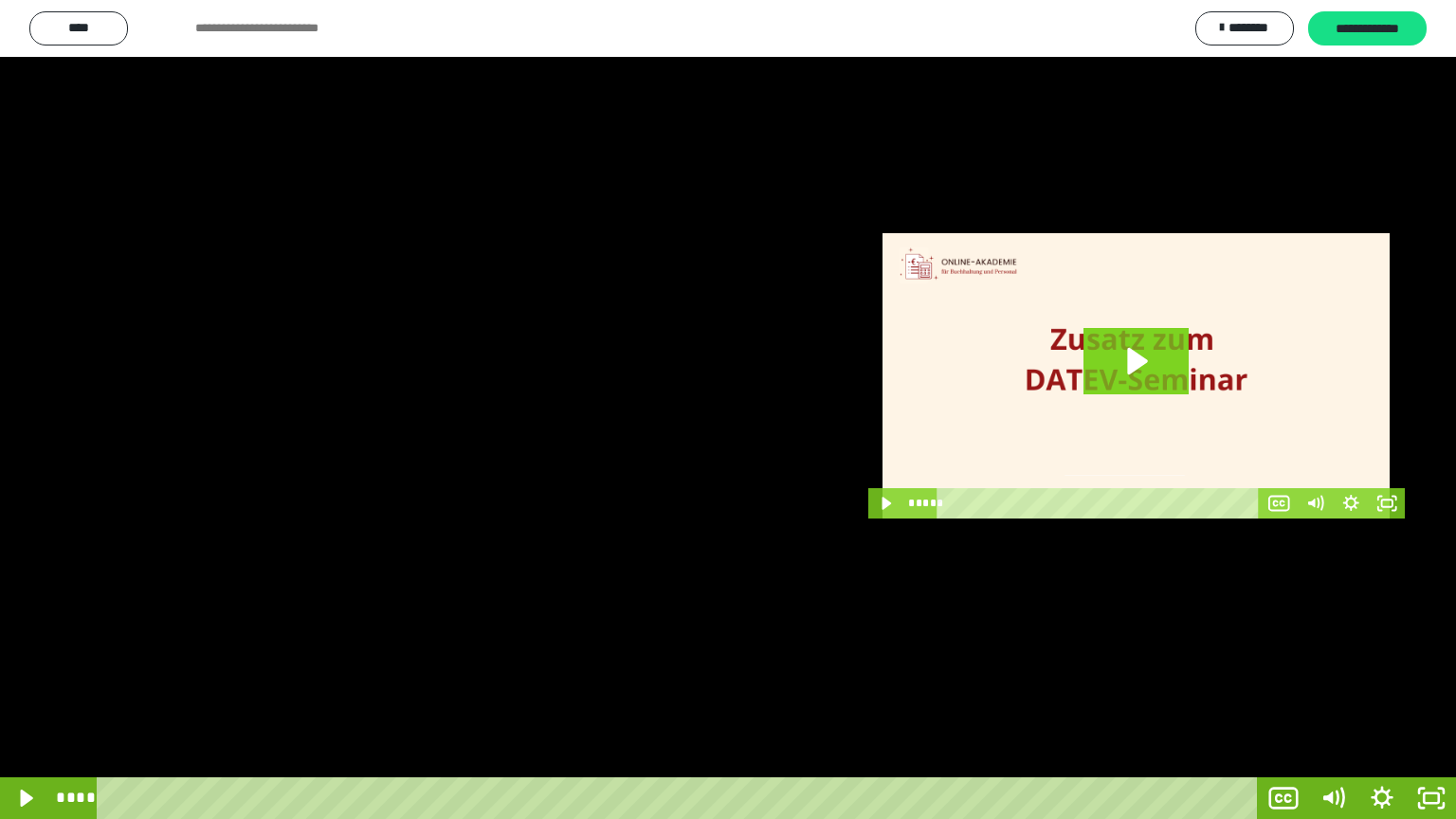 click at bounding box center (728, 410) 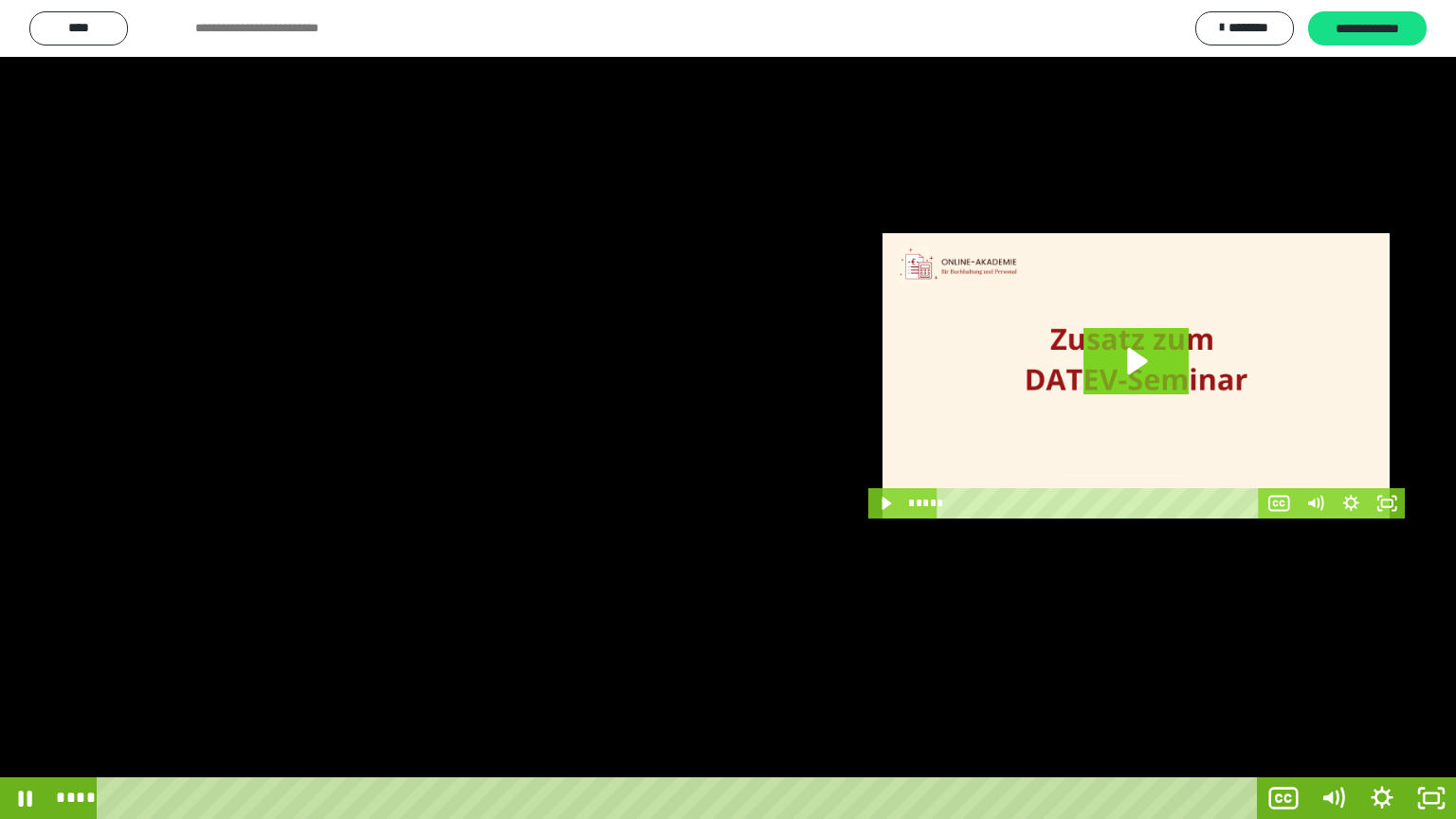 click at bounding box center [728, 410] 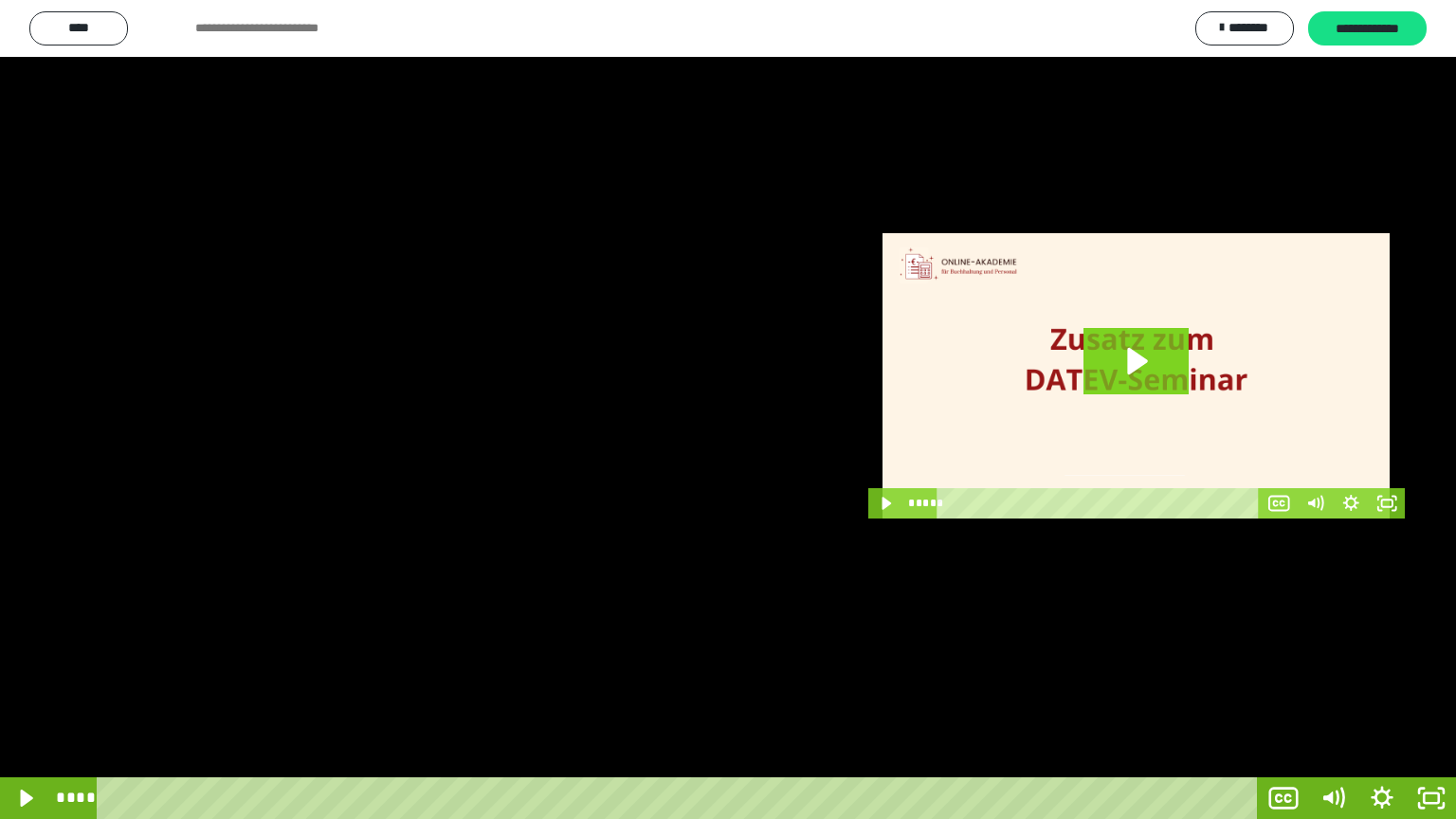 click at bounding box center (728, 410) 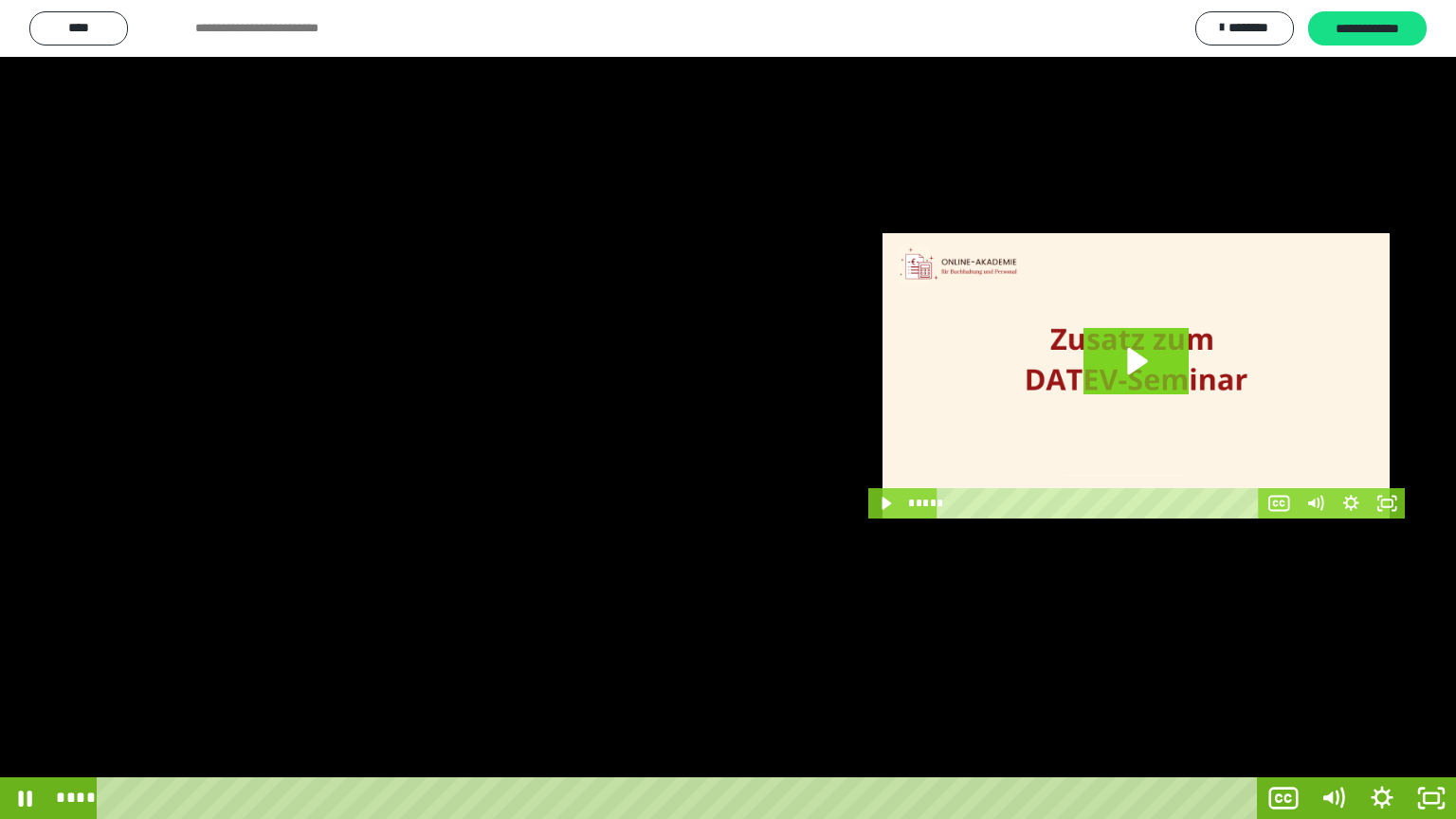 click at bounding box center (728, 410) 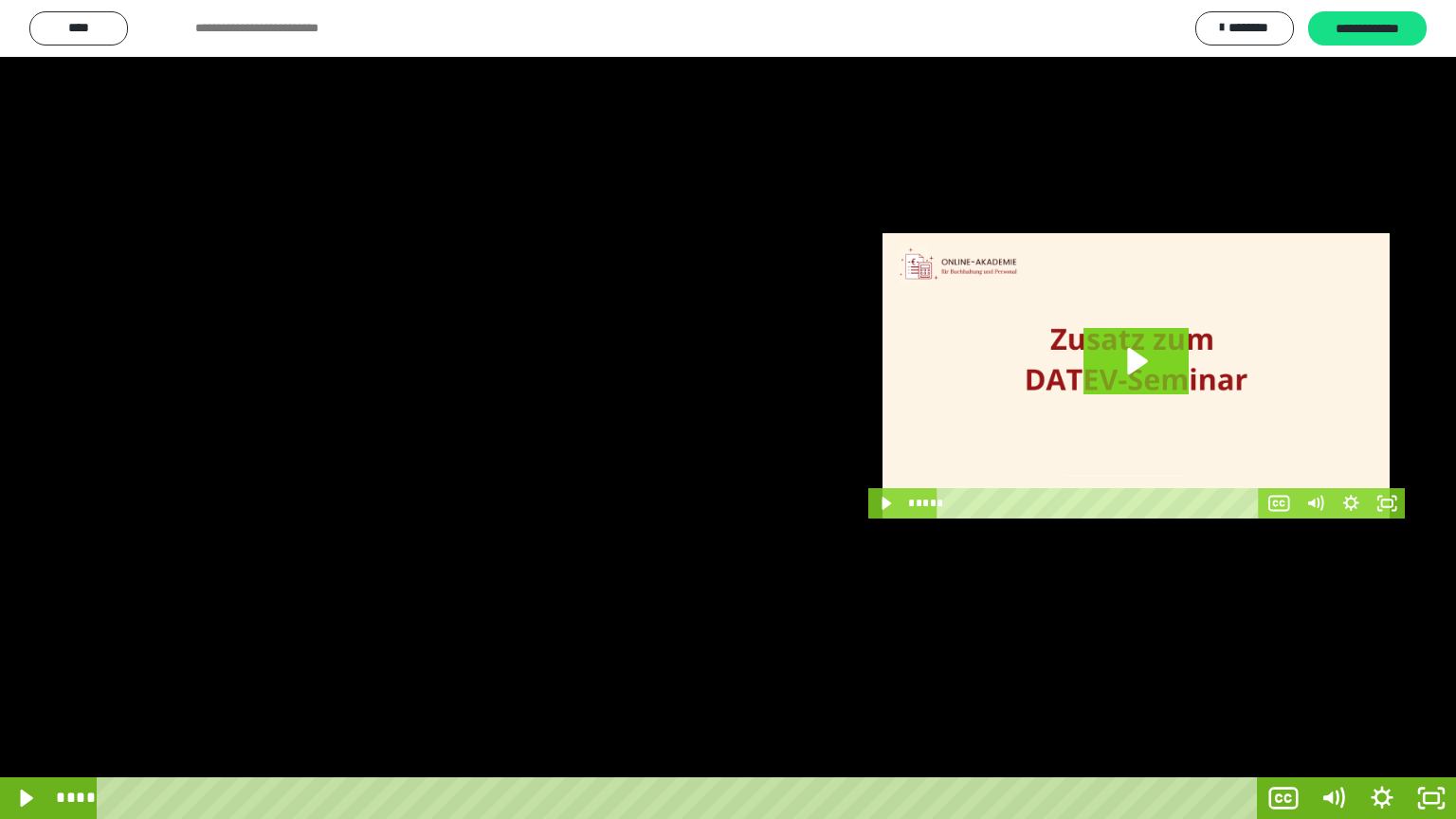 click at bounding box center [728, 410] 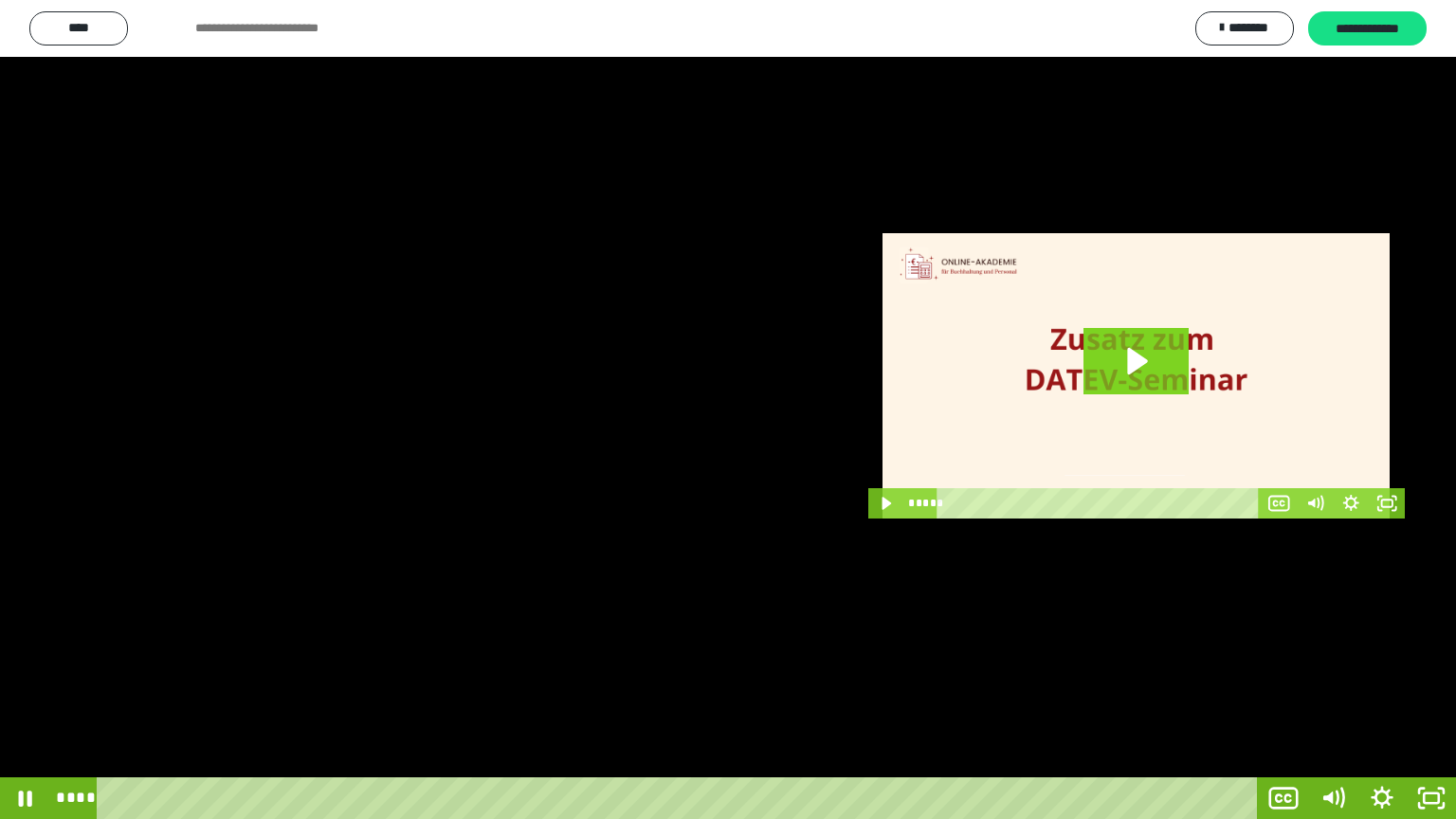 click at bounding box center [728, 410] 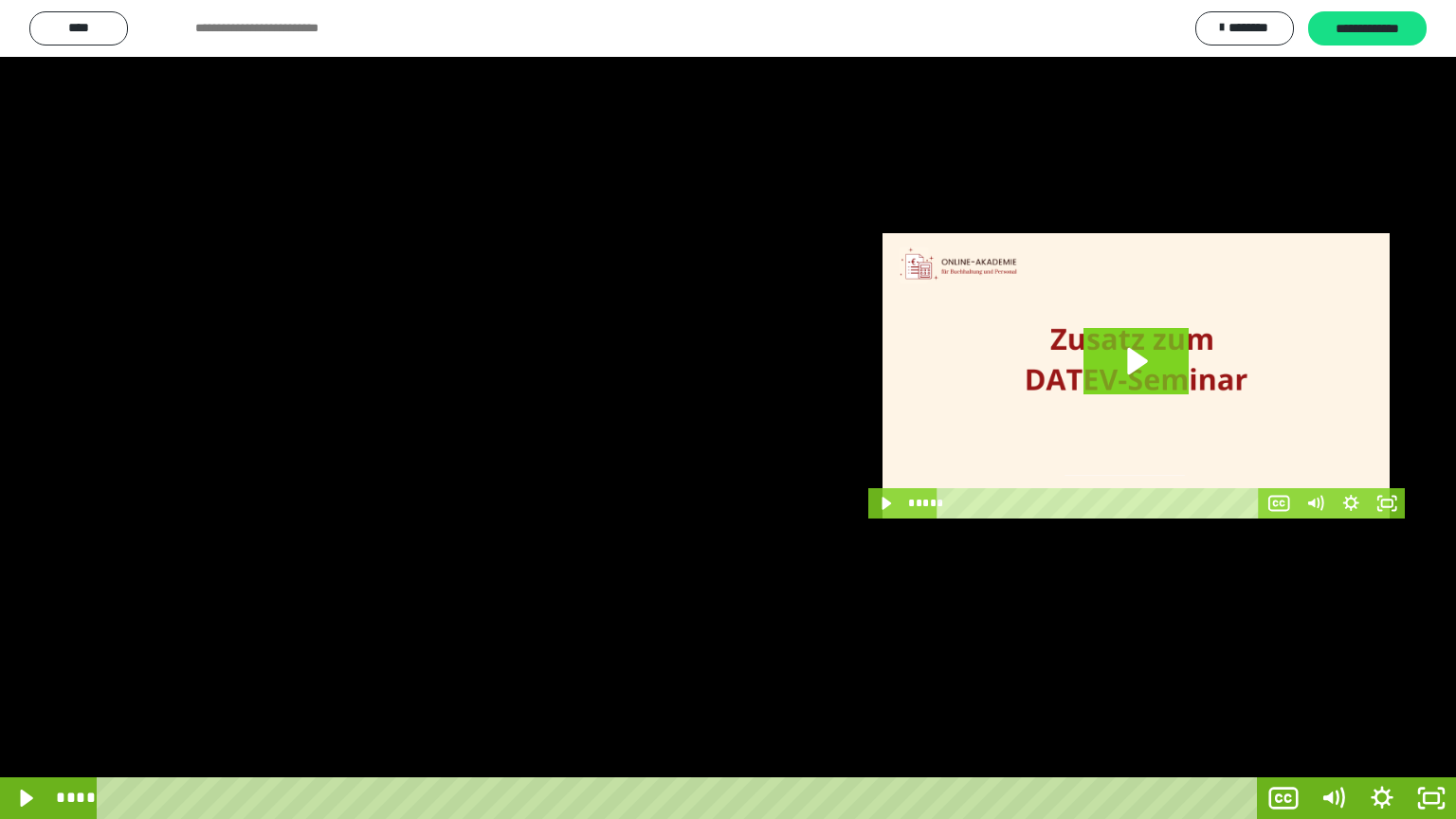 click at bounding box center (728, 410) 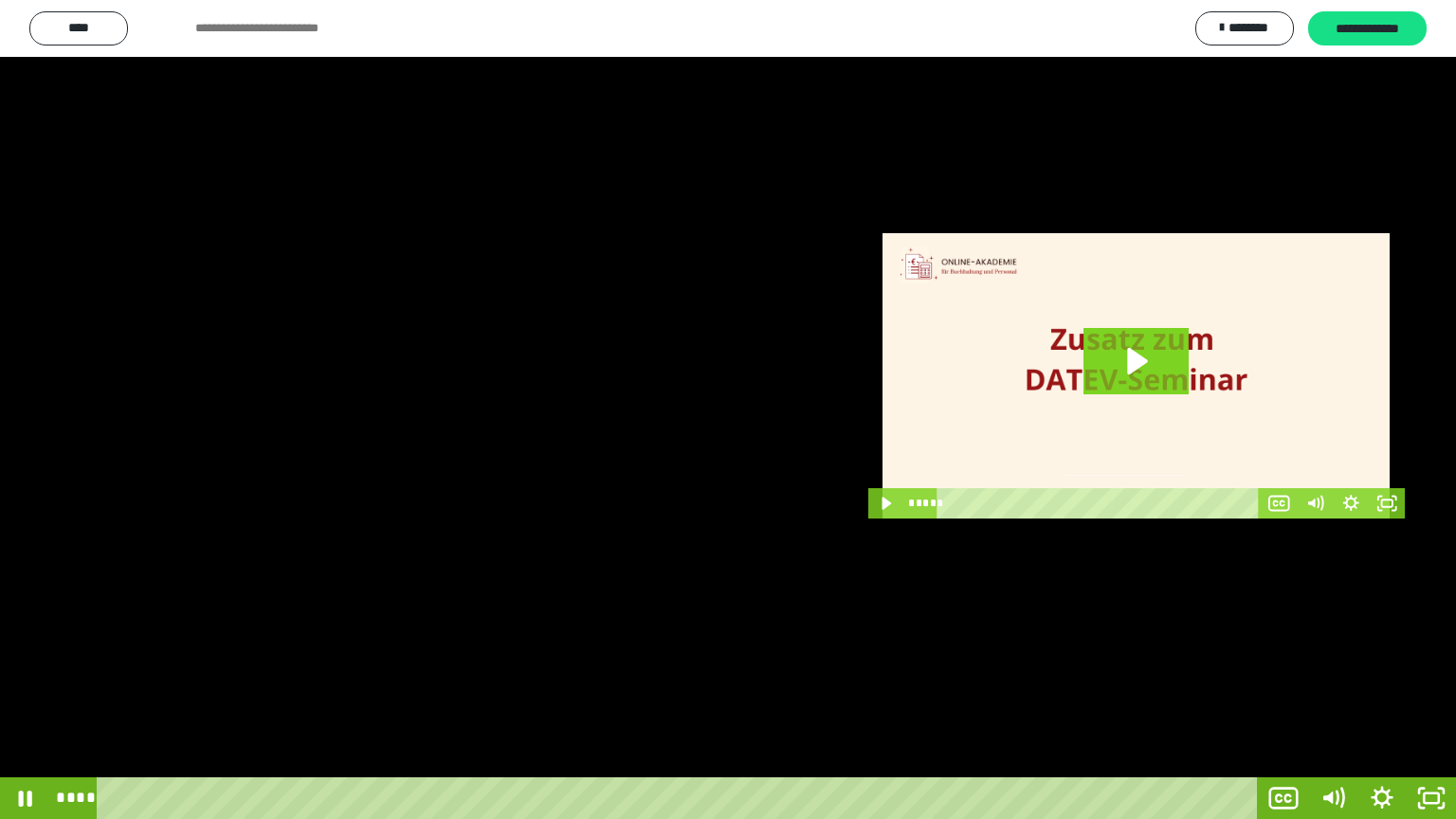 click at bounding box center [728, 410] 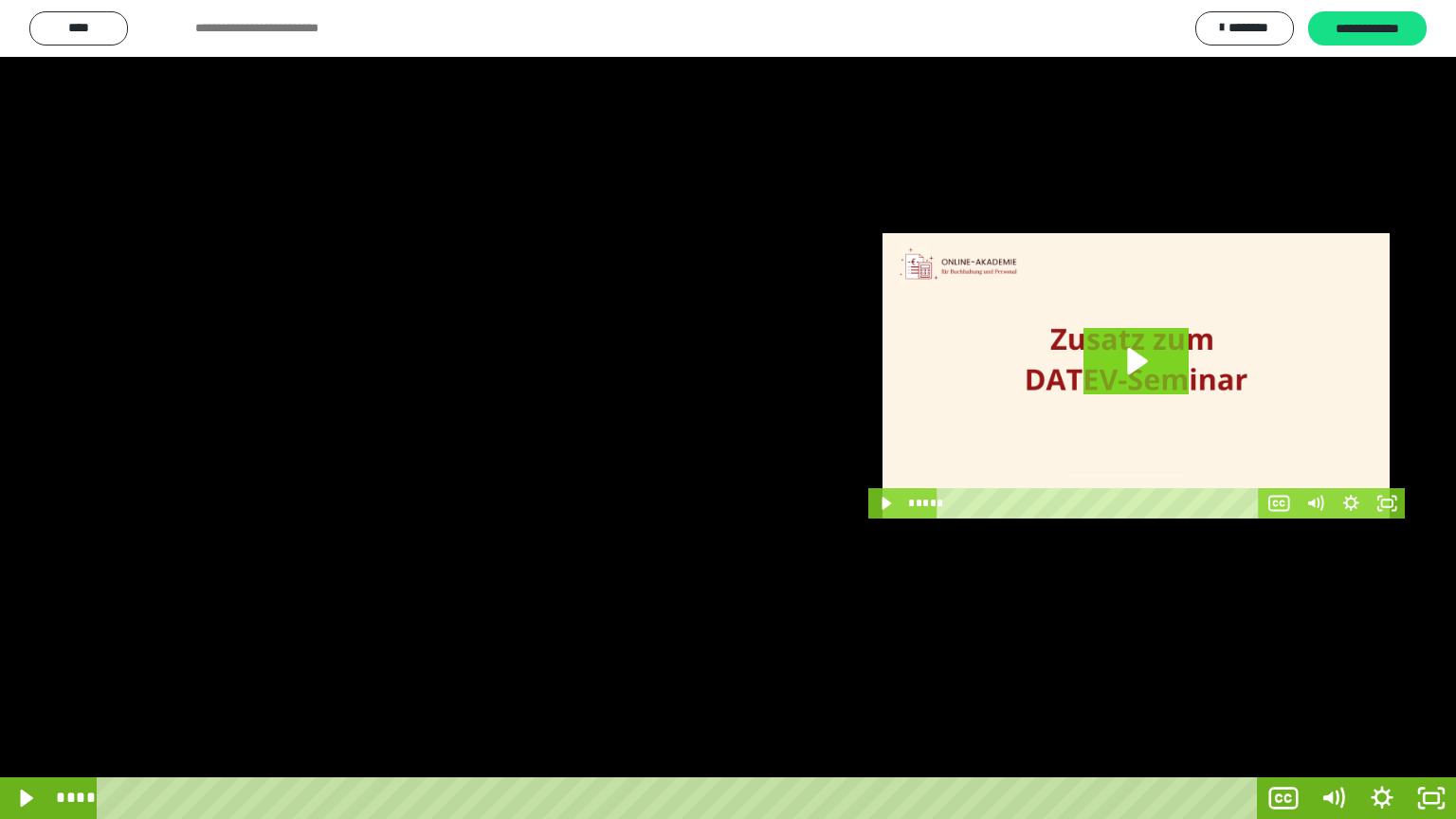 click at bounding box center (728, 410) 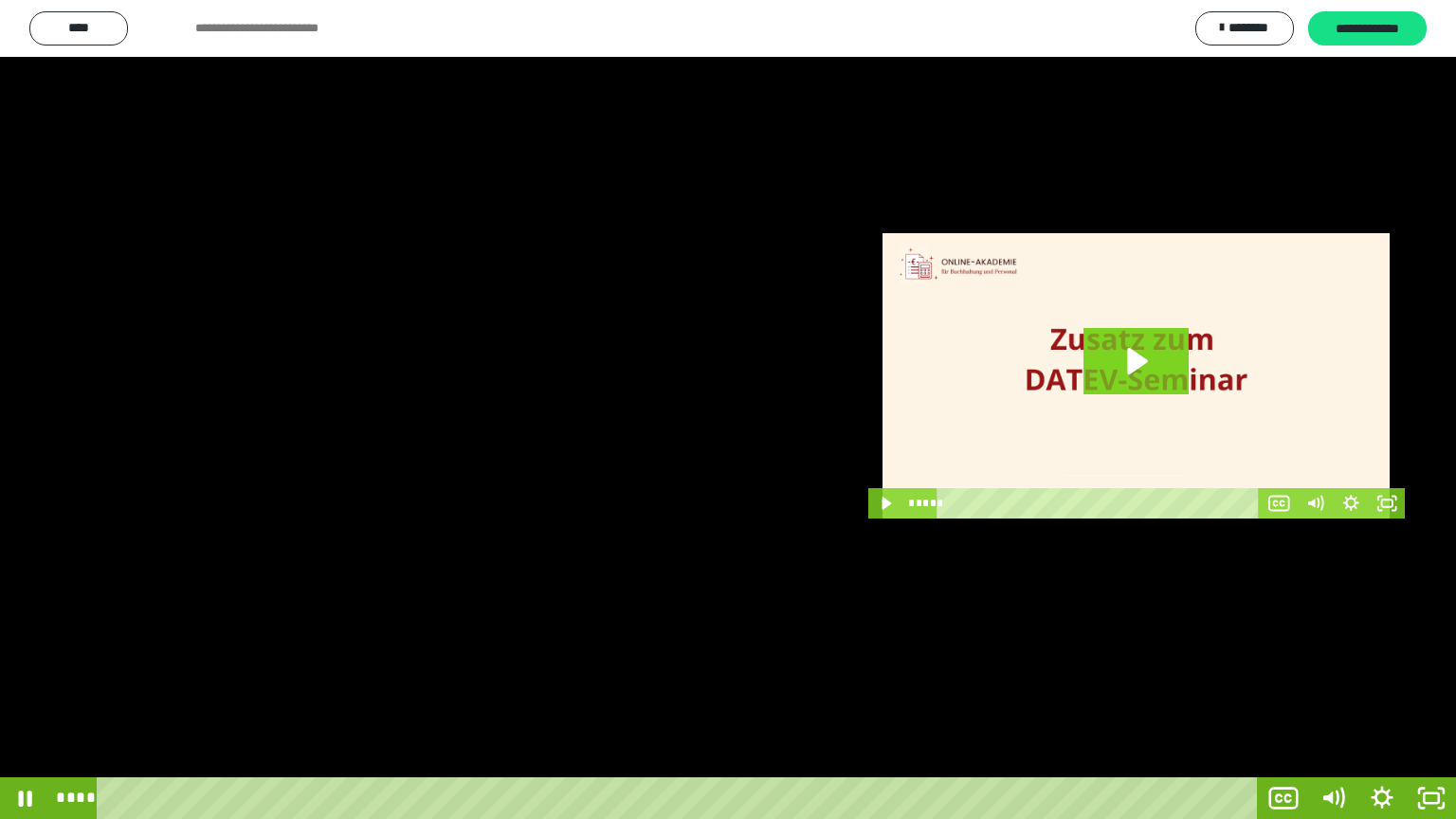 click at bounding box center (728, 410) 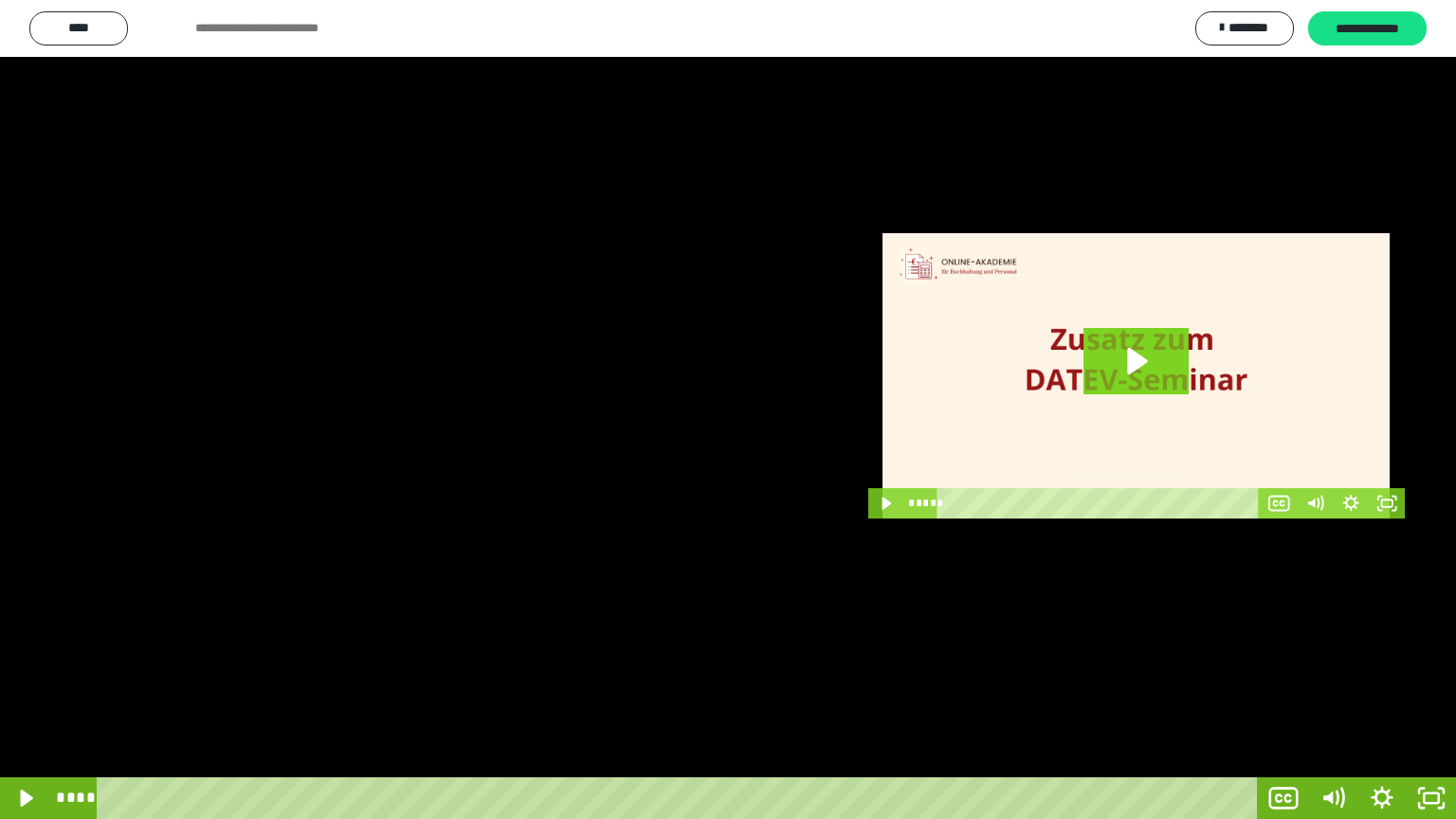 click at bounding box center (728, 410) 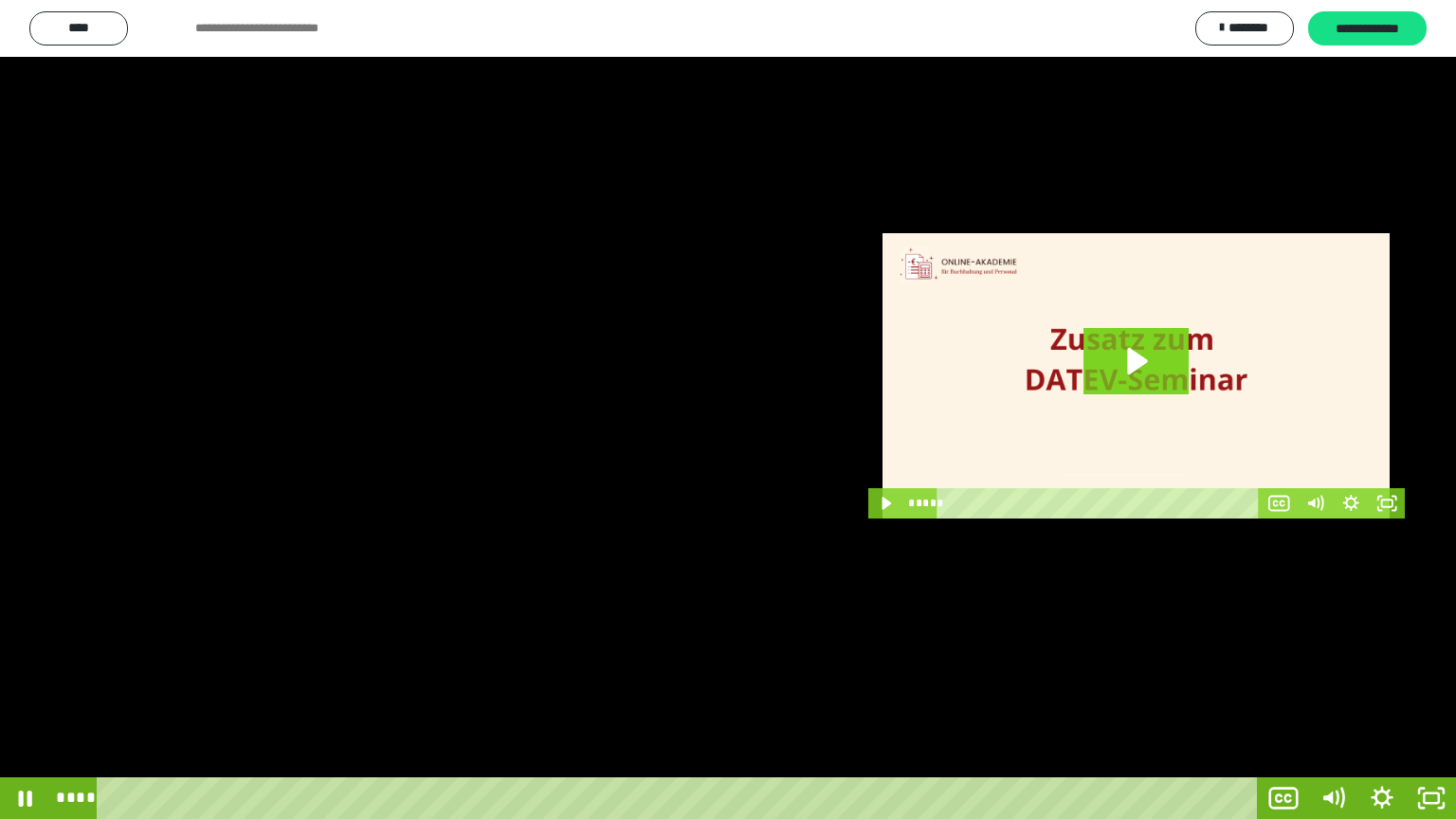 click at bounding box center (728, 410) 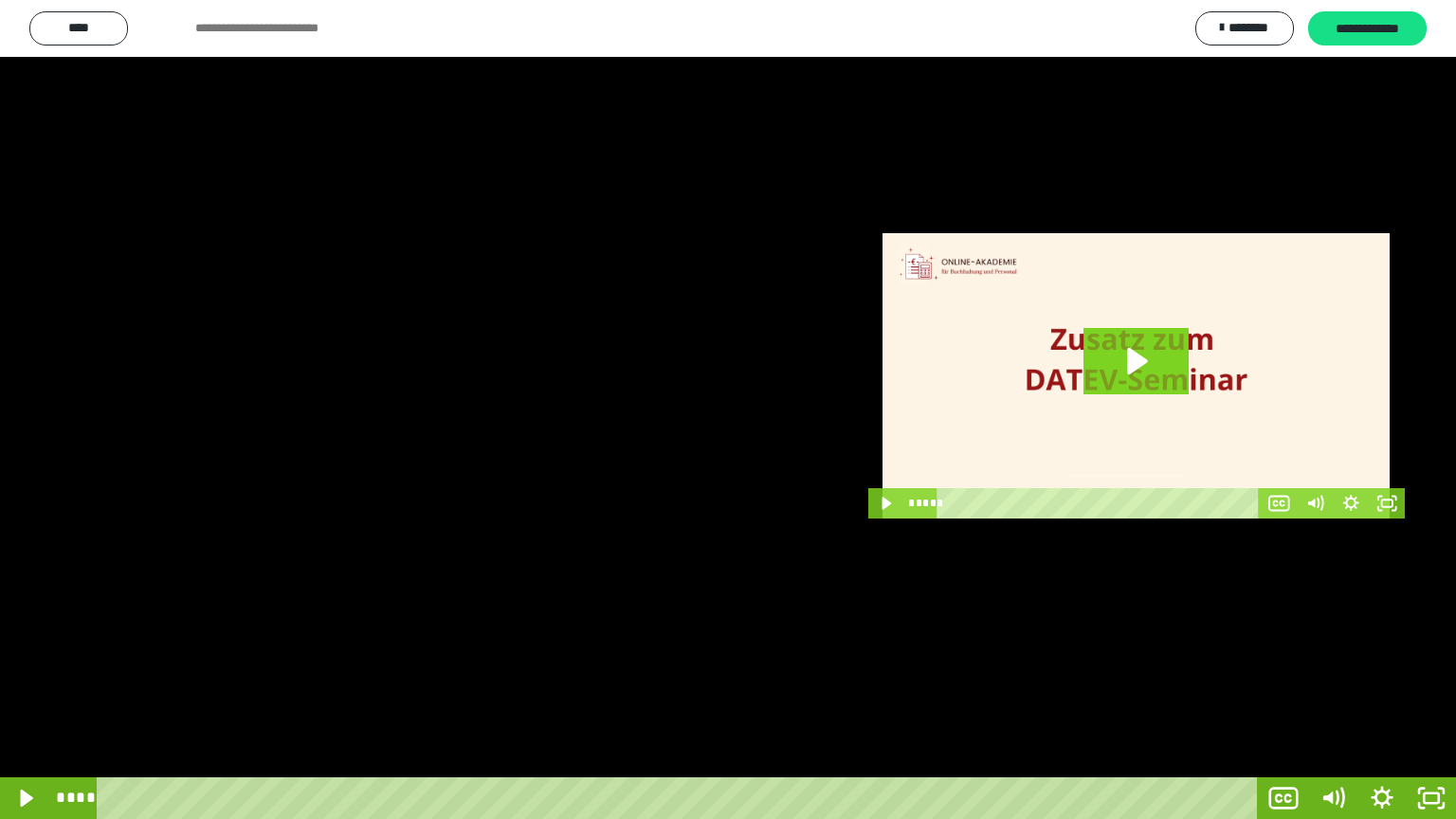 click at bounding box center (728, 410) 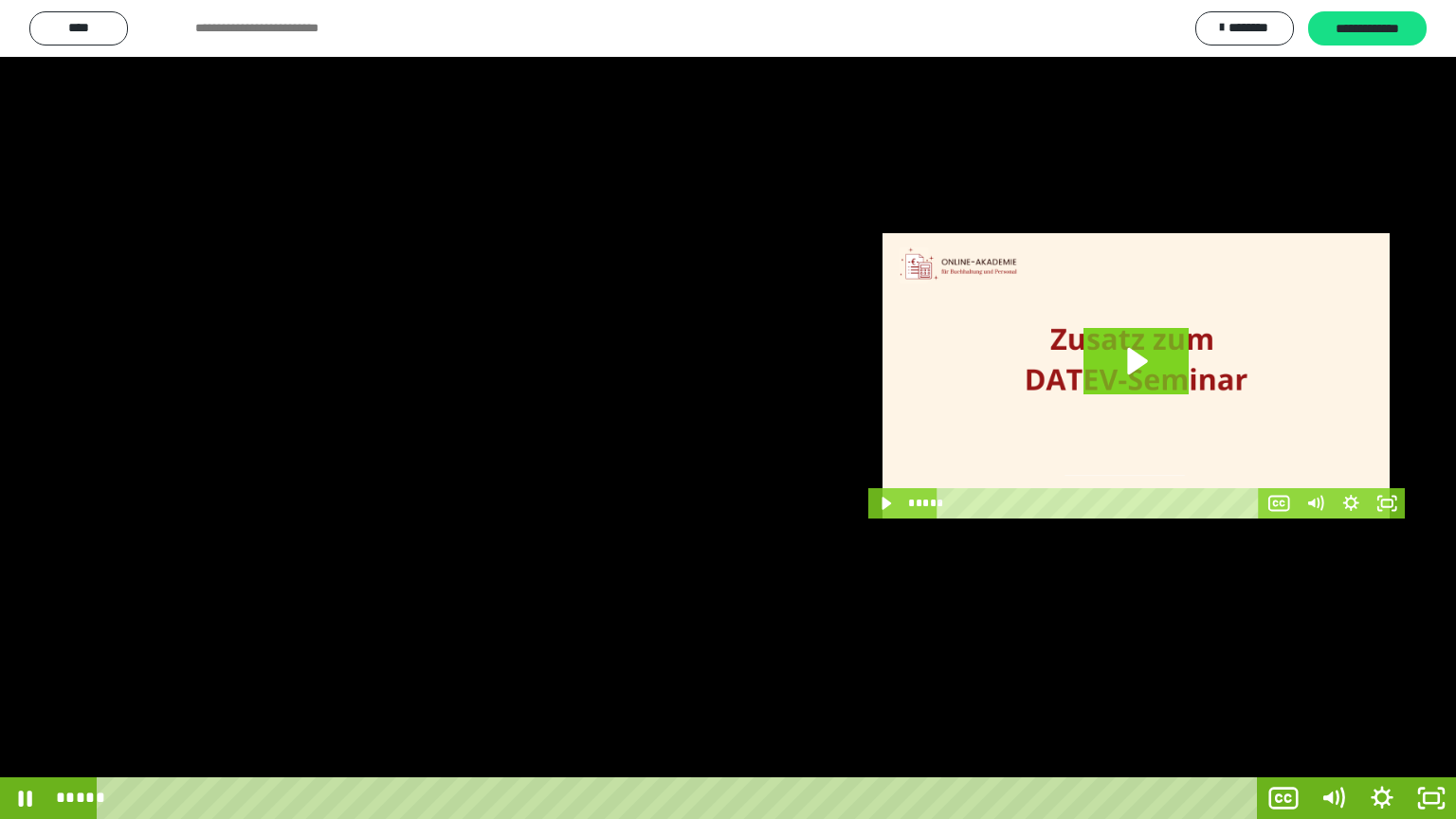 click at bounding box center (728, 410) 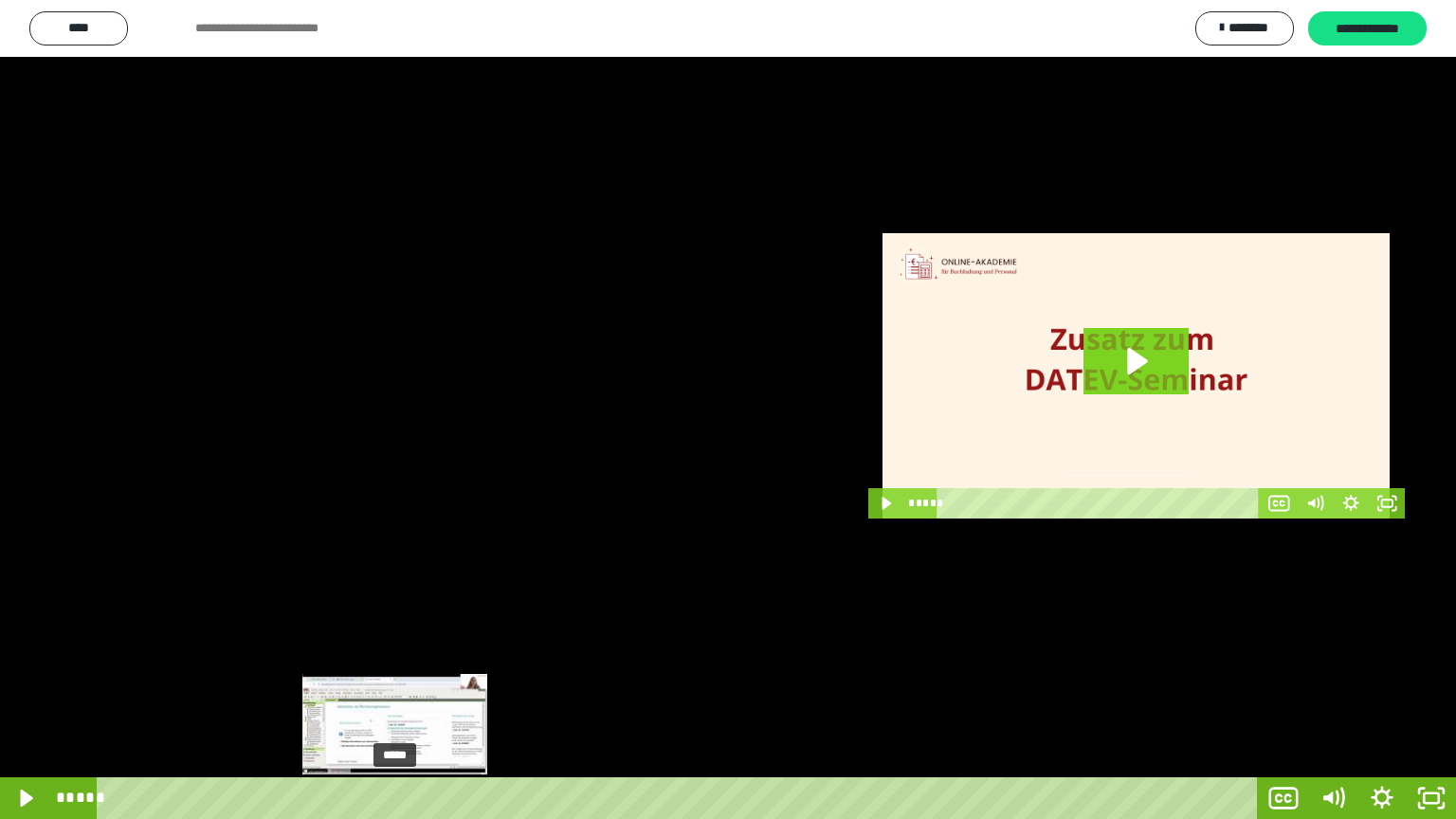 click on "*****" at bounding box center (681, 798) 